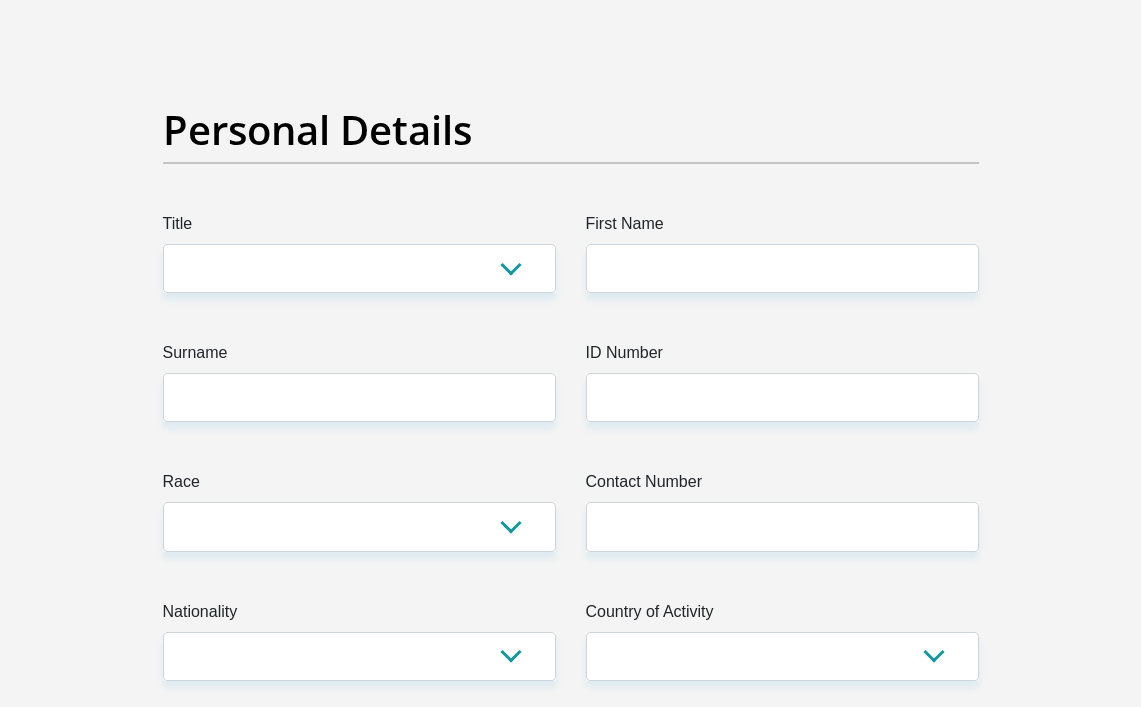 scroll, scrollTop: 0, scrollLeft: 0, axis: both 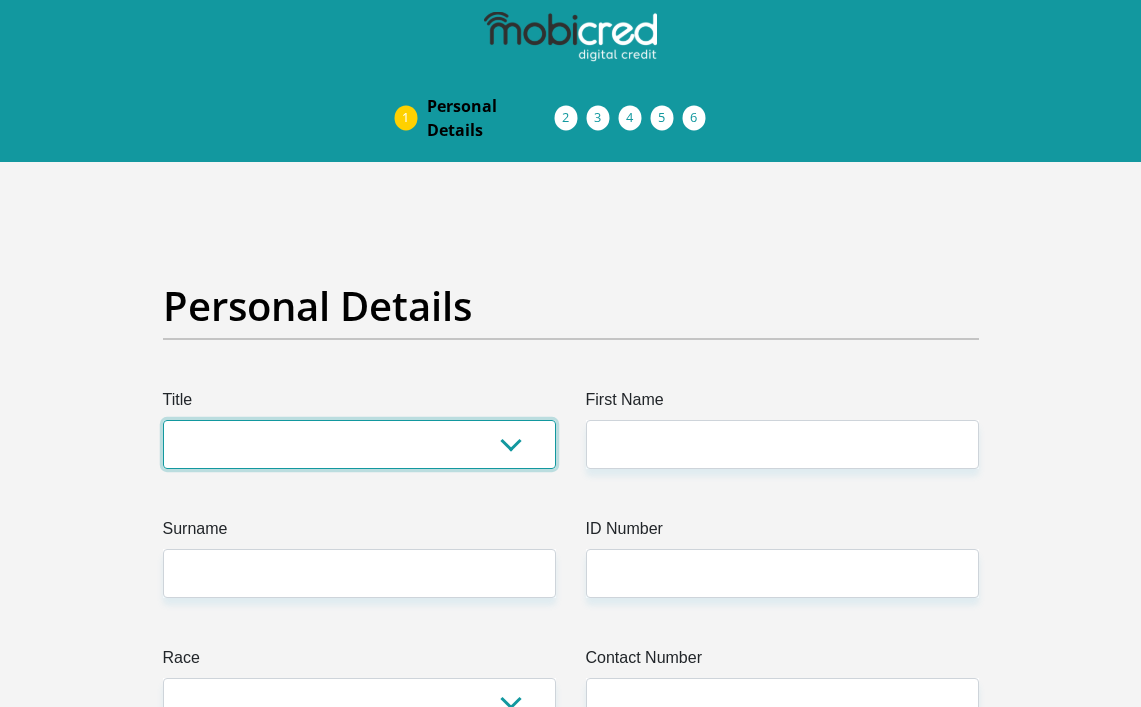 click on "Mr
Ms
Mrs
Dr
Other" at bounding box center (359, 444) 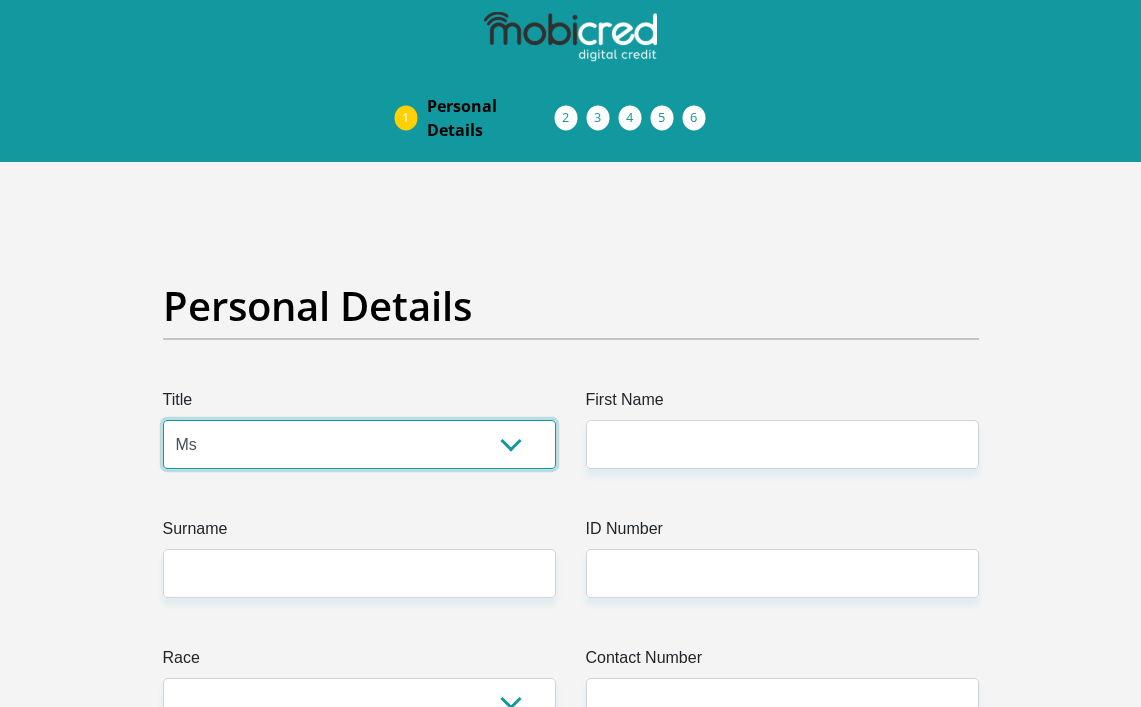 click on "Mr
Ms
Mrs
Dr
Other" at bounding box center [359, 444] 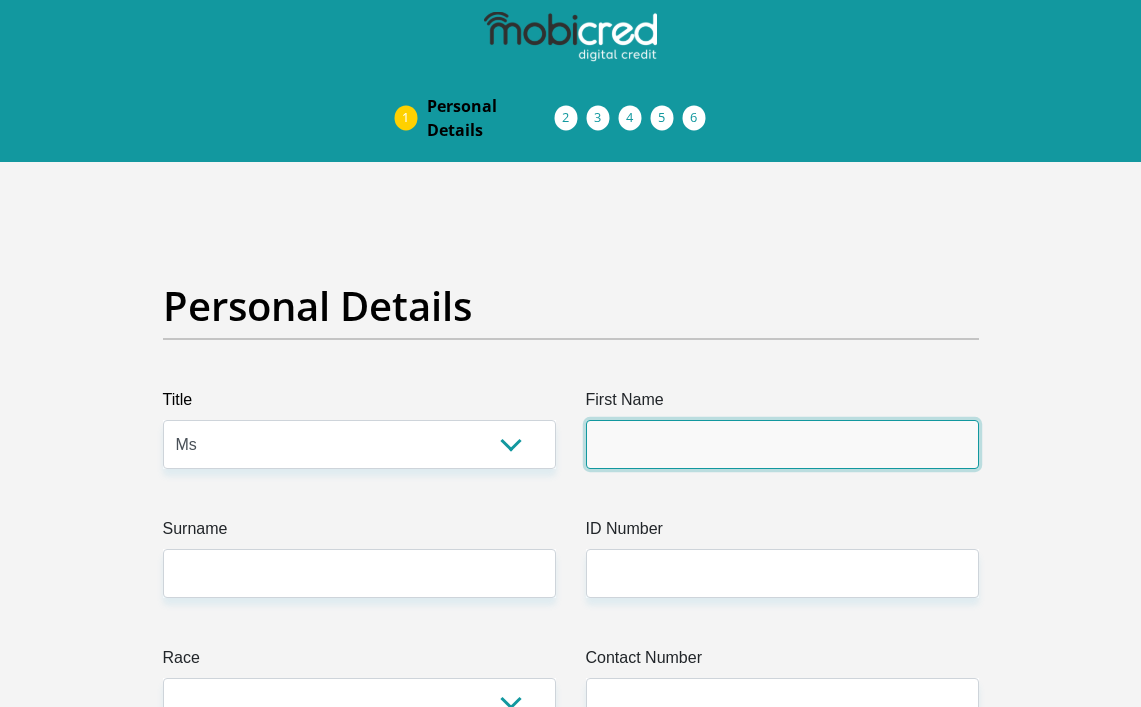 click on "First Name" at bounding box center (782, 444) 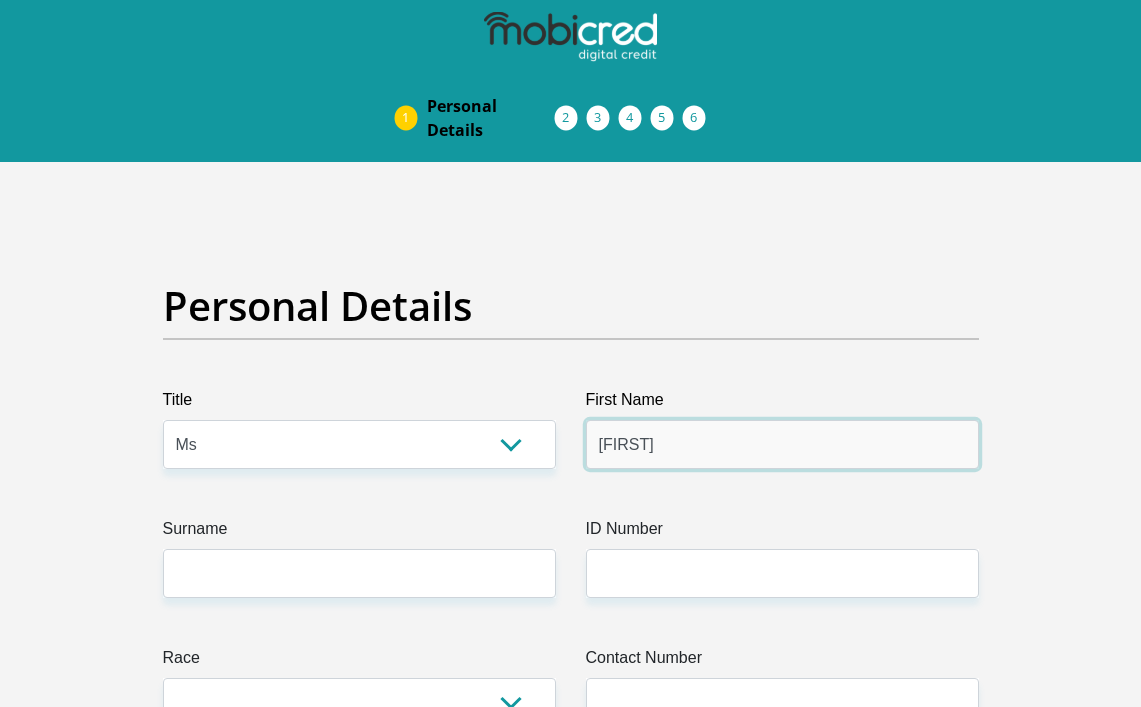 click on "[FIRST]" at bounding box center [782, 444] 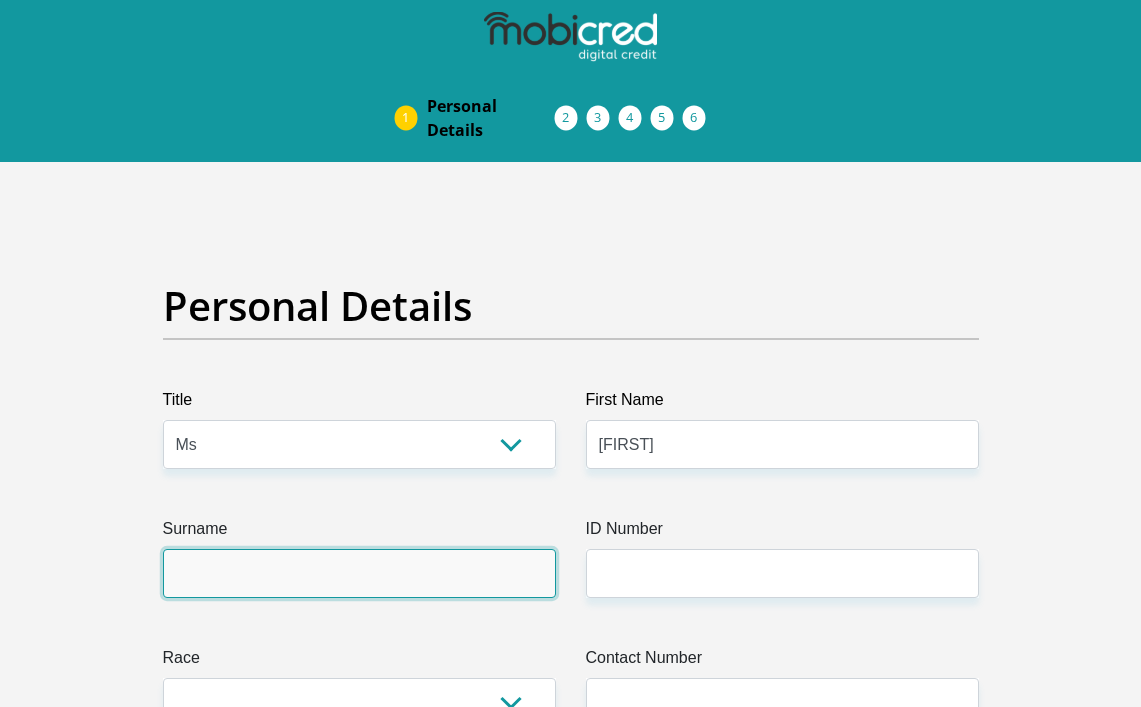 click on "Surname" at bounding box center (359, 573) 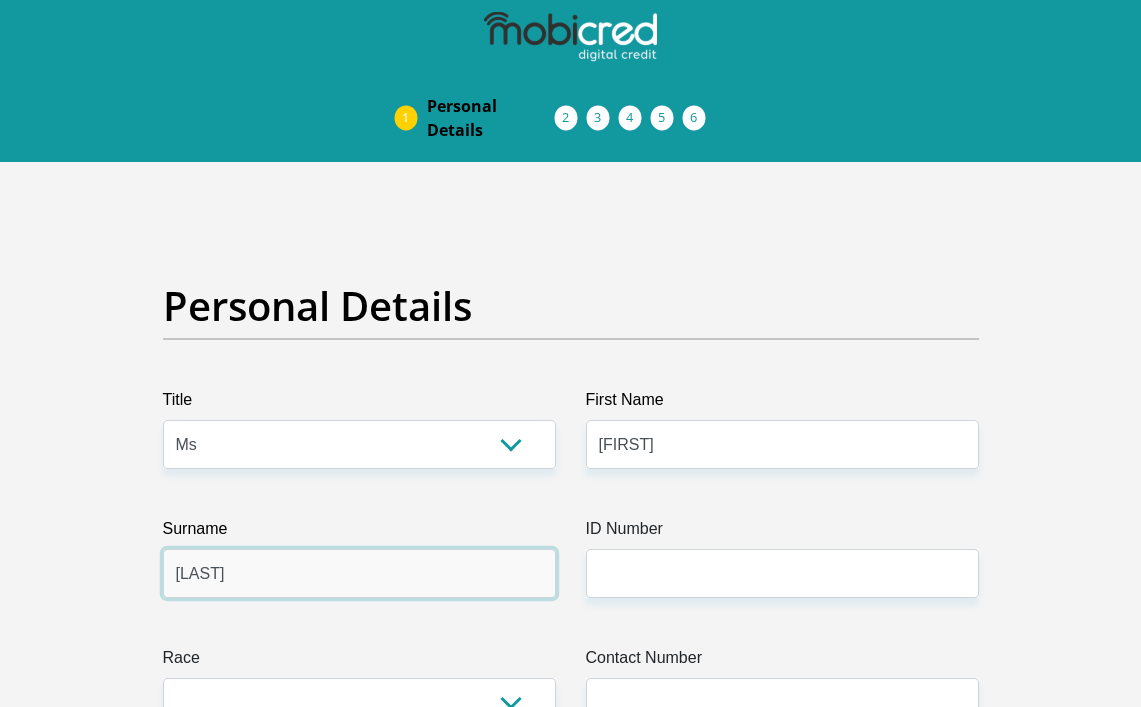 type on "[LAST]" 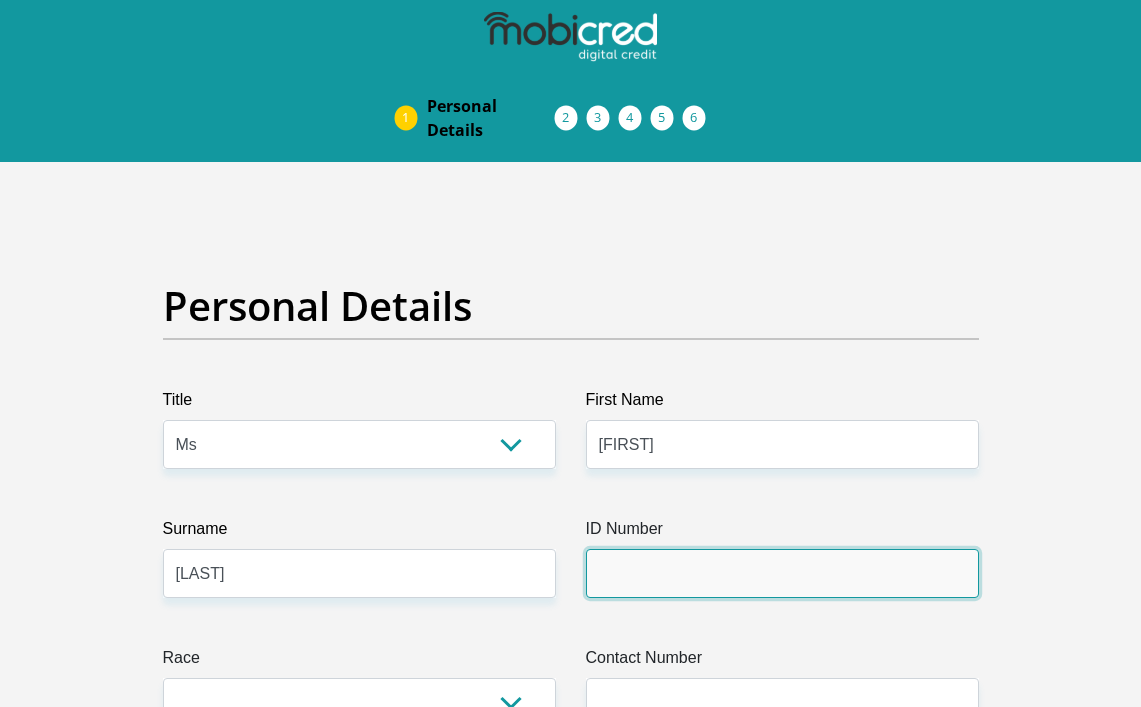 click on "ID Number" at bounding box center (782, 573) 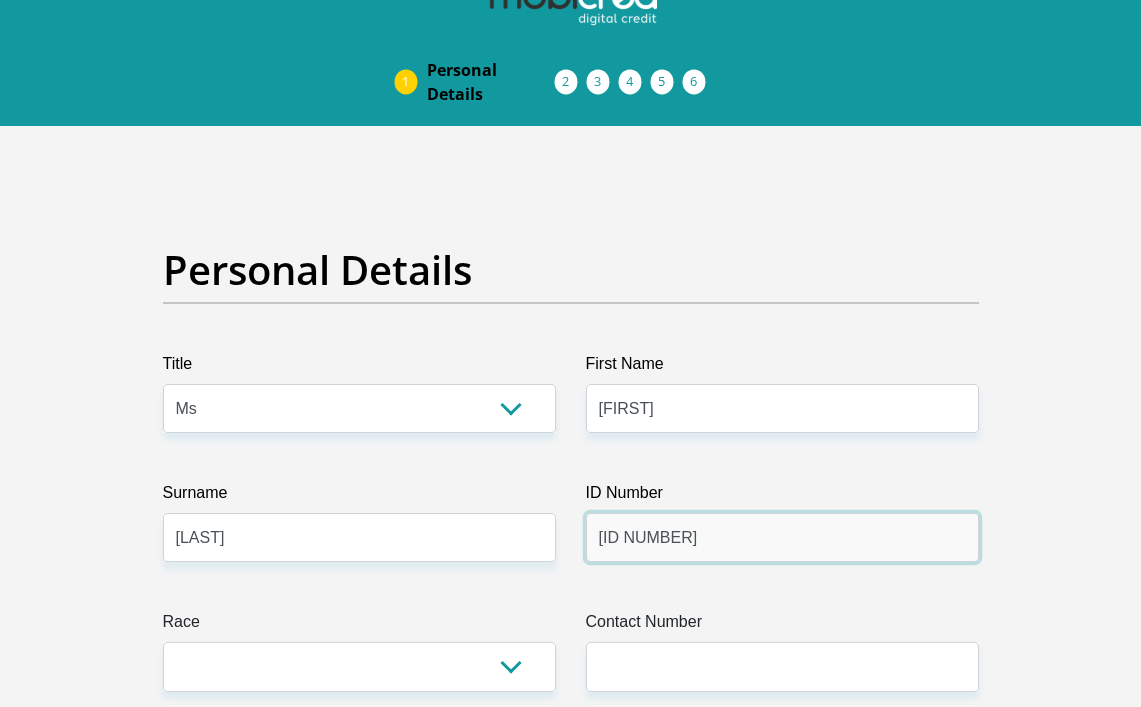 scroll, scrollTop: 100, scrollLeft: 0, axis: vertical 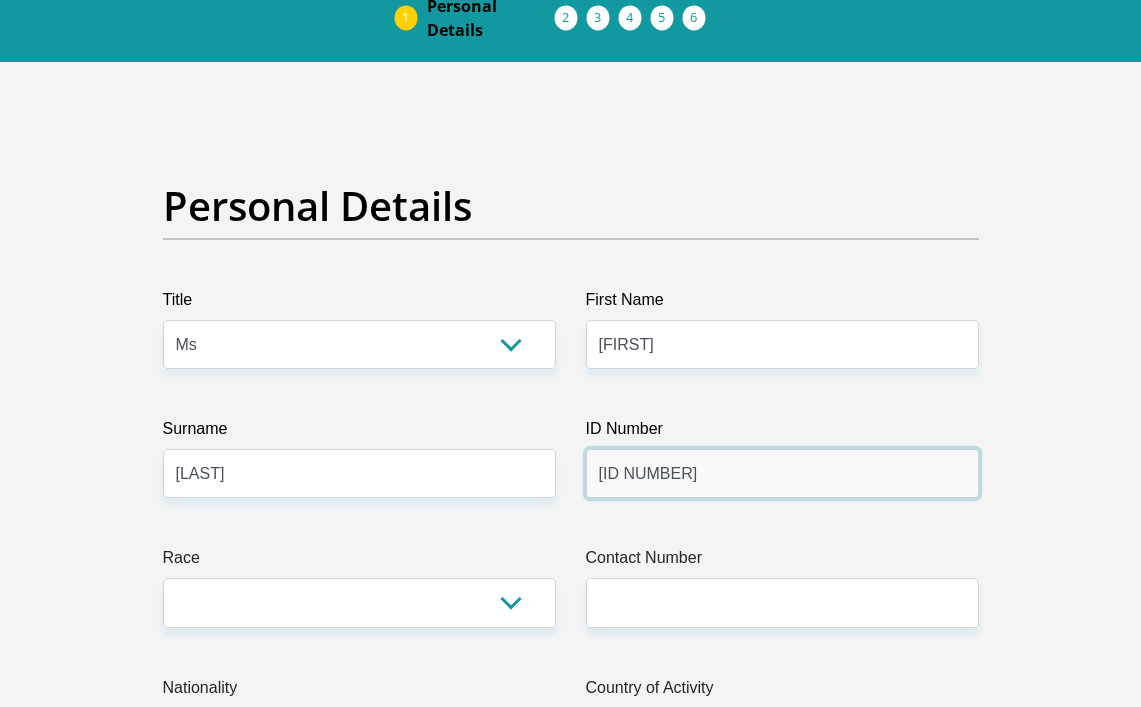 type on "[ID NUMBER]" 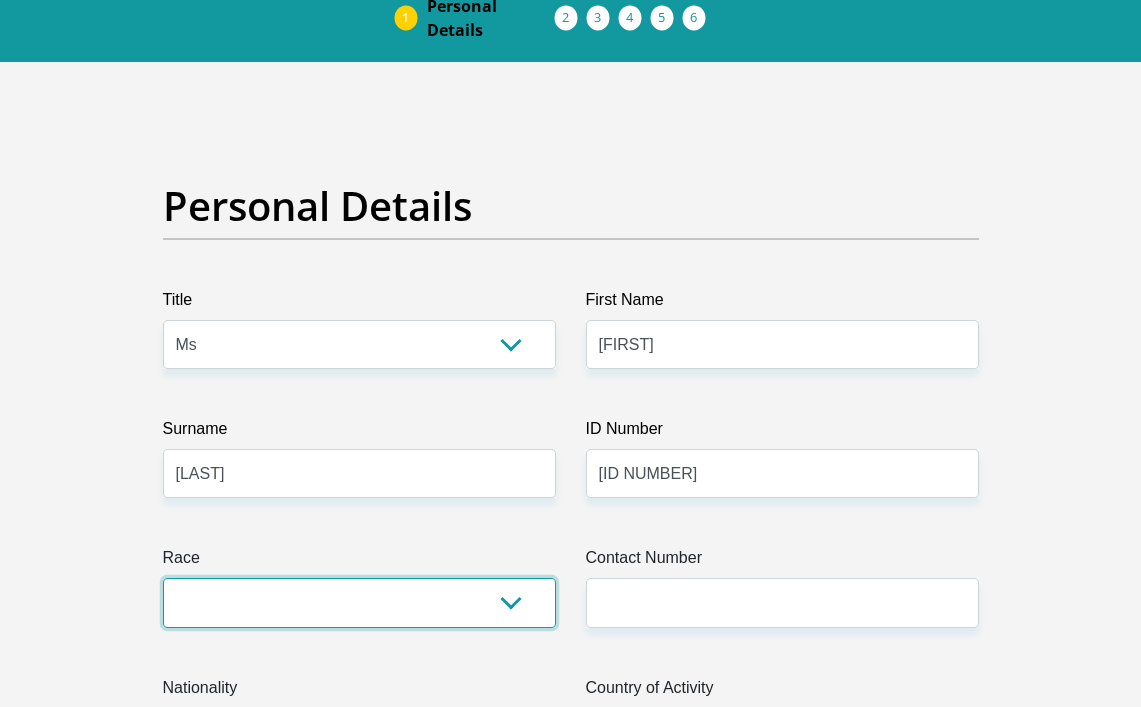drag, startPoint x: 504, startPoint y: 605, endPoint x: 503, endPoint y: 616, distance: 11.045361 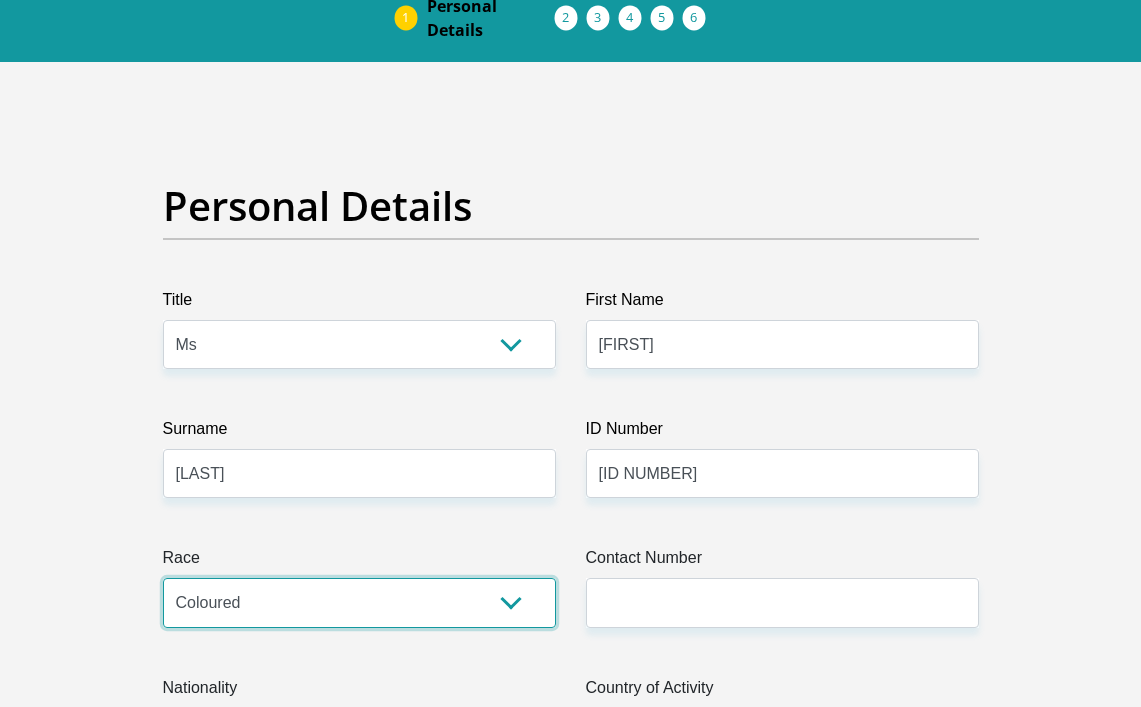 click on "Black
Coloured
Indian
White
Other" at bounding box center [359, 602] 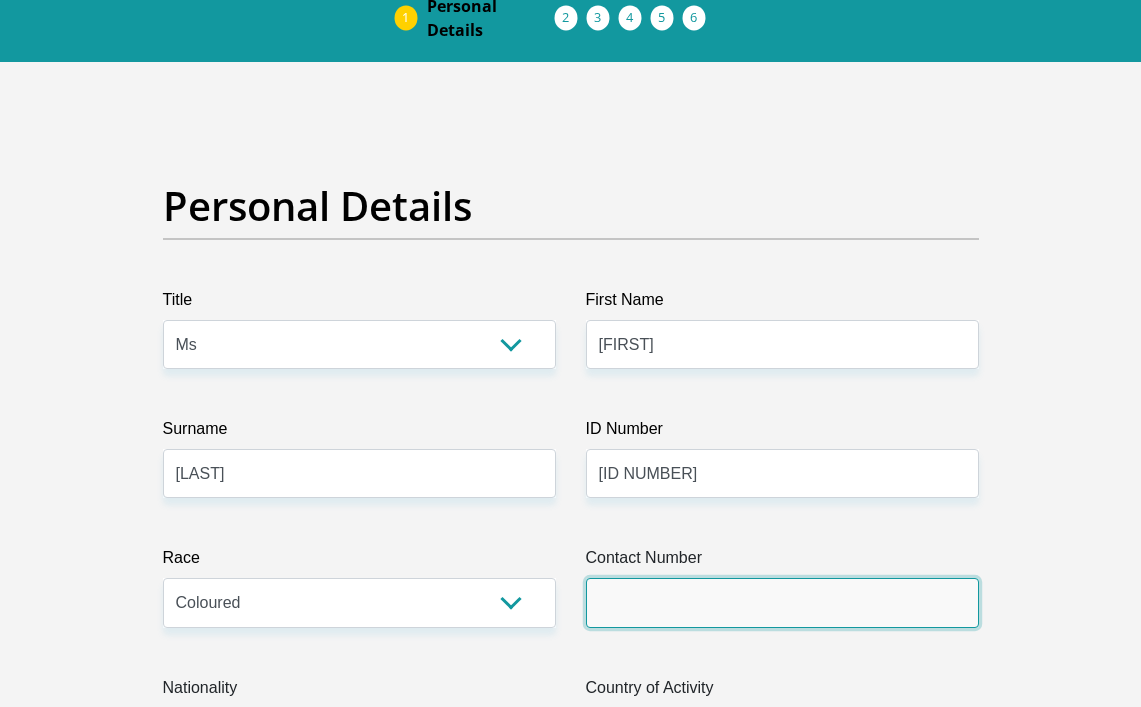 click on "Contact Number" at bounding box center (782, 602) 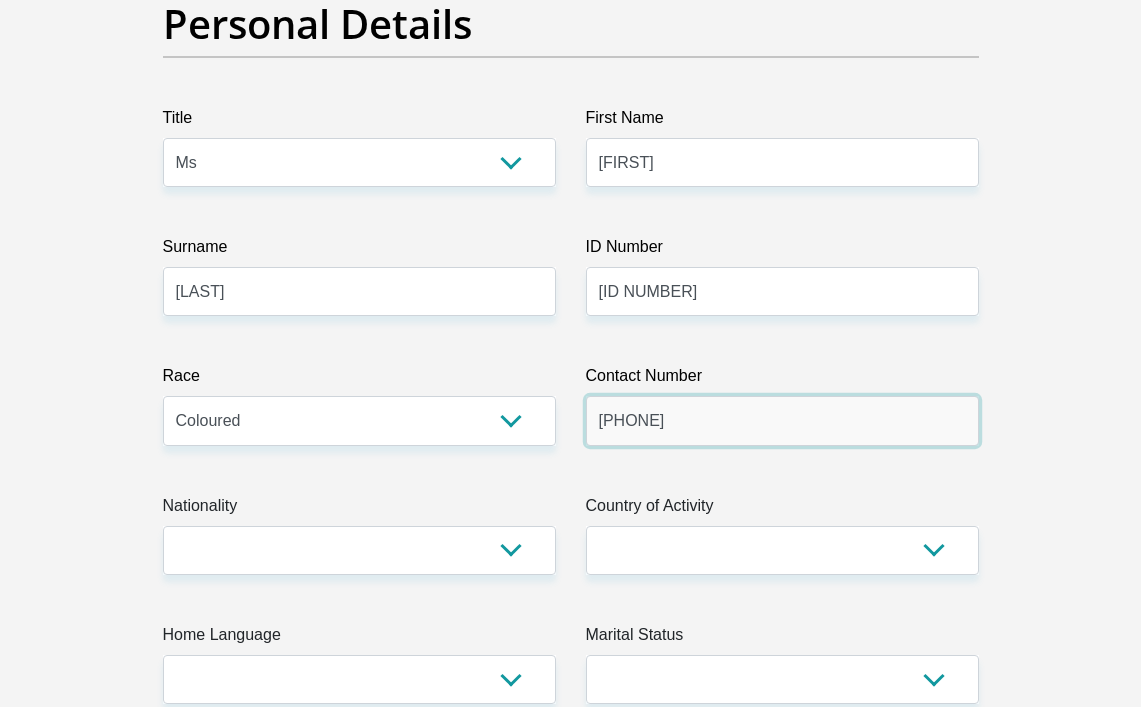 scroll, scrollTop: 300, scrollLeft: 0, axis: vertical 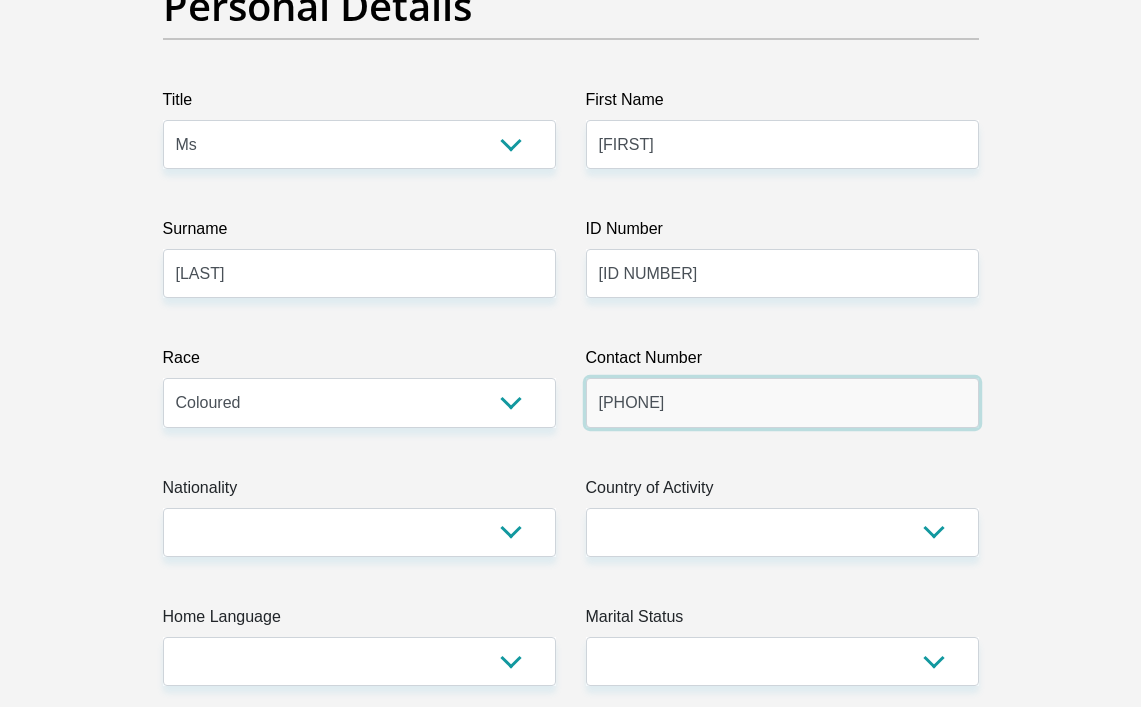 type on "[PHONE]" 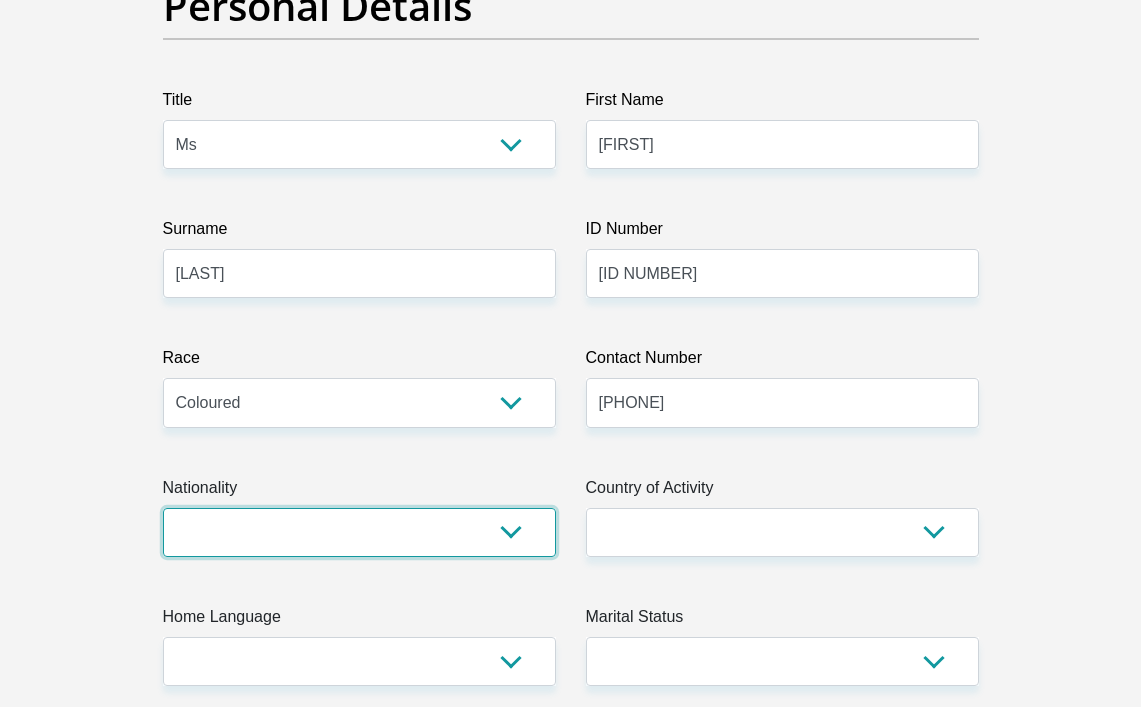 click on "South Africa
Afghanistan
Aland Islands
Albania
Algeria
America Samoa
American Virgin Islands
Andorra
Angola
Anguilla
Antarctica
Antigua and Barbuda
Argentina
Armenia
Aruba
Ascension Island
Australia
Austria
Azerbaijan
Bahamas
Bahrain
Bangladesh
Barbados
Chad" at bounding box center [359, 532] 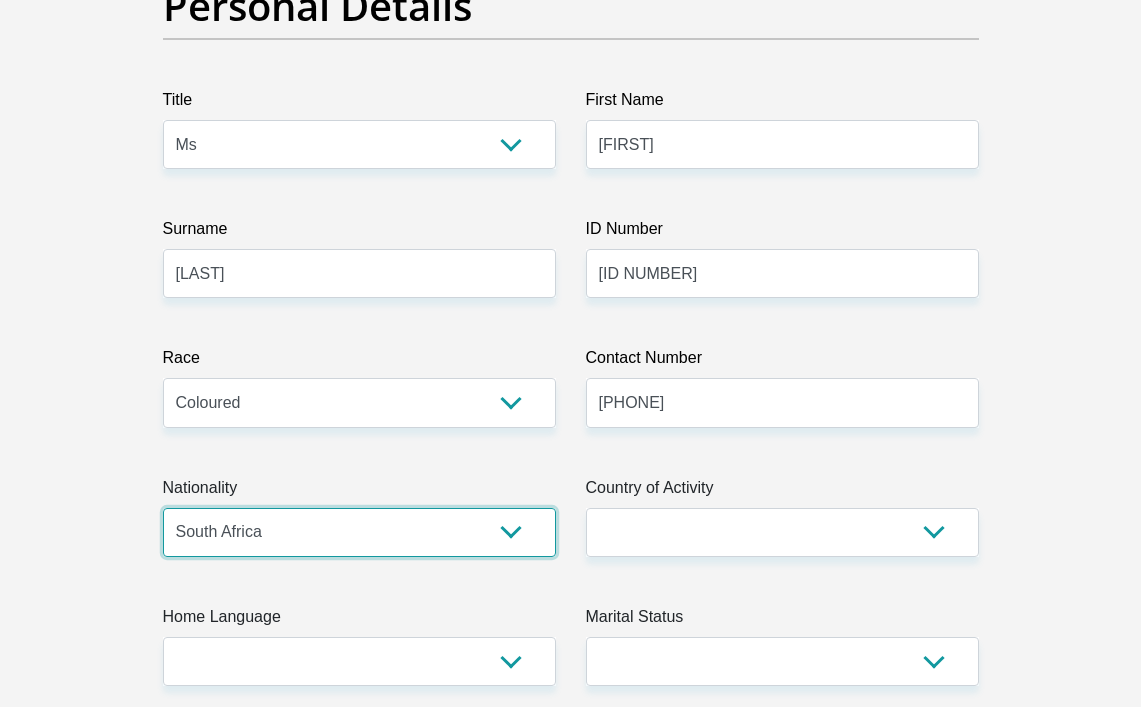 click on "South Africa
Afghanistan
Aland Islands
Albania
Algeria
America Samoa
American Virgin Islands
Andorra
Angola
Anguilla
Antarctica
Antigua and Barbuda
Argentina
Armenia
Aruba
Ascension Island
Australia
Austria
Azerbaijan
Bahamas
Bahrain
Bangladesh
Barbados
Chad" at bounding box center (359, 532) 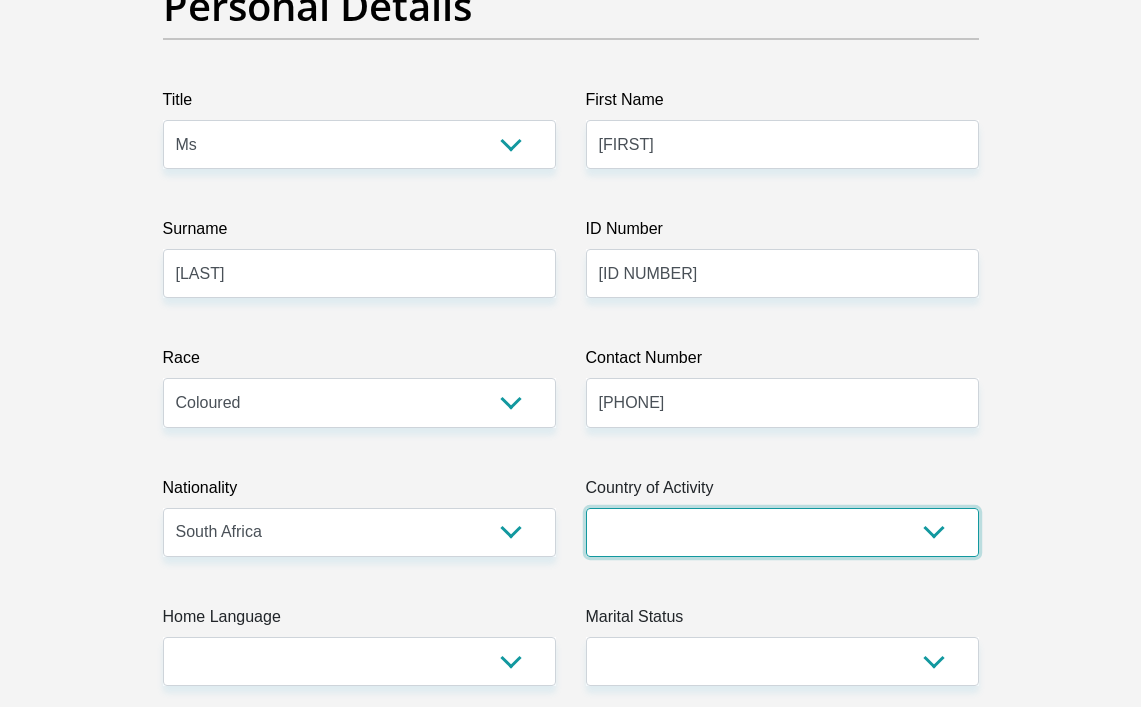 click on "South Africa
Afghanistan
Aland Islands
Albania
Algeria
America Samoa
American Virgin Islands
Andorra
Angola
Anguilla
Antarctica
Antigua and Barbuda
Argentina
Armenia
Aruba
Ascension Island
Australia
Austria
Azerbaijan
Chad" at bounding box center (782, 532) 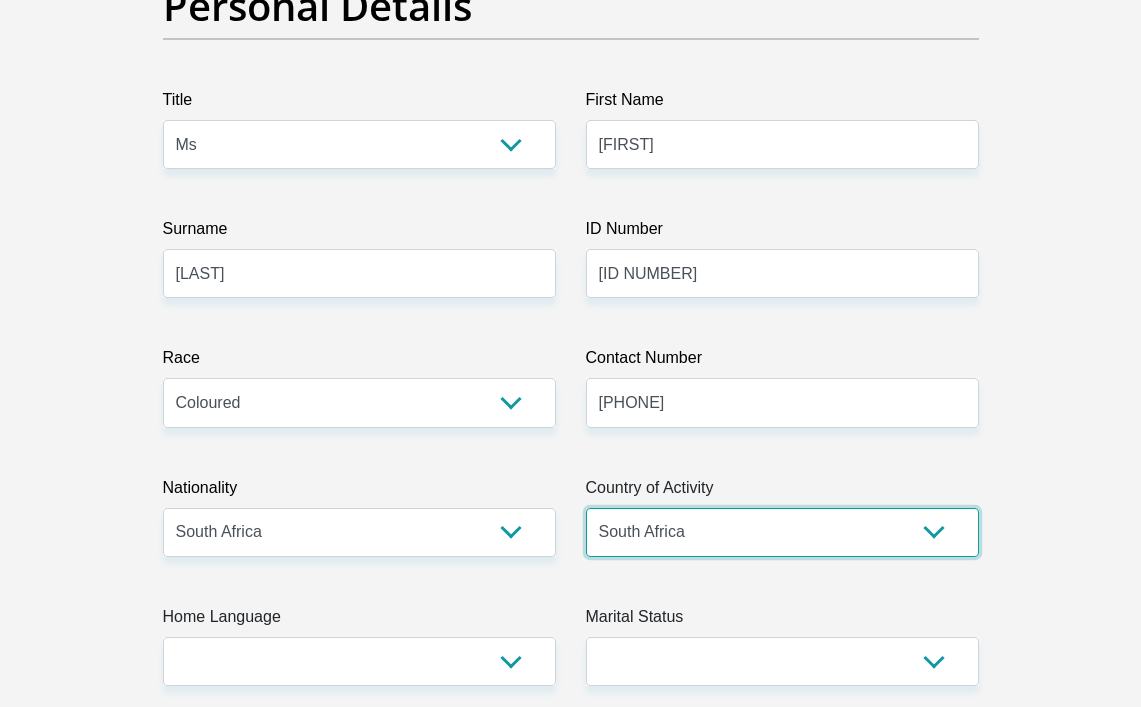 click on "South Africa
Afghanistan
Aland Islands
Albania
Algeria
America Samoa
American Virgin Islands
Andorra
Angola
Anguilla
Antarctica
Antigua and Barbuda
Argentina
Armenia
Aruba
Ascension Island
Australia
Austria
Azerbaijan
Chad" at bounding box center [782, 532] 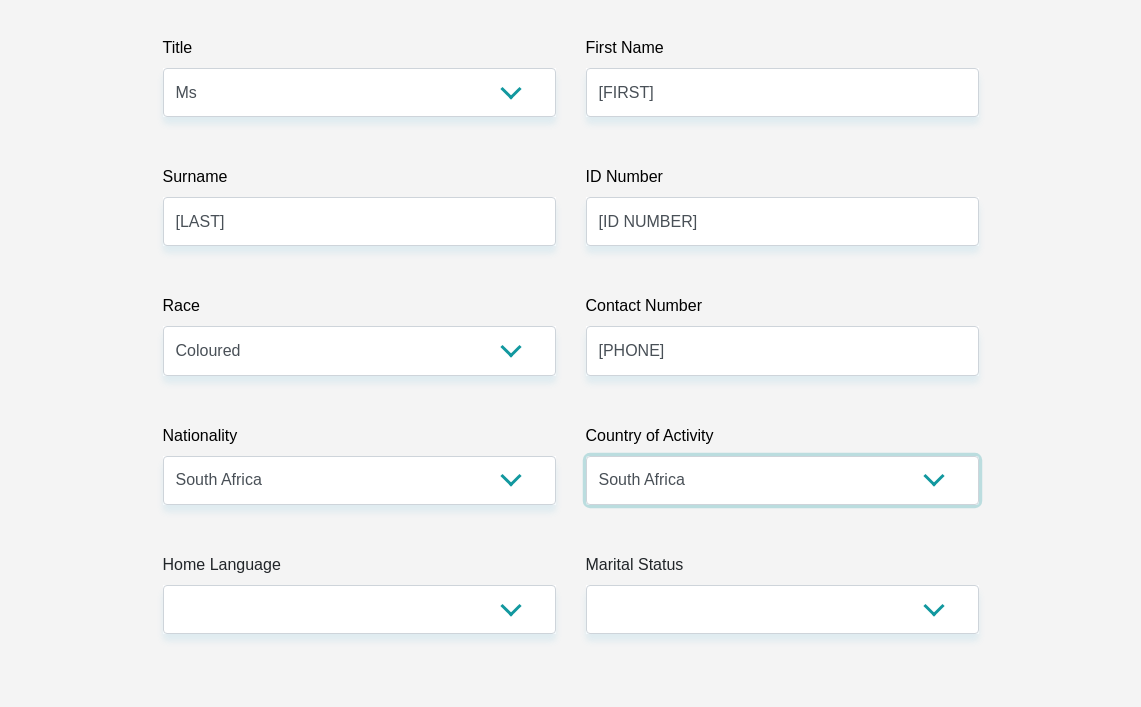scroll, scrollTop: 400, scrollLeft: 0, axis: vertical 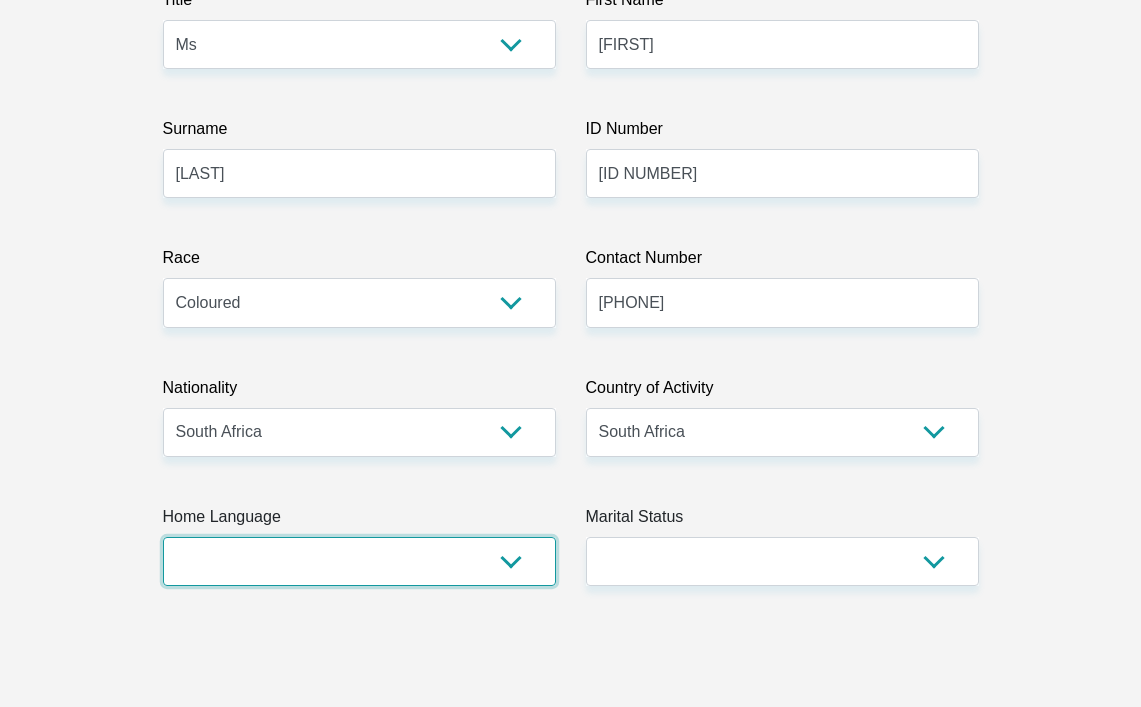 click on "Afrikaans
English
Sepedi
South Ndebele
Southern Sotho
Swati
Tsonga
Tswana
Venda
Xhosa
Zulu
Other" at bounding box center [359, 561] 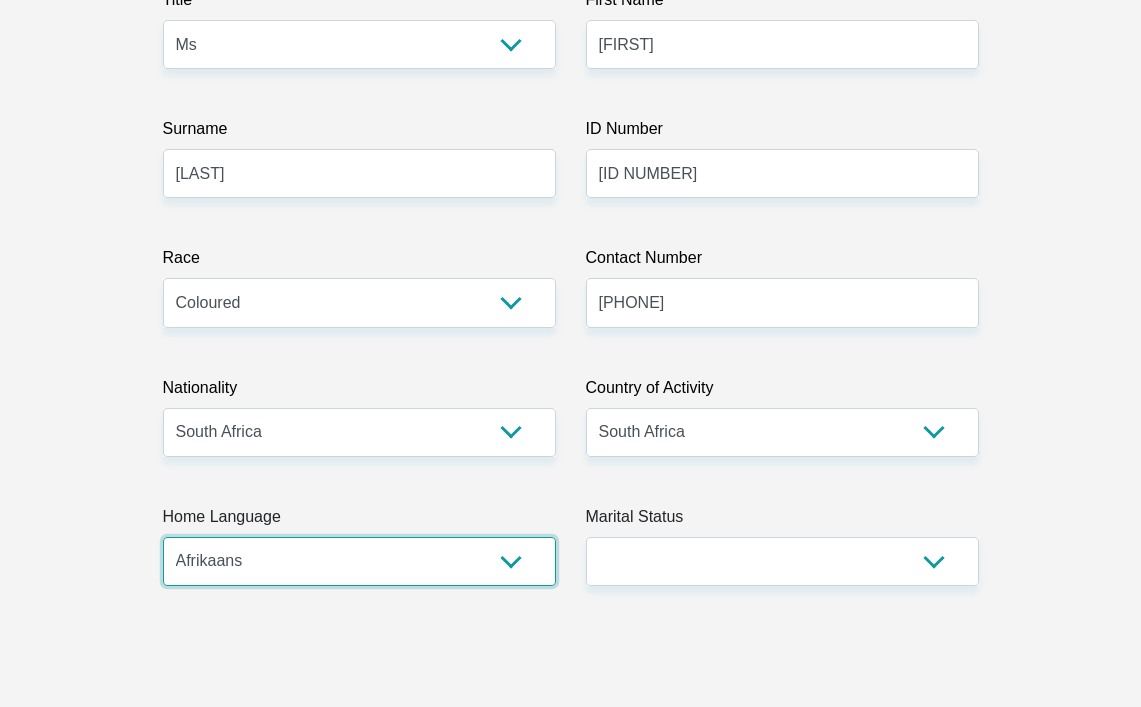 click on "Afrikaans
English
Sepedi
South Ndebele
Southern Sotho
Swati
Tsonga
Tswana
Venda
Xhosa
Zulu
Other" at bounding box center (359, 561) 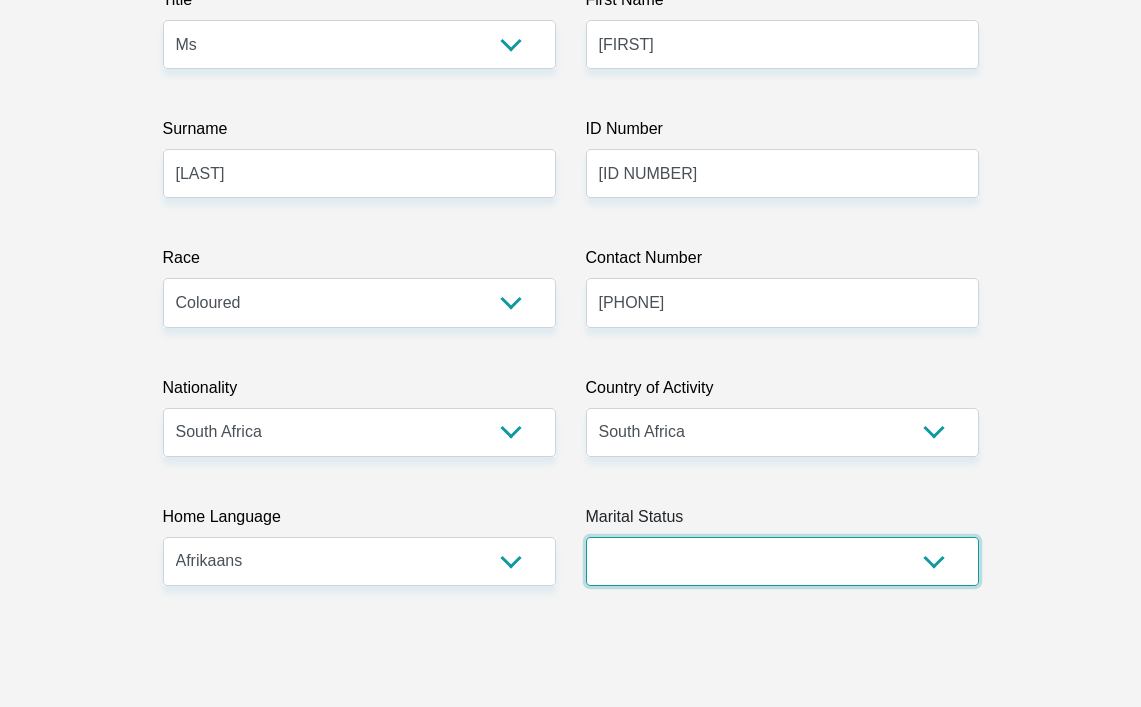click on "Married ANC
Single
Divorced
Widowed
Married COP or Customary Law" at bounding box center (782, 561) 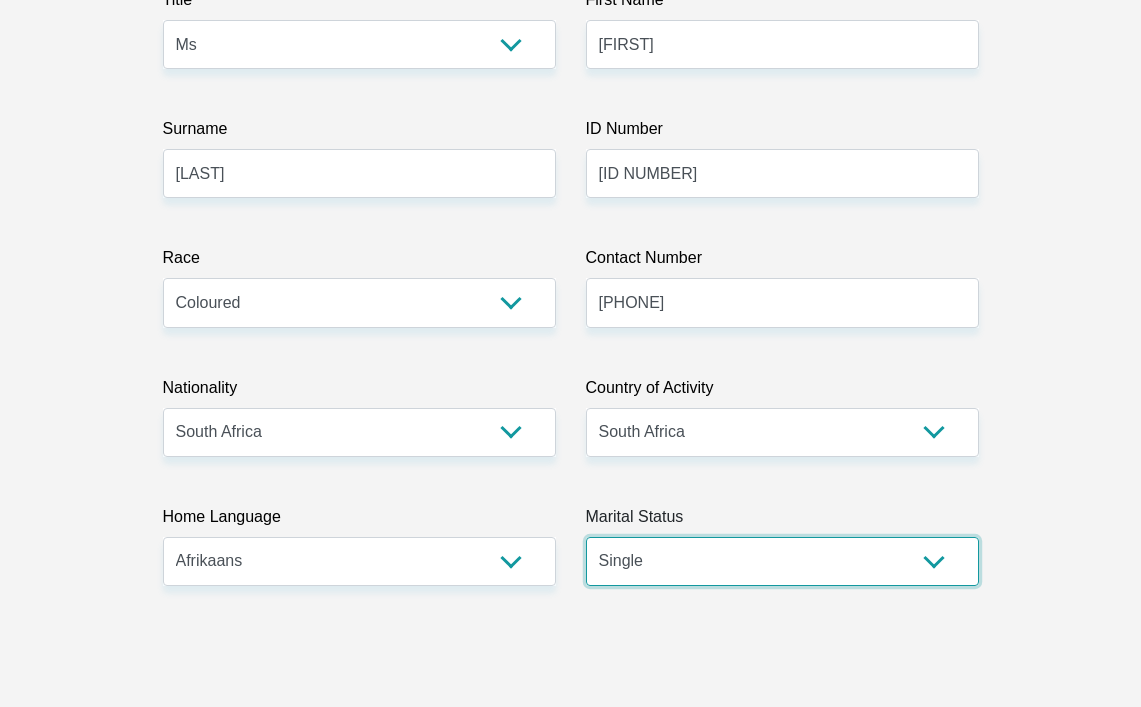 click on "Married ANC
Single
Divorced
Widowed
Married COP or Customary Law" at bounding box center (782, 561) 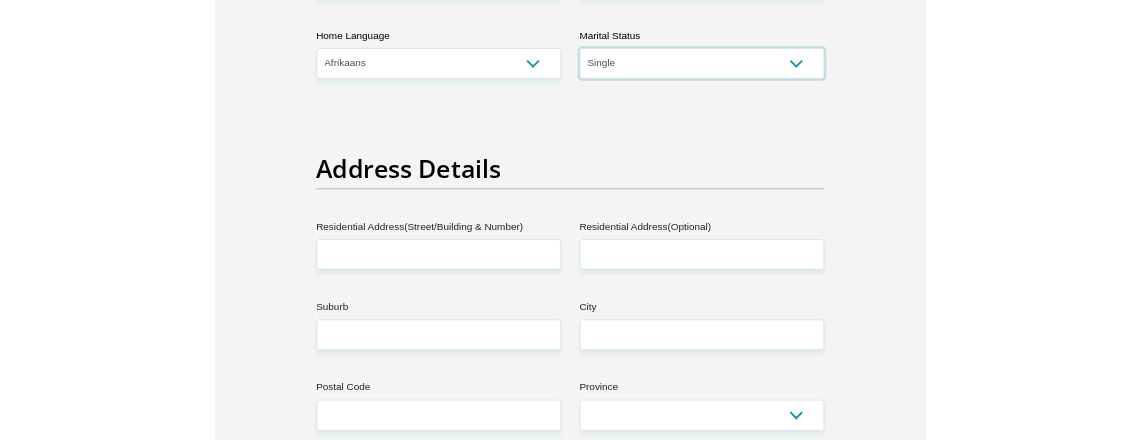 scroll, scrollTop: 900, scrollLeft: 0, axis: vertical 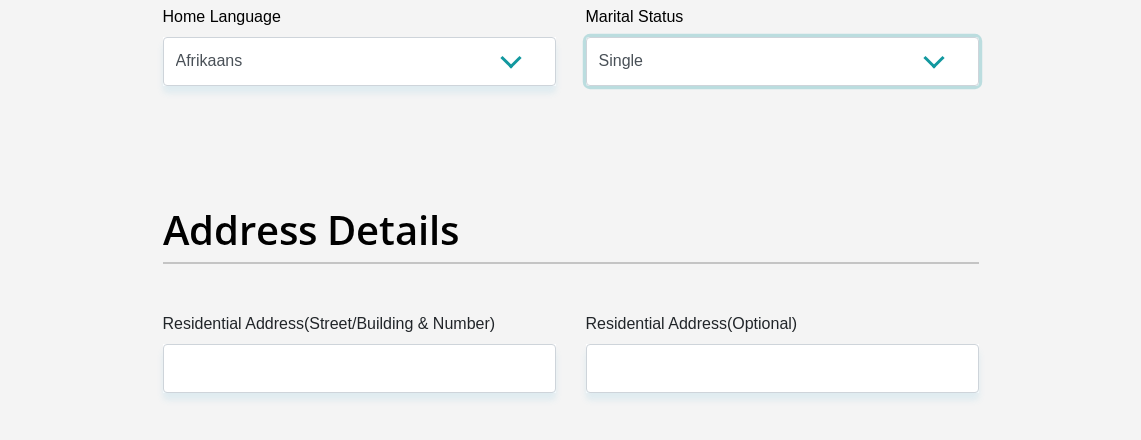 click on "Married ANC
Single
Divorced
Widowed
Married COP or Customary Law" at bounding box center (782, 61) 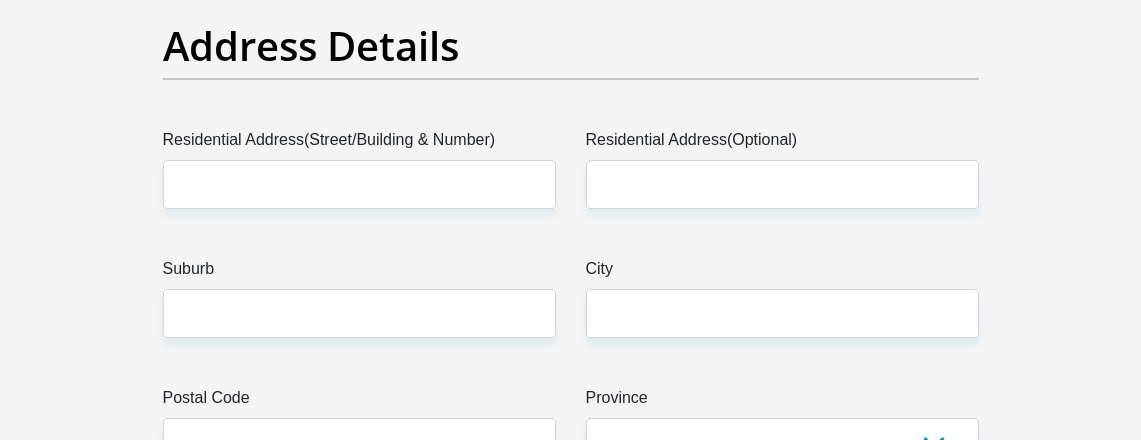 scroll, scrollTop: 1100, scrollLeft: 0, axis: vertical 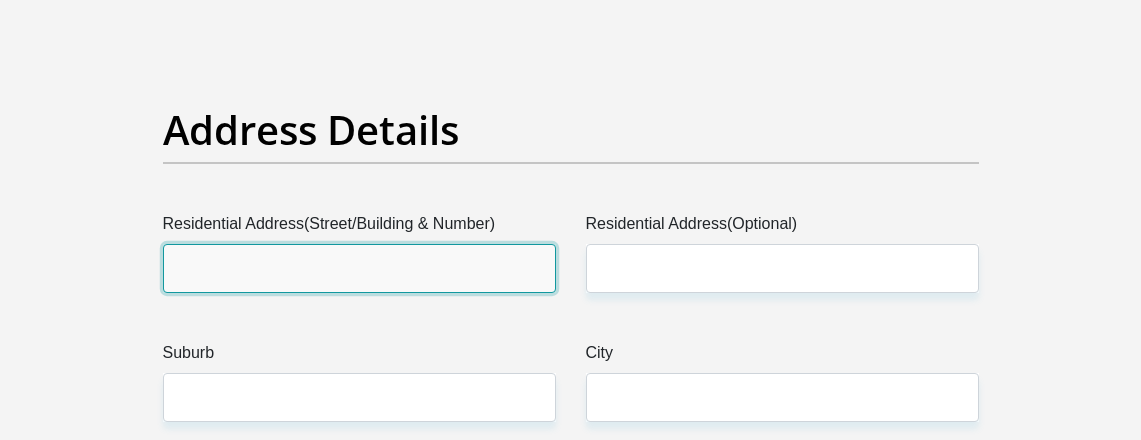 click on "Residential Address(Street/Building & Number)" at bounding box center [359, 268] 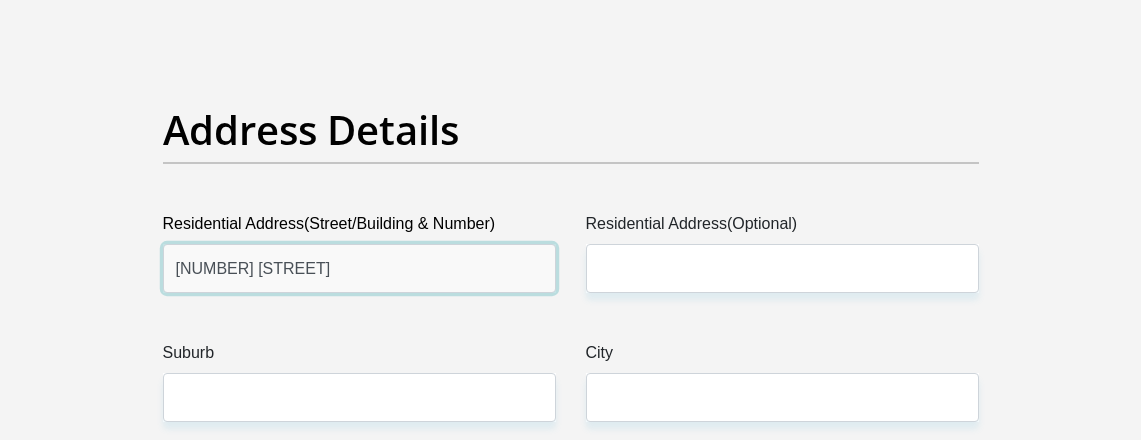 type on "[NUMBER] [STREET]" 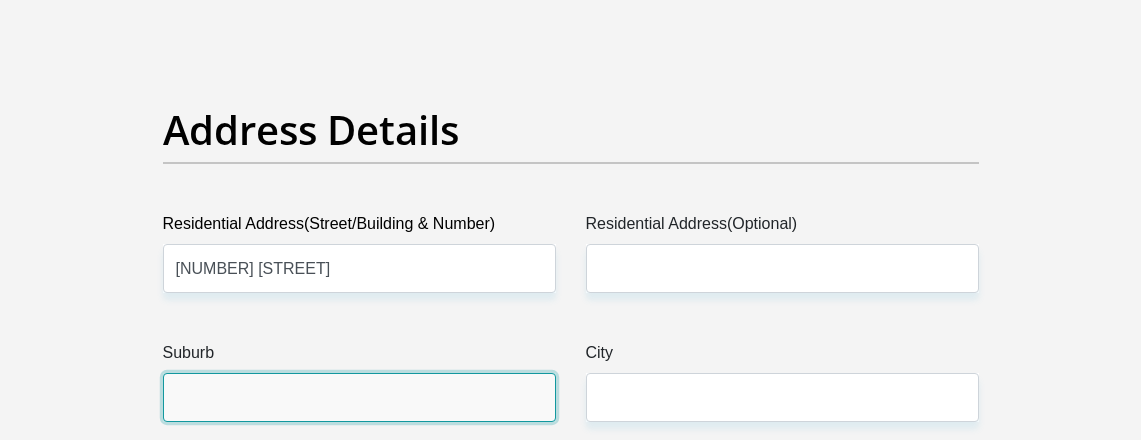 click on "Suburb" at bounding box center (359, 397) 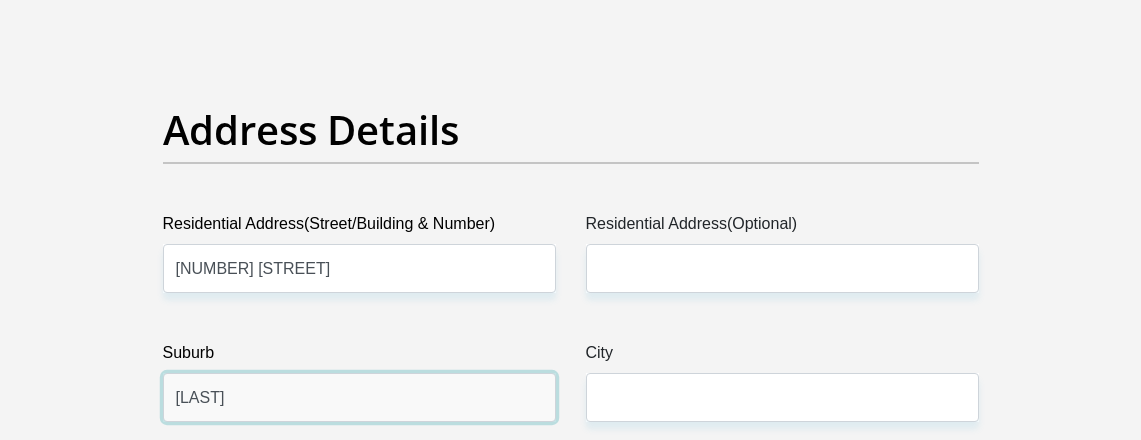 type on "[LAST]" 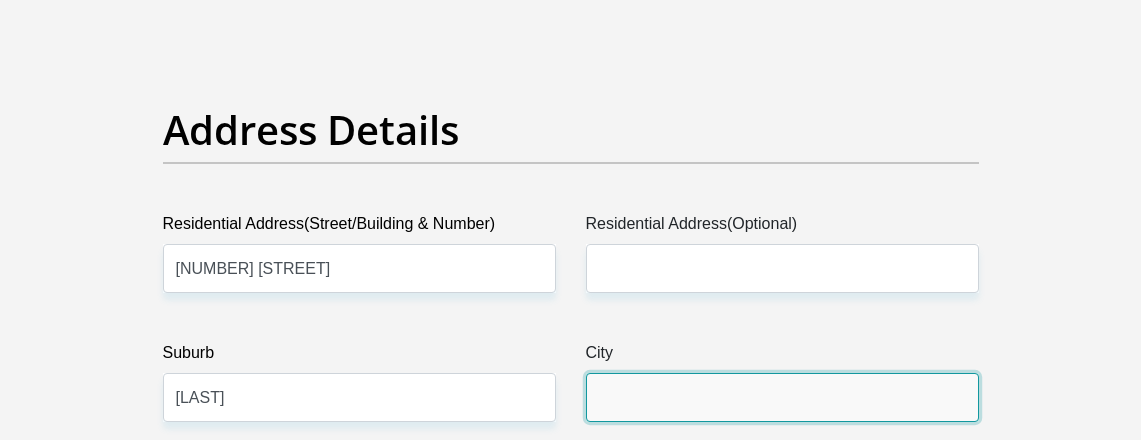 click on "City" at bounding box center (782, 397) 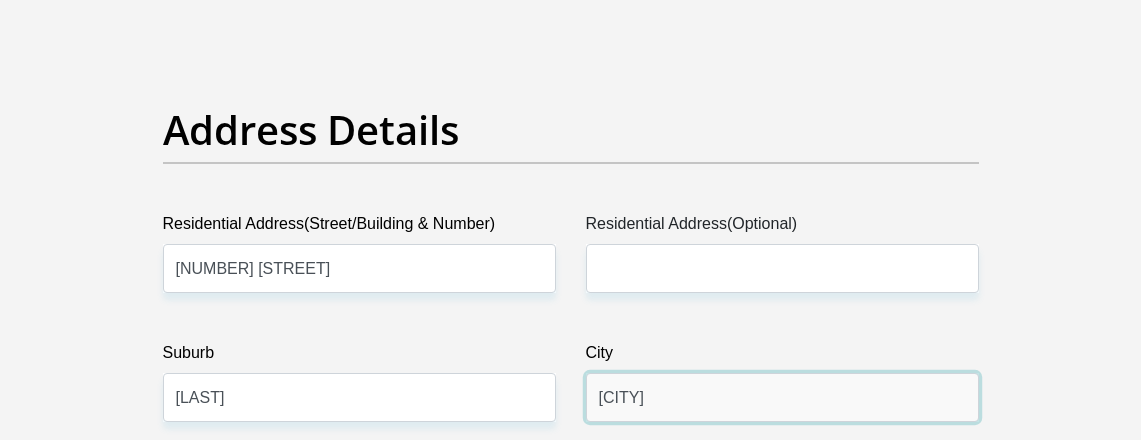 click on "[CITY]" at bounding box center [782, 397] 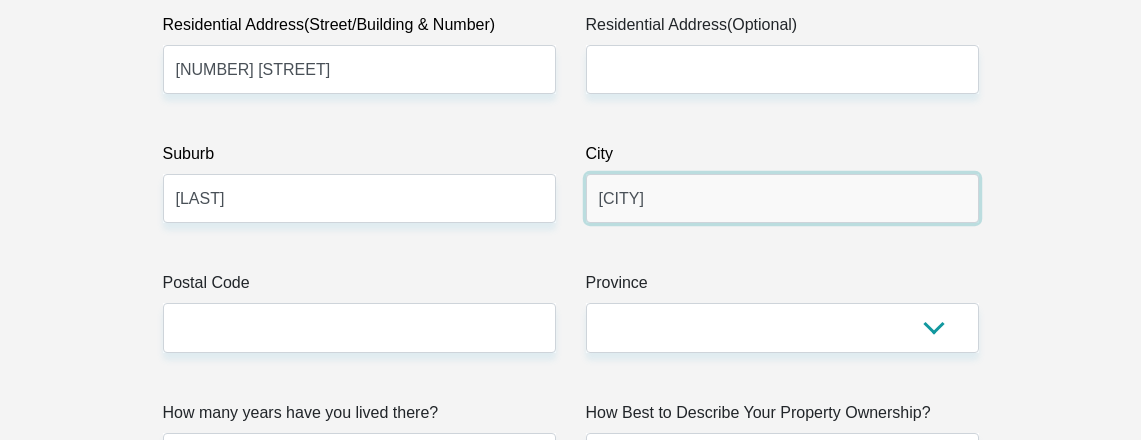 scroll, scrollTop: 1200, scrollLeft: 0, axis: vertical 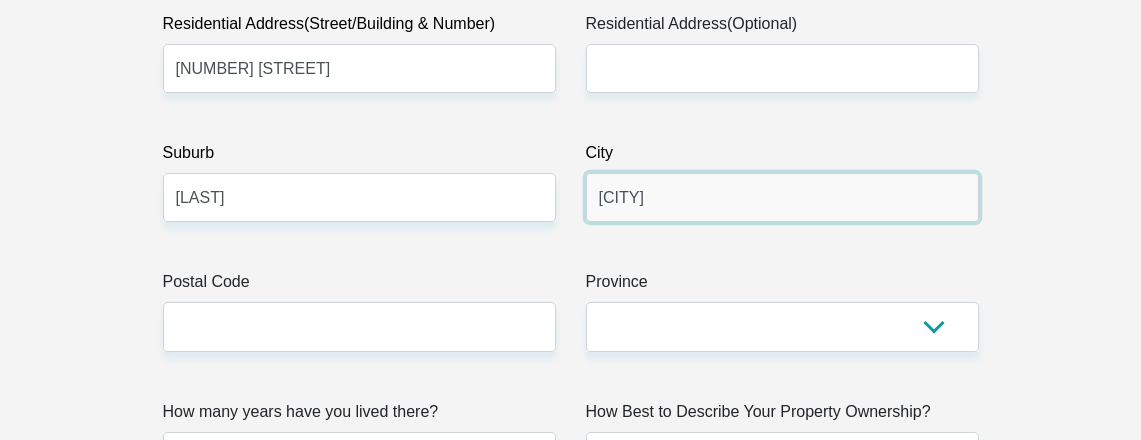 type on "[CITY]" 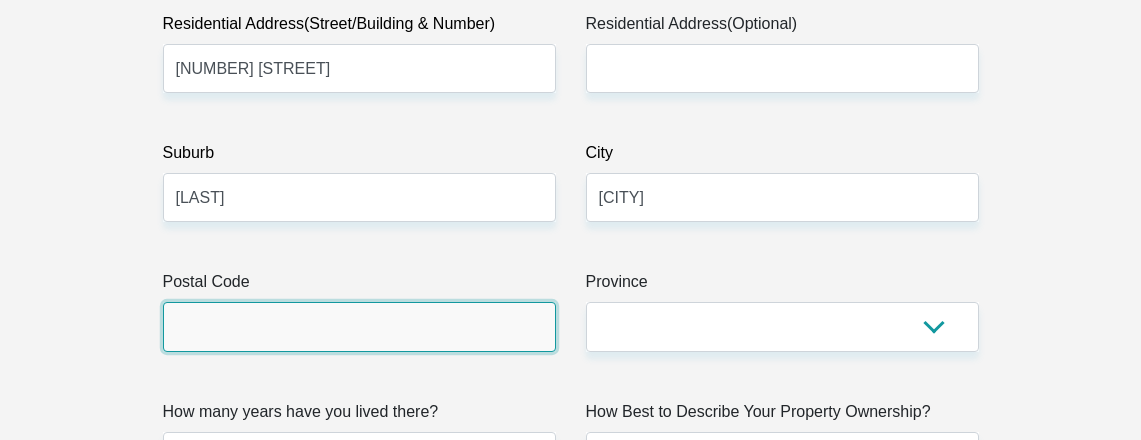 click on "Postal Code" at bounding box center (359, 326) 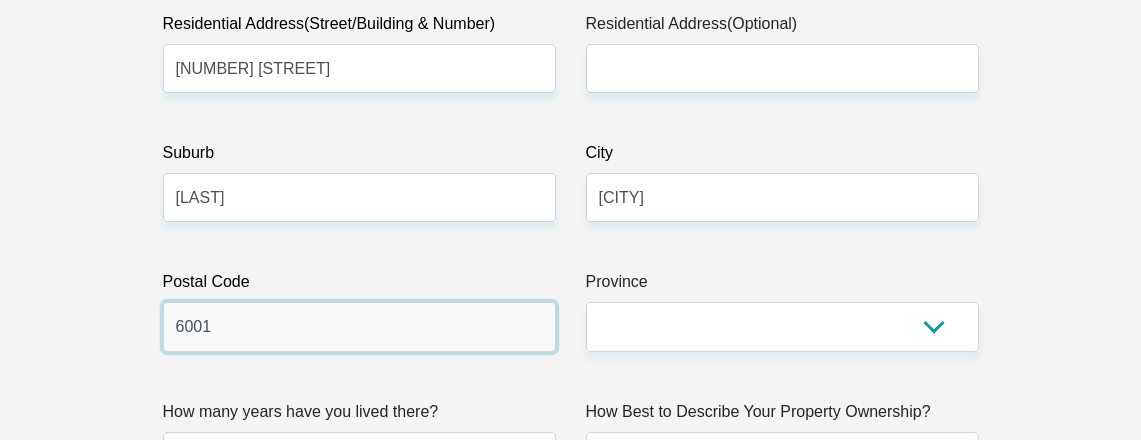 type on "6001" 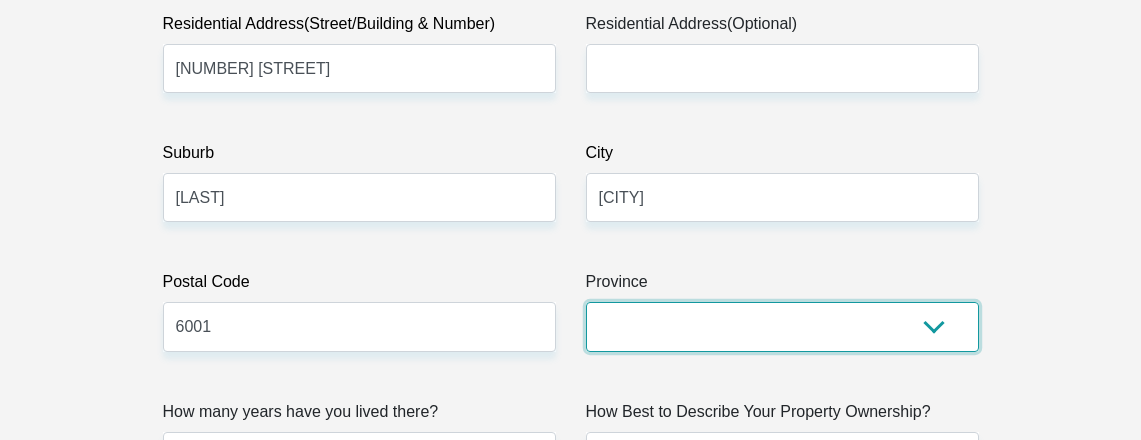 click on "Eastern Cape
Free State
Gauteng
KwaZulu-Natal
Limpopo
Mpumalanga
Northern Cape
North West
Western Cape" at bounding box center [782, 326] 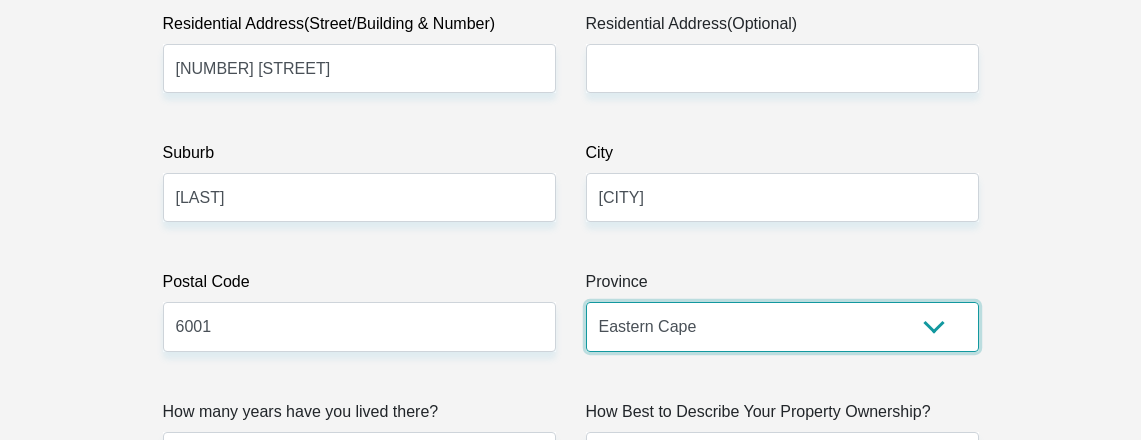 click on "Eastern Cape
Free State
Gauteng
KwaZulu-Natal
Limpopo
Mpumalanga
Northern Cape
North West
Western Cape" at bounding box center (782, 326) 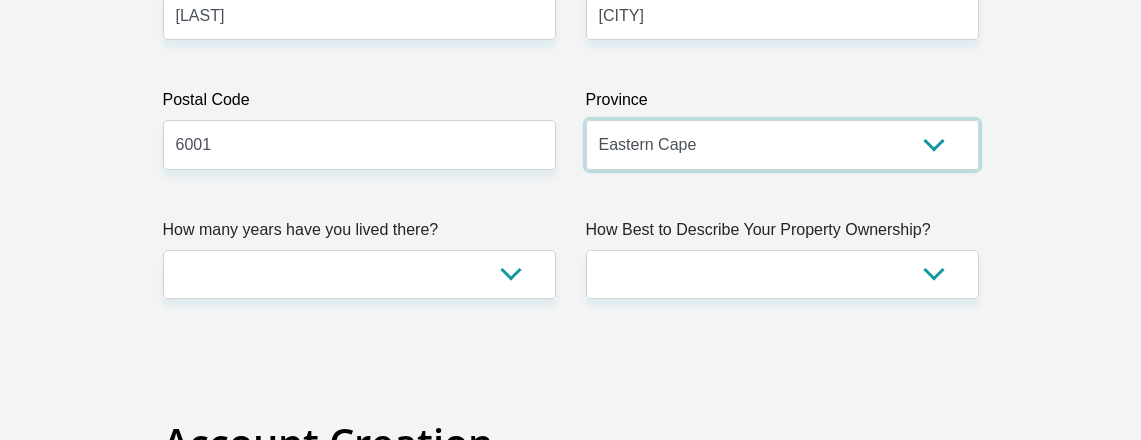 scroll, scrollTop: 1400, scrollLeft: 0, axis: vertical 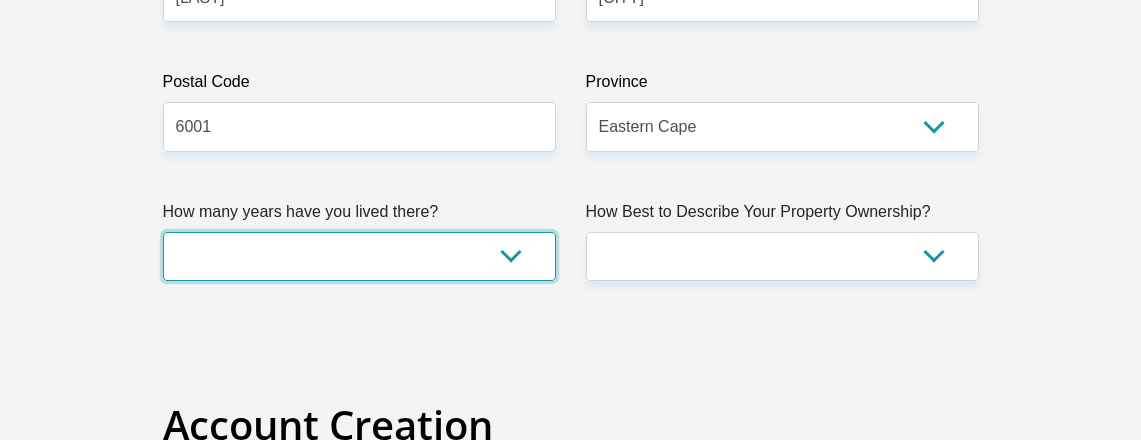click on "less than 1 year
1-3 years
3-5 years
5+ years" at bounding box center (359, 256) 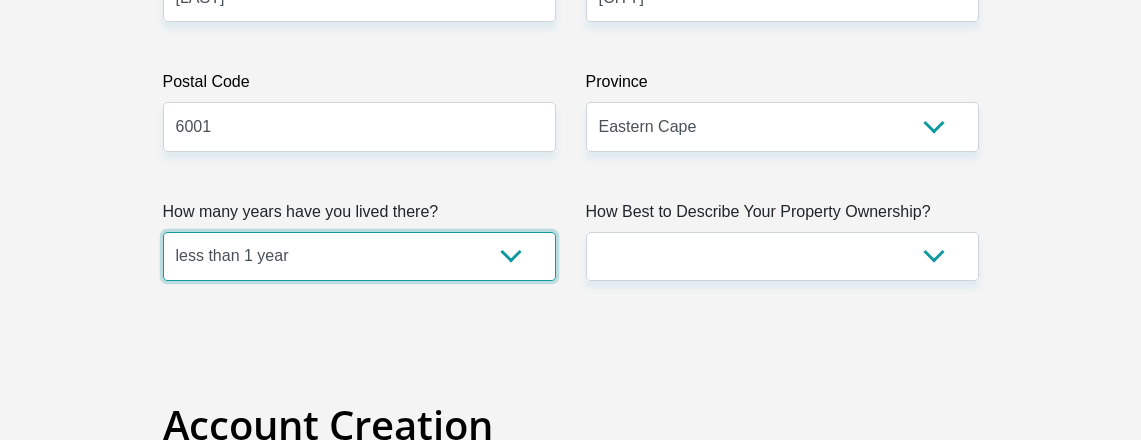 click on "less than 1 year
1-3 years
3-5 years
5+ years" at bounding box center [359, 256] 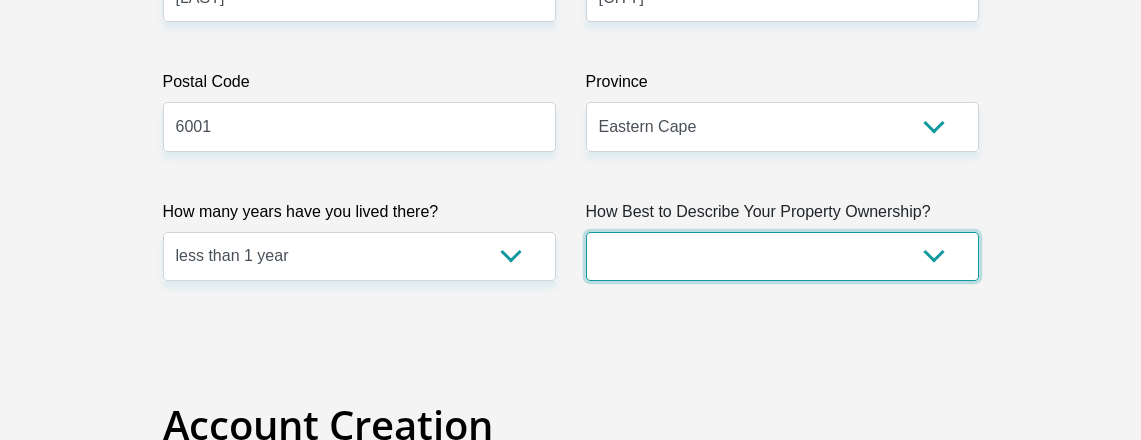 click on "Owned
Rented
Family Owned
Company Dwelling" at bounding box center [782, 256] 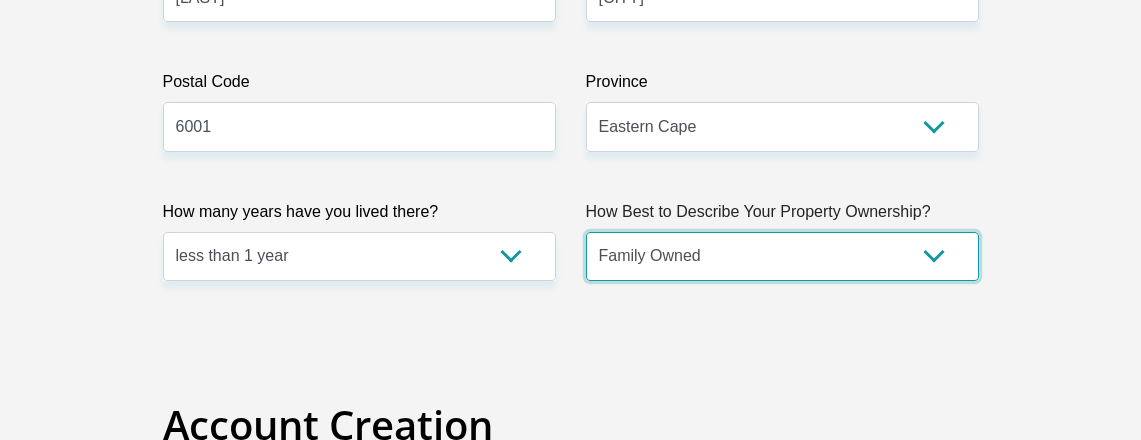 click on "Owned
Rented
Family Owned
Company Dwelling" at bounding box center [782, 256] 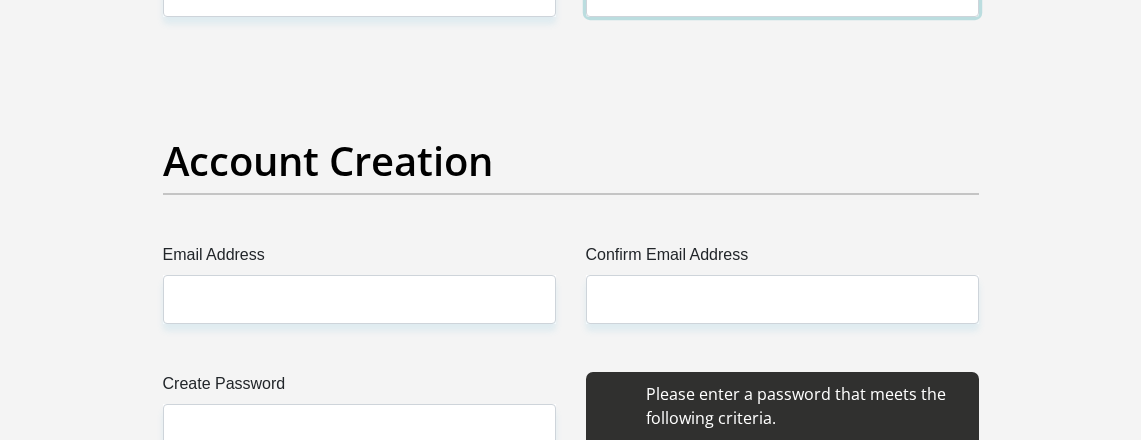 scroll, scrollTop: 1700, scrollLeft: 0, axis: vertical 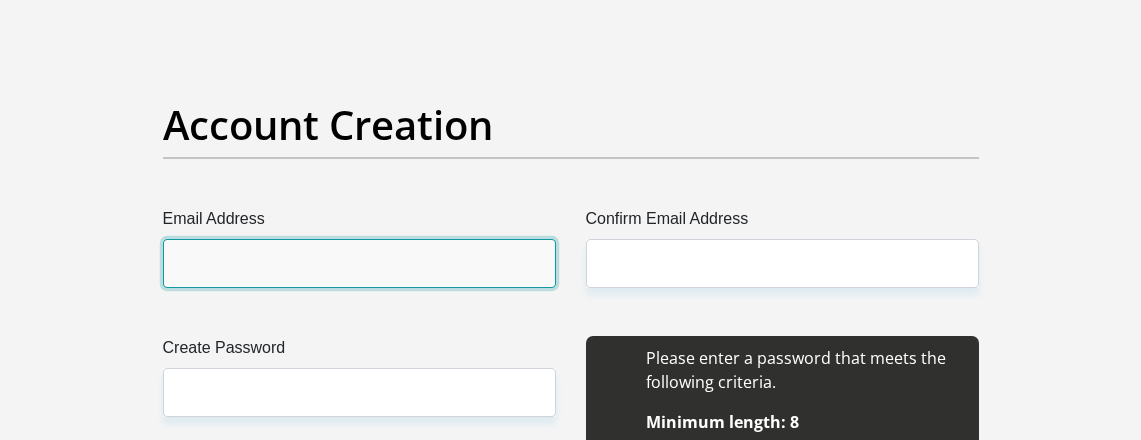 click on "Email Address" at bounding box center (359, 263) 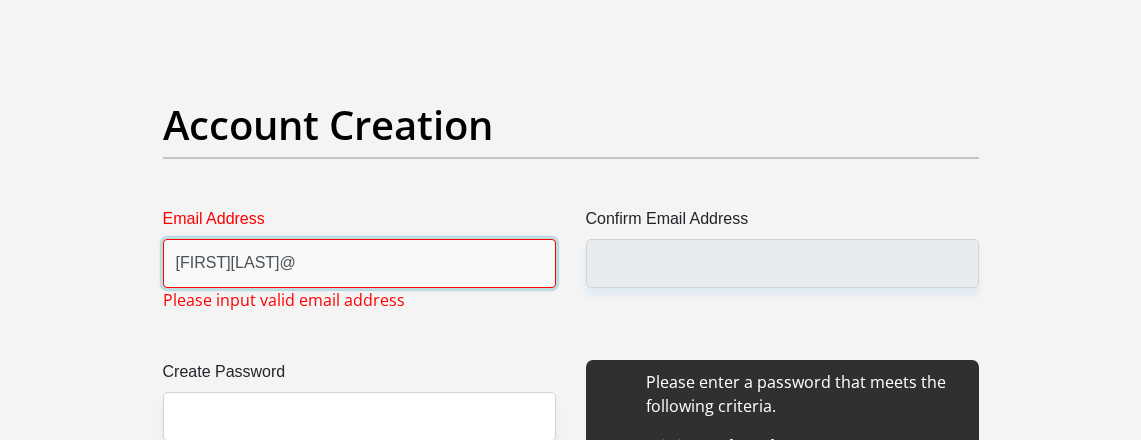 click on "[FIRST][LAST]@" at bounding box center [359, 263] 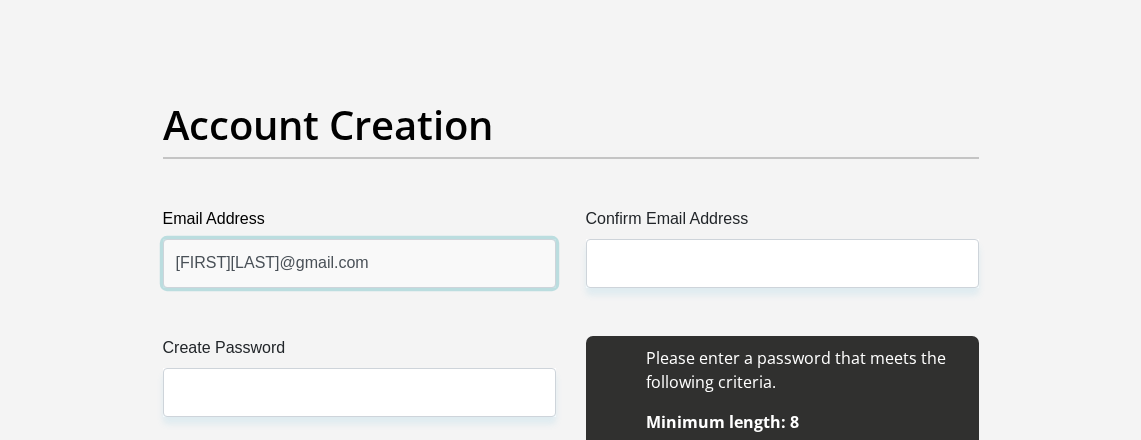 drag, startPoint x: 165, startPoint y: 264, endPoint x: 391, endPoint y: 264, distance: 226 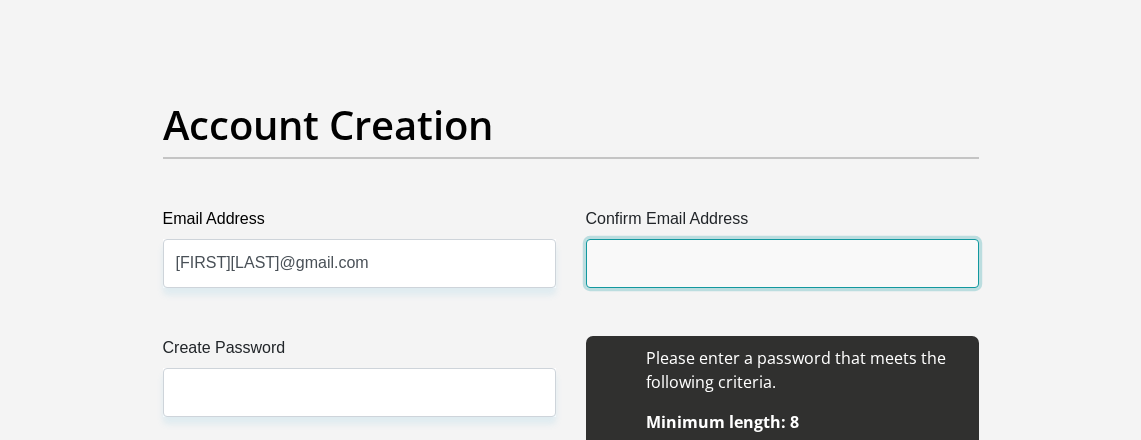 click on "Confirm Email Address" at bounding box center (782, 263) 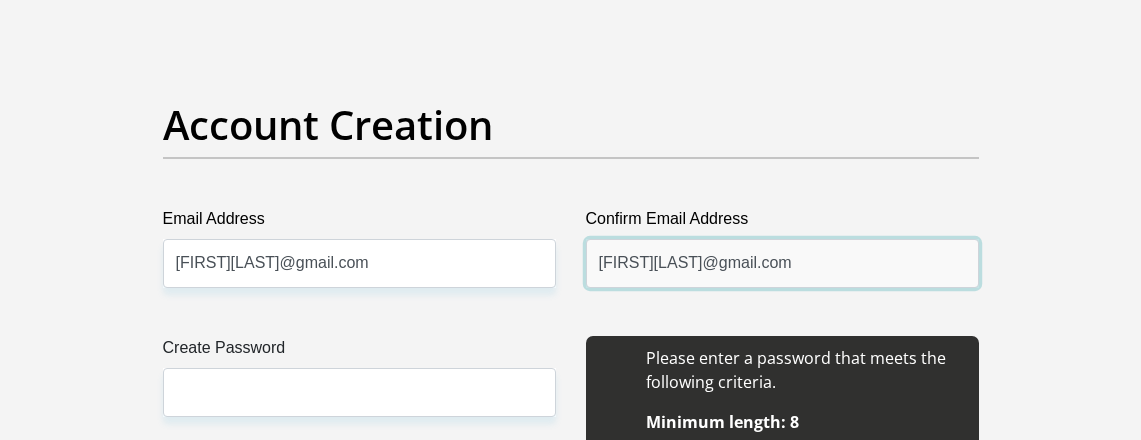 type on "[FIRST][LAST]@gmail.com" 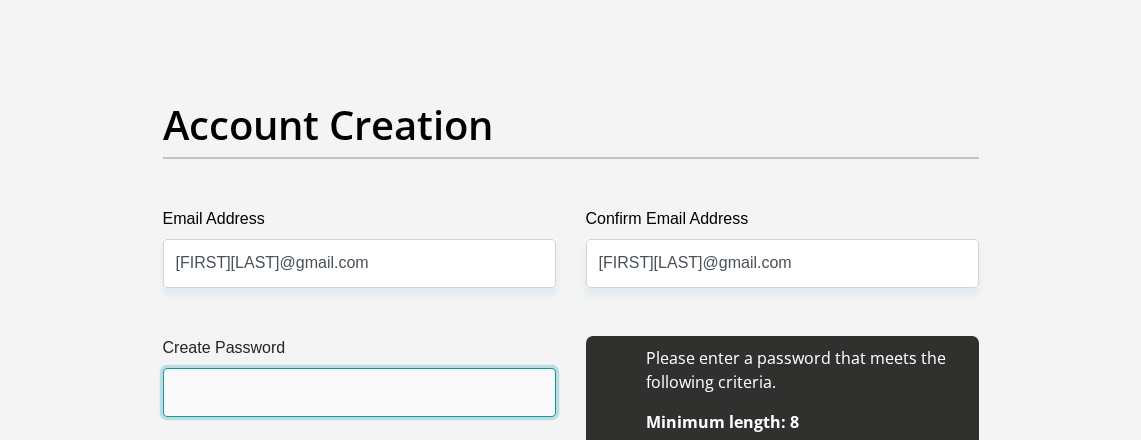 click on "Create Password" at bounding box center (359, 392) 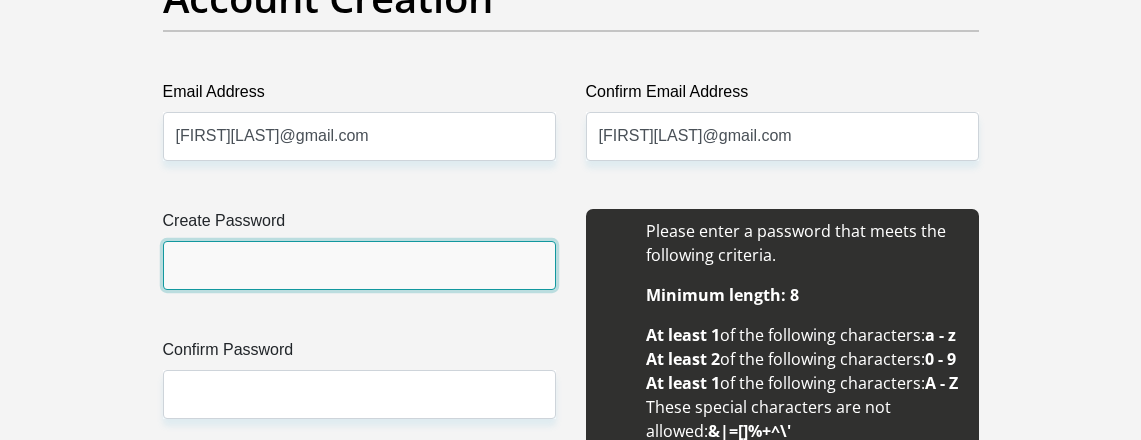 scroll, scrollTop: 2000, scrollLeft: 0, axis: vertical 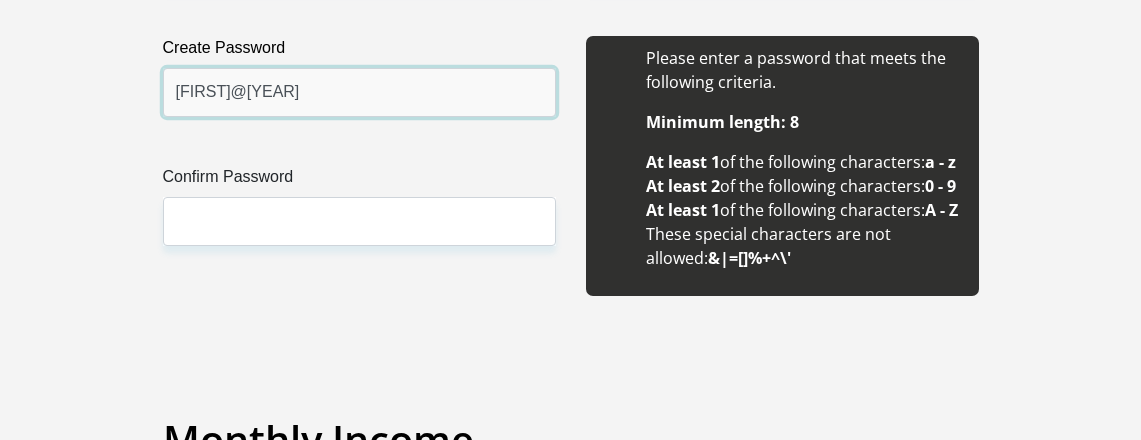 drag, startPoint x: 282, startPoint y: 95, endPoint x: 143, endPoint y: 108, distance: 139.60658 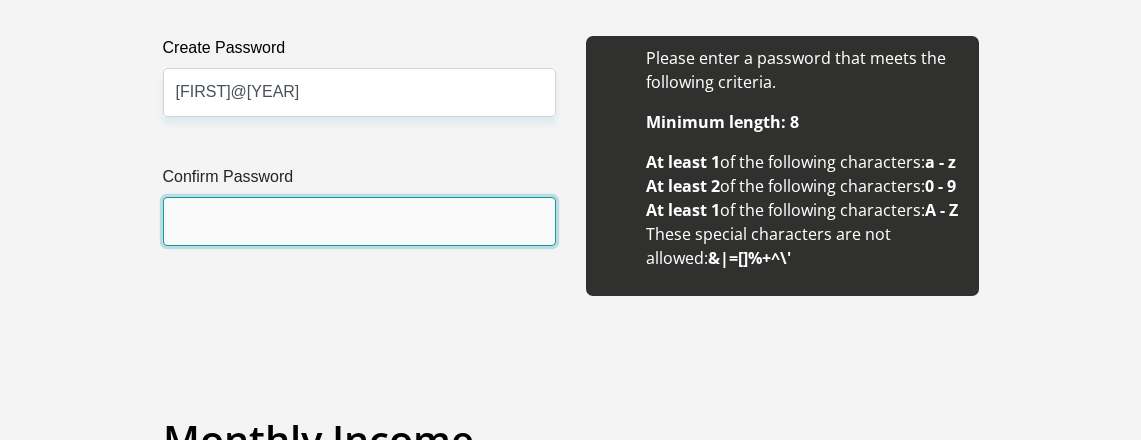 click on "Confirm Password" at bounding box center (359, 221) 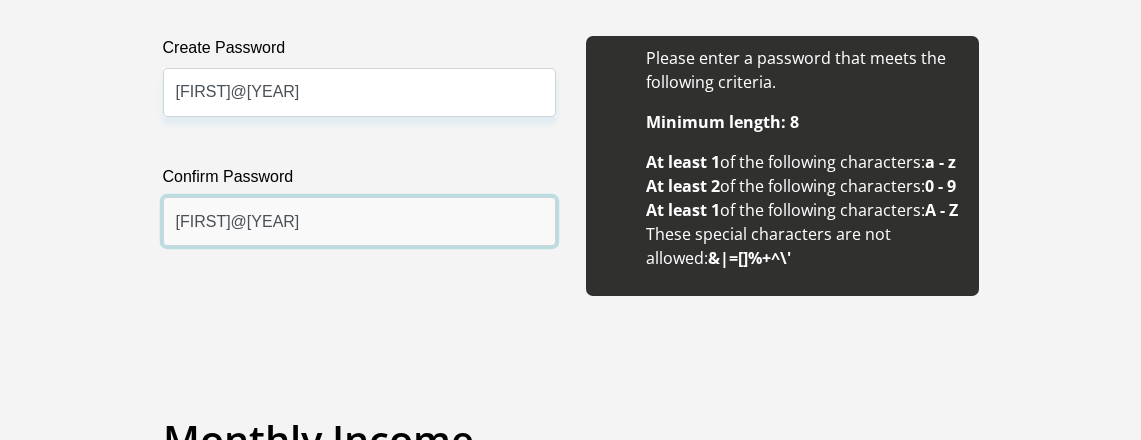 type on "[FIRST]@[YEAR]" 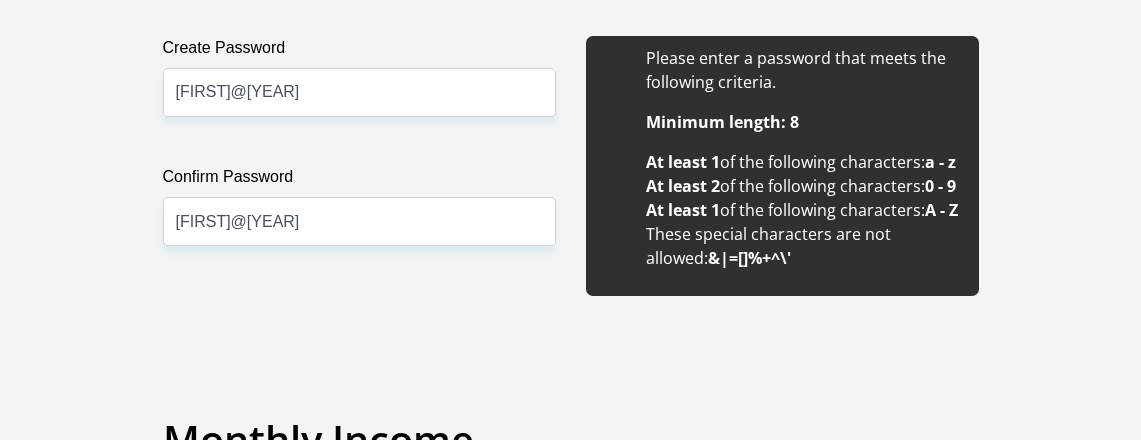 click on "Create Password
[FIRST]@[YEAR]
Please input valid password
Confirm Password
[FIRST]@[YEAR]" at bounding box center [359, 166] 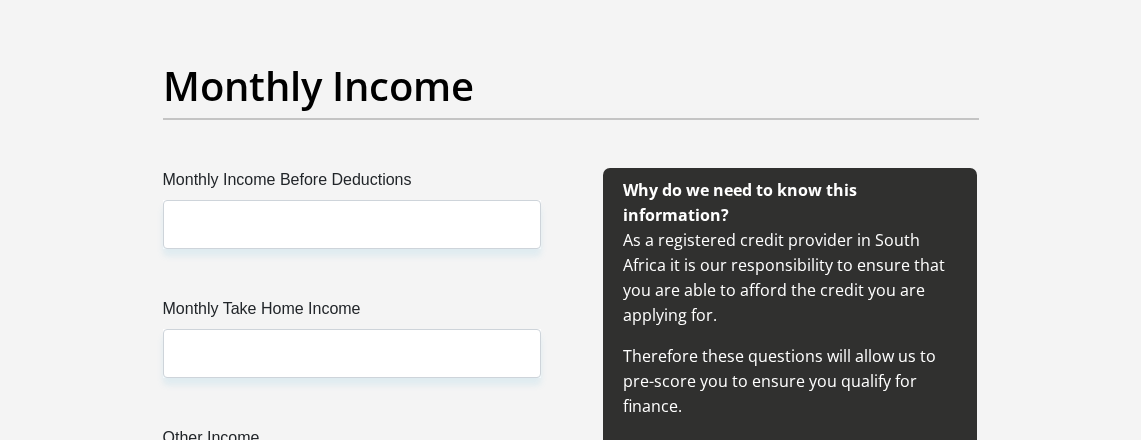 scroll, scrollTop: 2400, scrollLeft: 0, axis: vertical 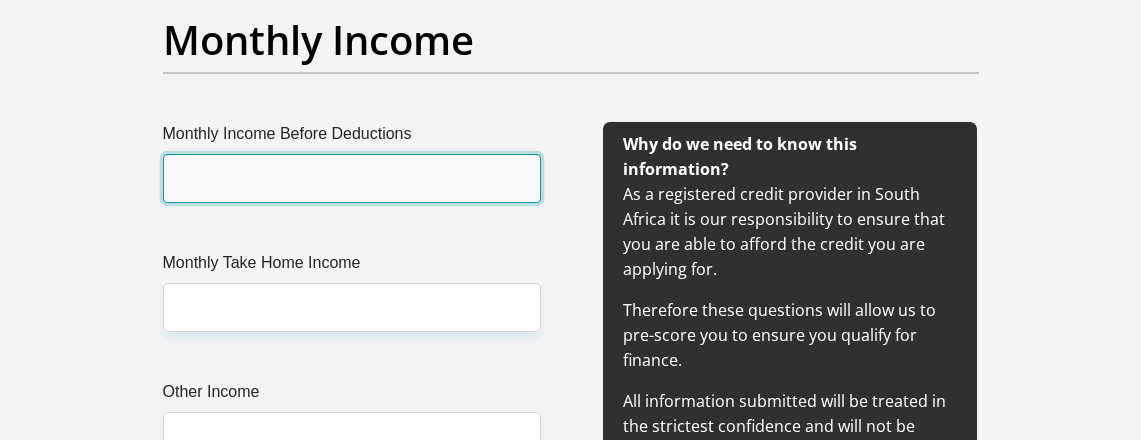 click on "Monthly Income Before Deductions" at bounding box center [352, 178] 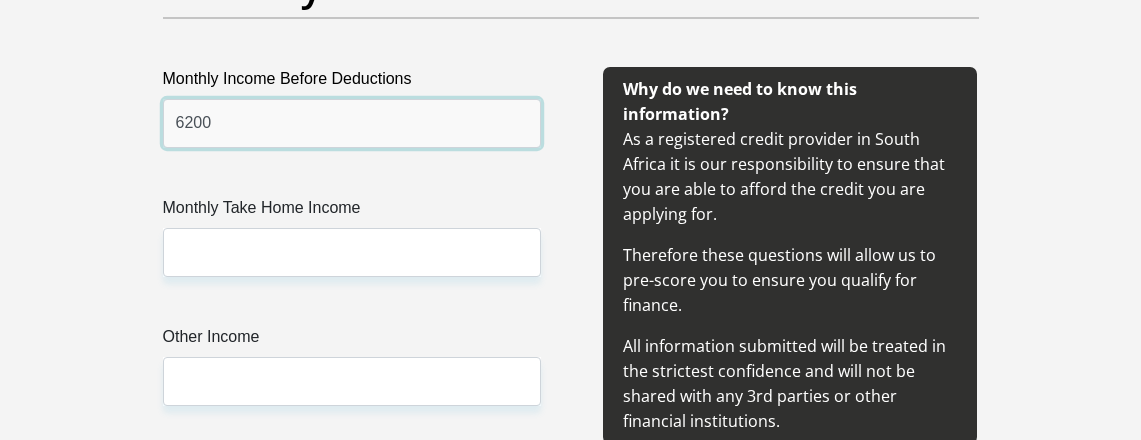 scroll, scrollTop: 2500, scrollLeft: 0, axis: vertical 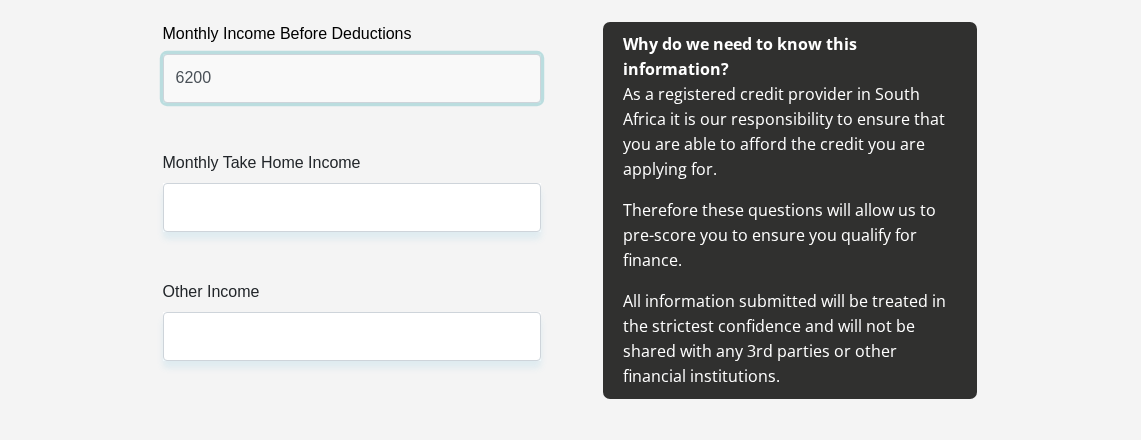 type on "6200" 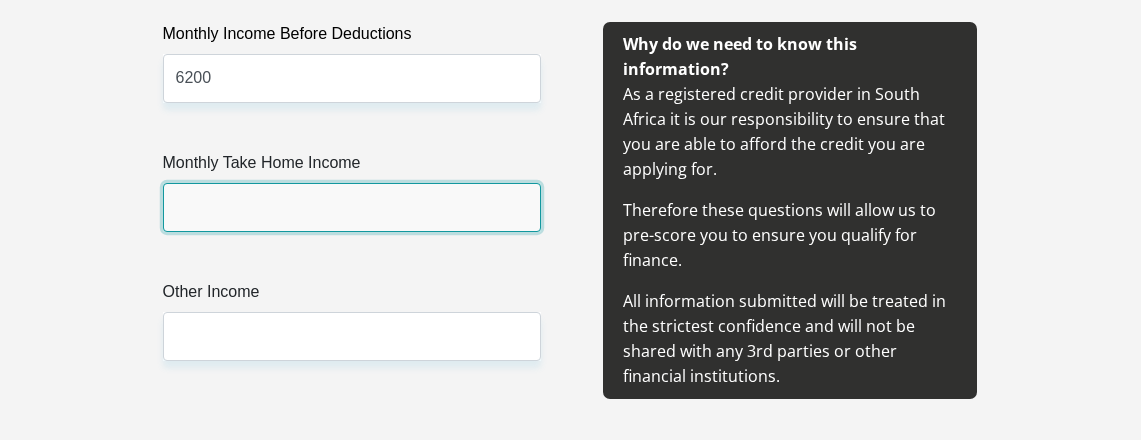 click on "Monthly Take Home Income" at bounding box center [352, 207] 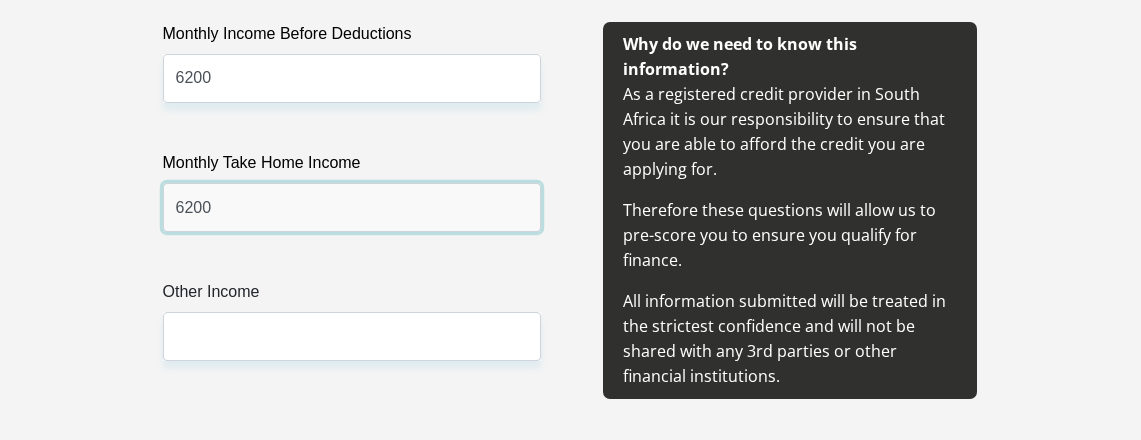type on "6200" 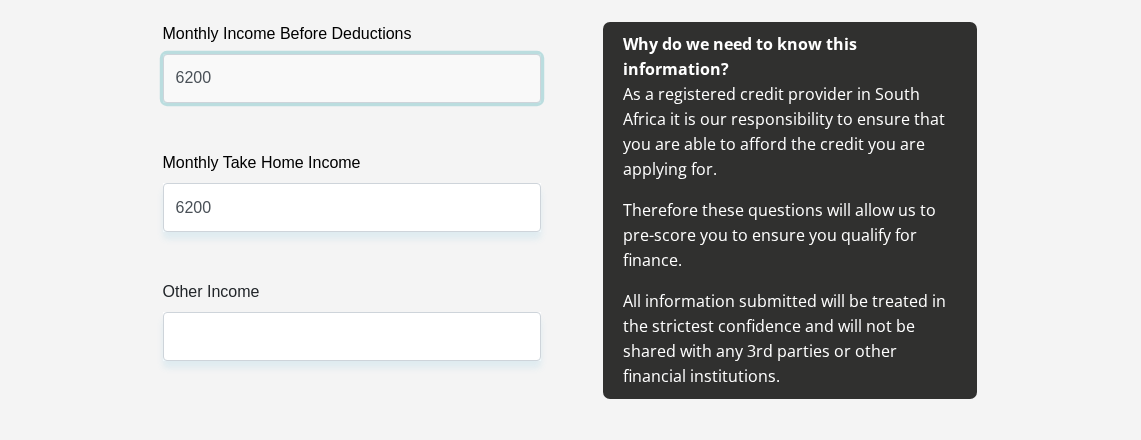 click on "6200" at bounding box center (352, 78) 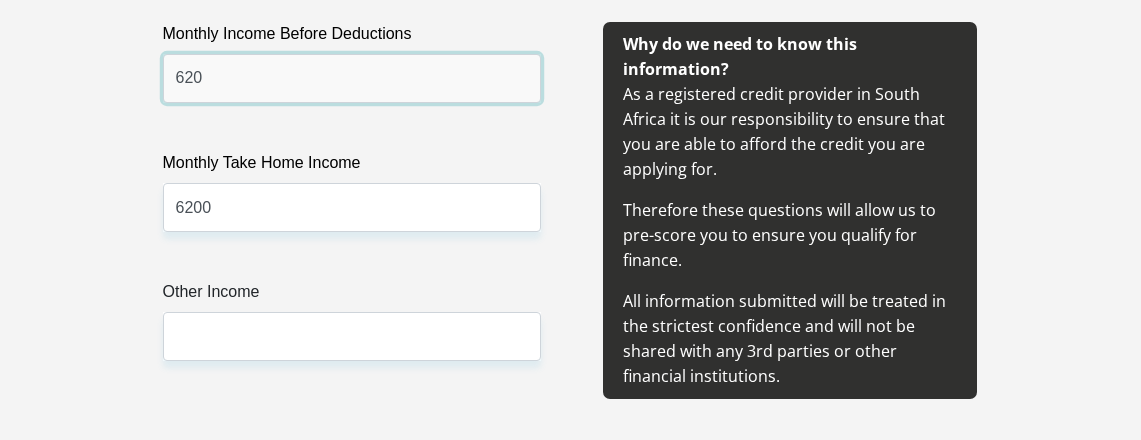 type on "6200" 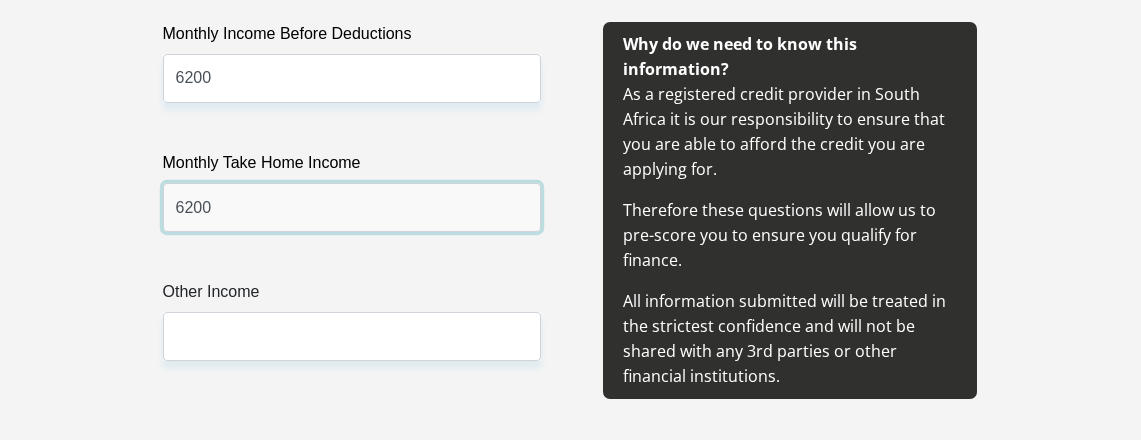 click on "6200" at bounding box center [352, 207] 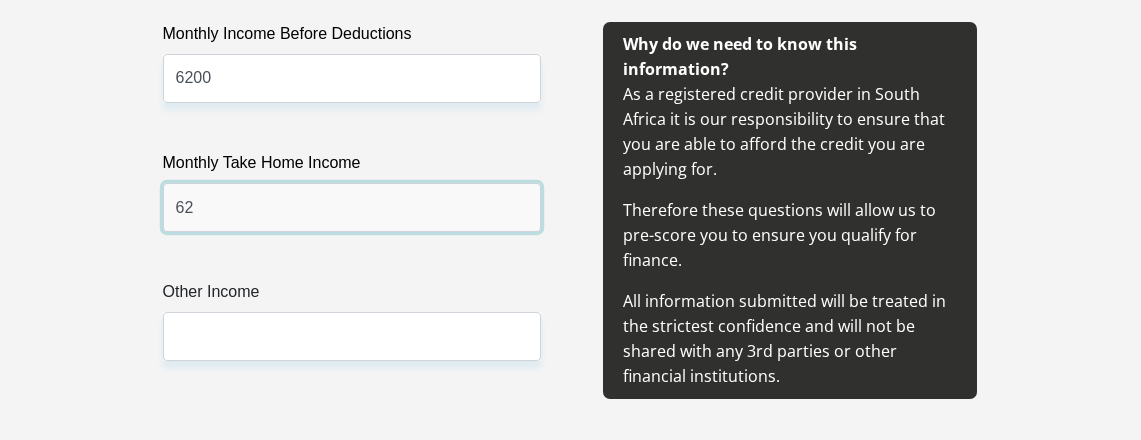 type on "6" 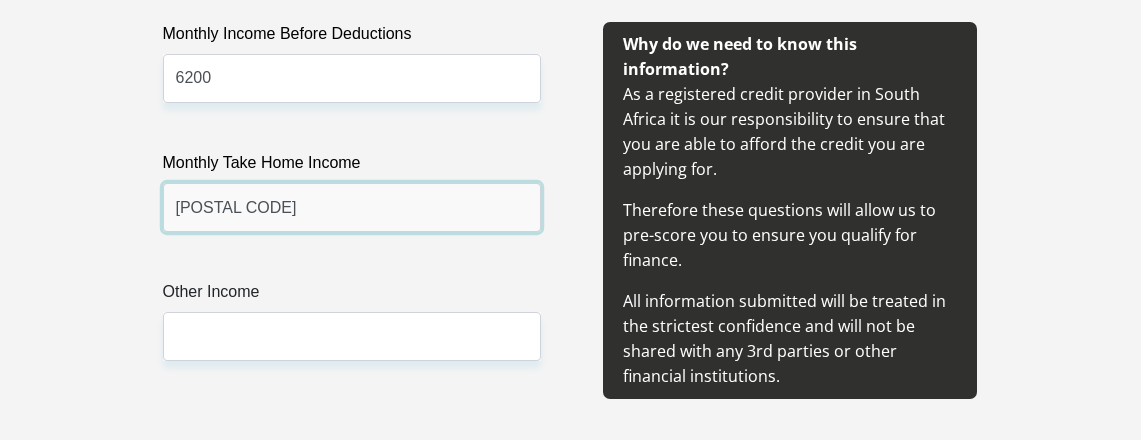 type on "[POSTAL CODE]" 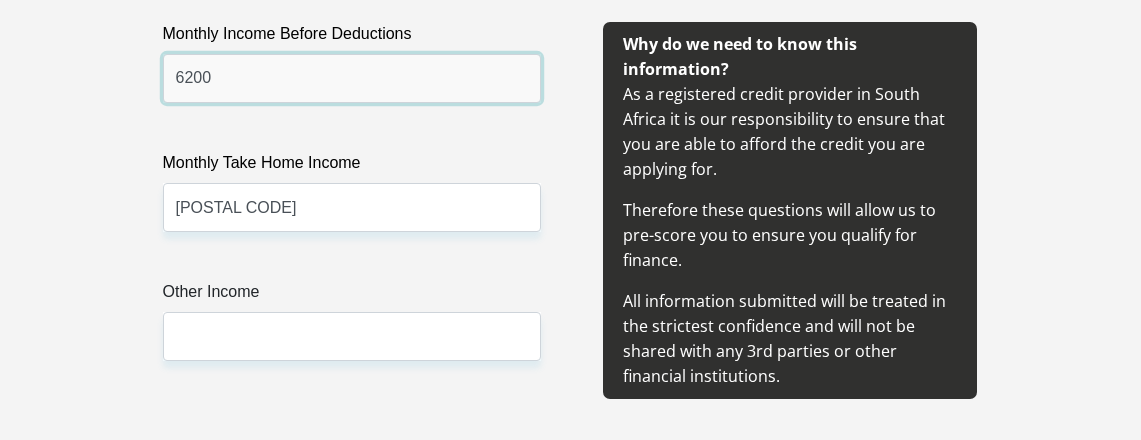 click on "6200" at bounding box center [352, 78] 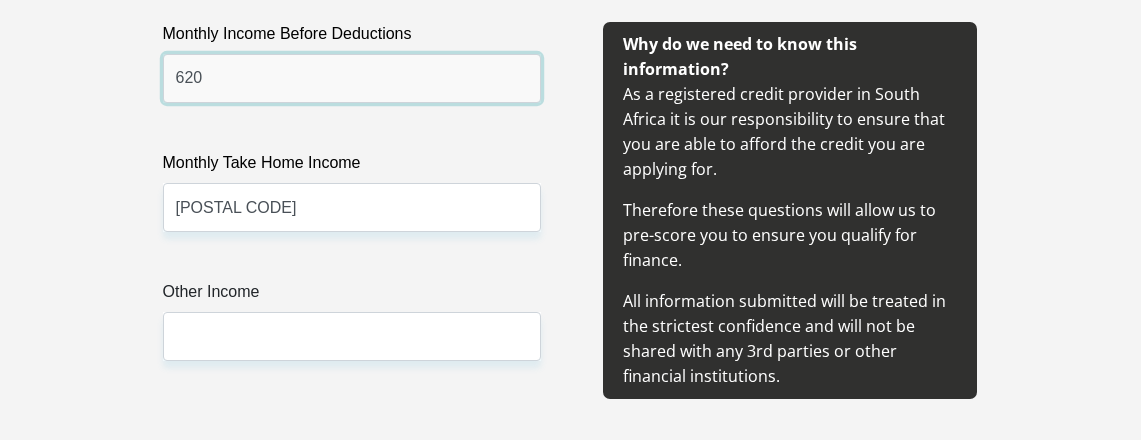 type on "6200" 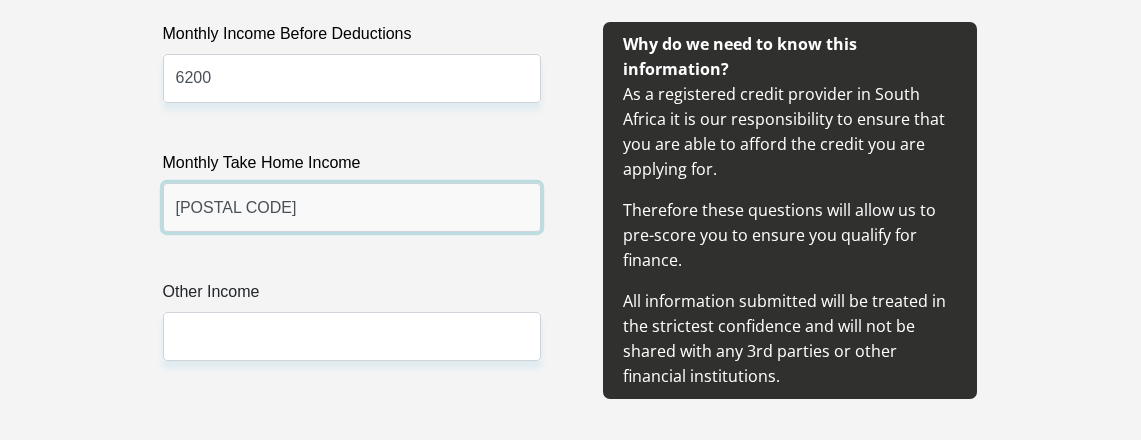 click on "[POSTAL CODE]" at bounding box center (352, 207) 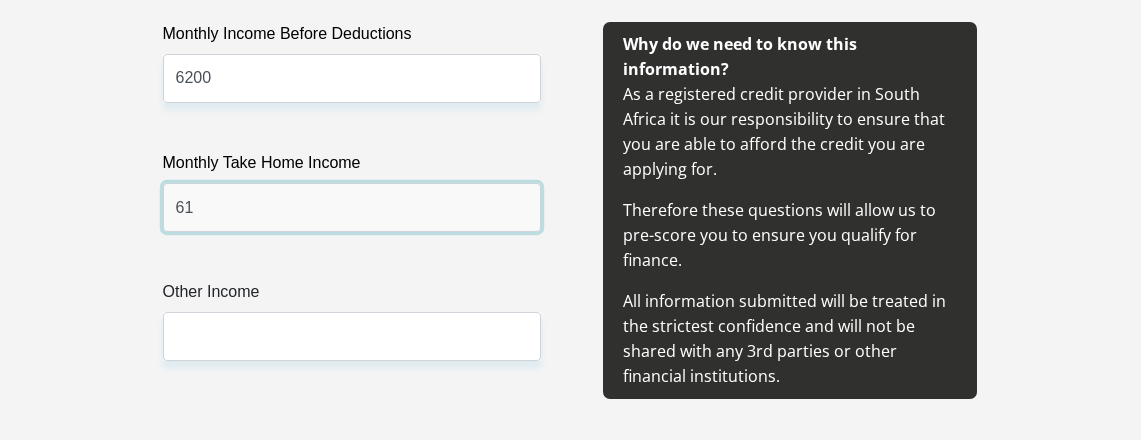 type on "6" 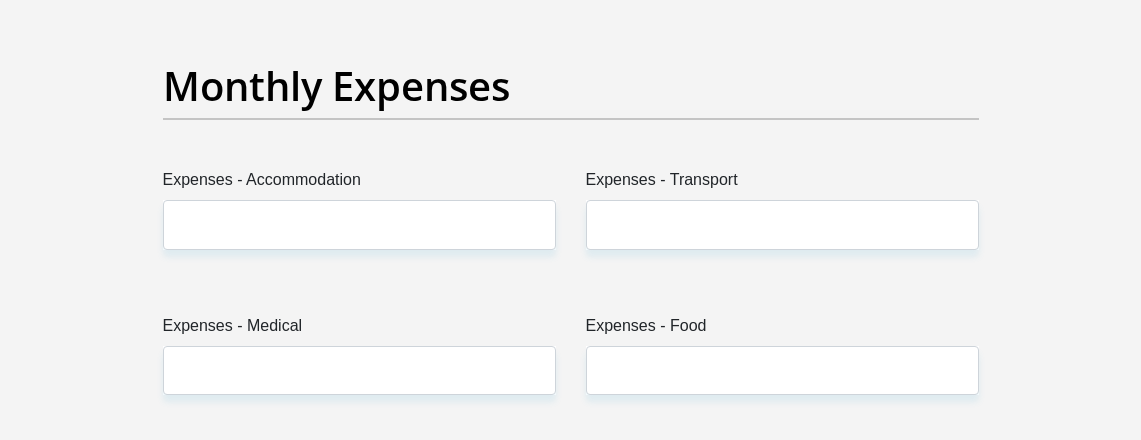 scroll, scrollTop: 3000, scrollLeft: 0, axis: vertical 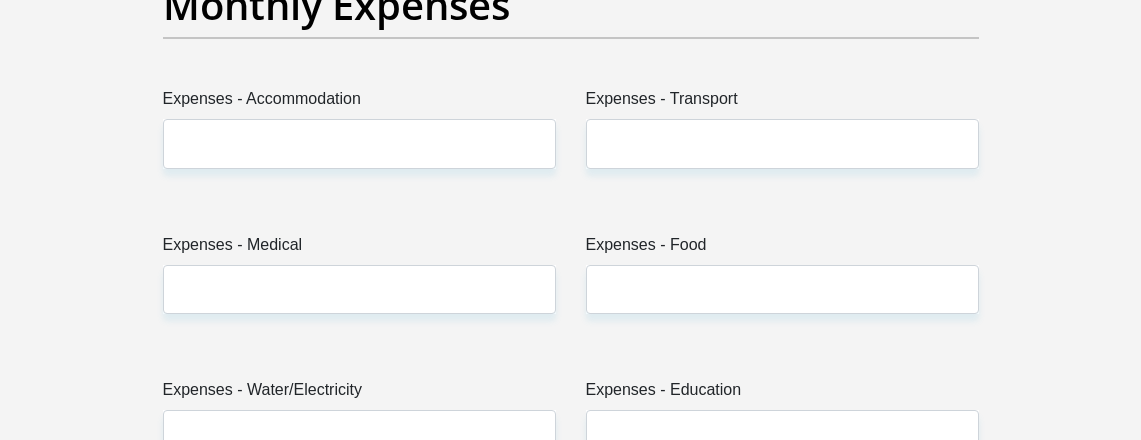 type on "5900" 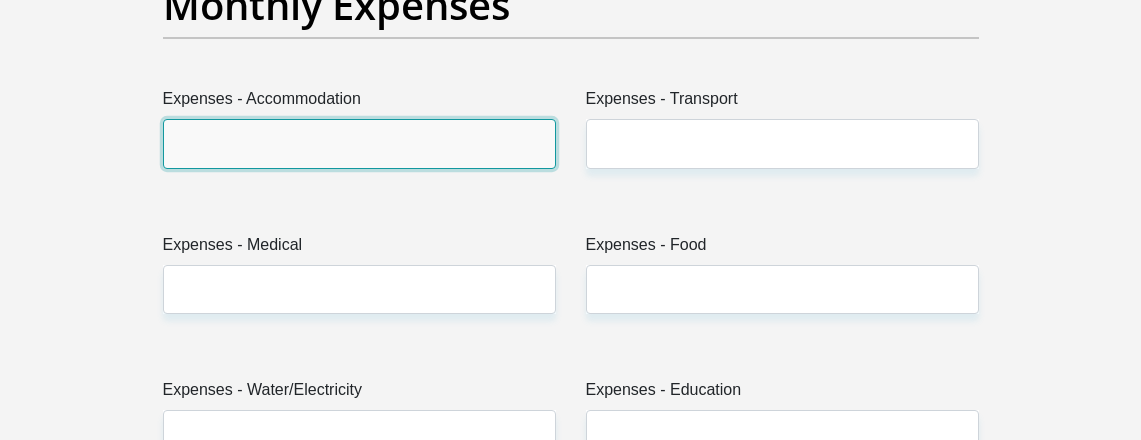 click on "Expenses - Accommodation" at bounding box center (359, 143) 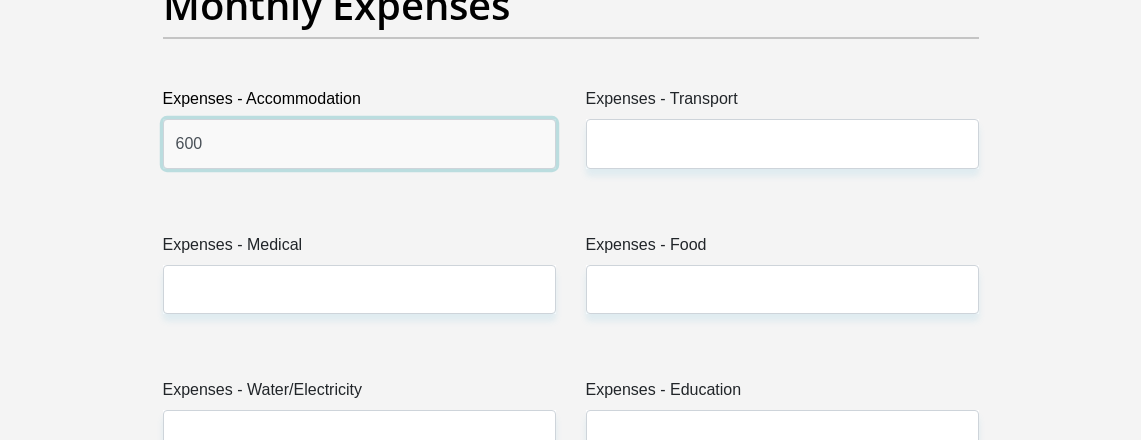 type on "600" 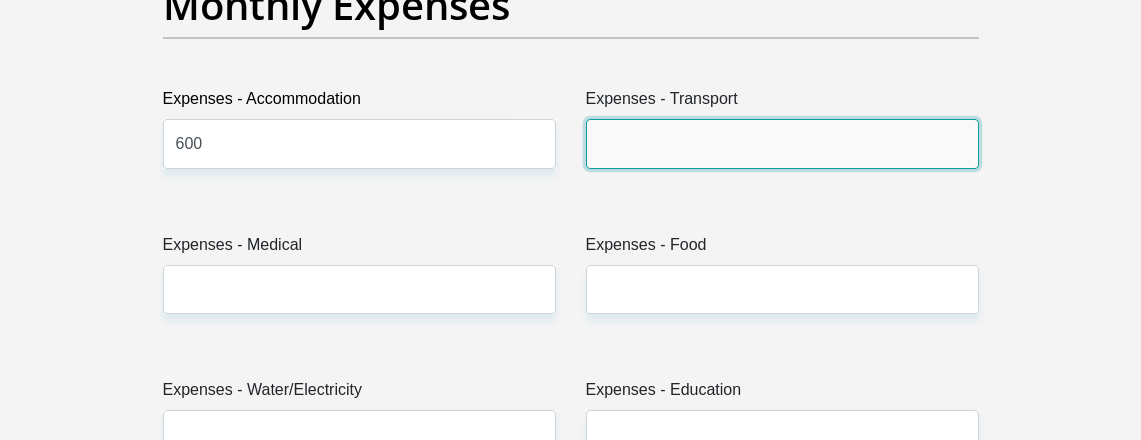 click on "Expenses - Transport" at bounding box center [782, 143] 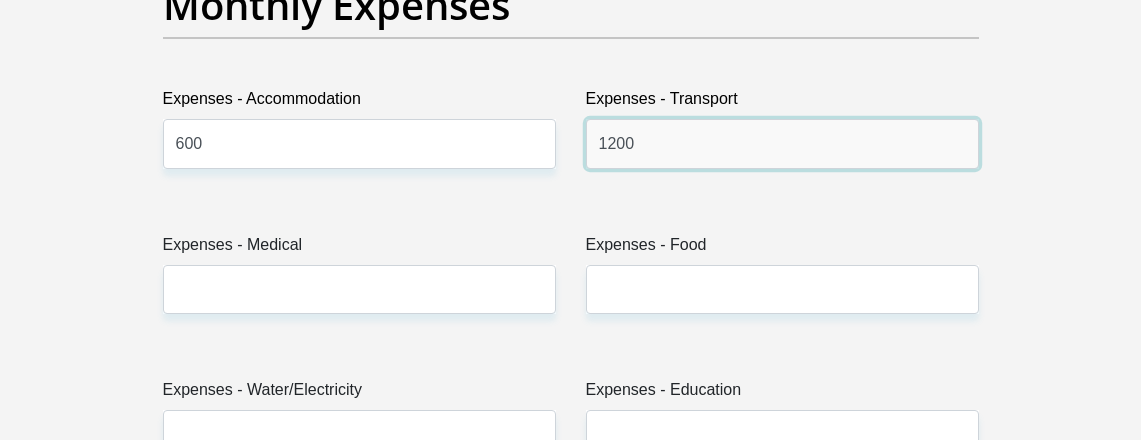 type on "1200" 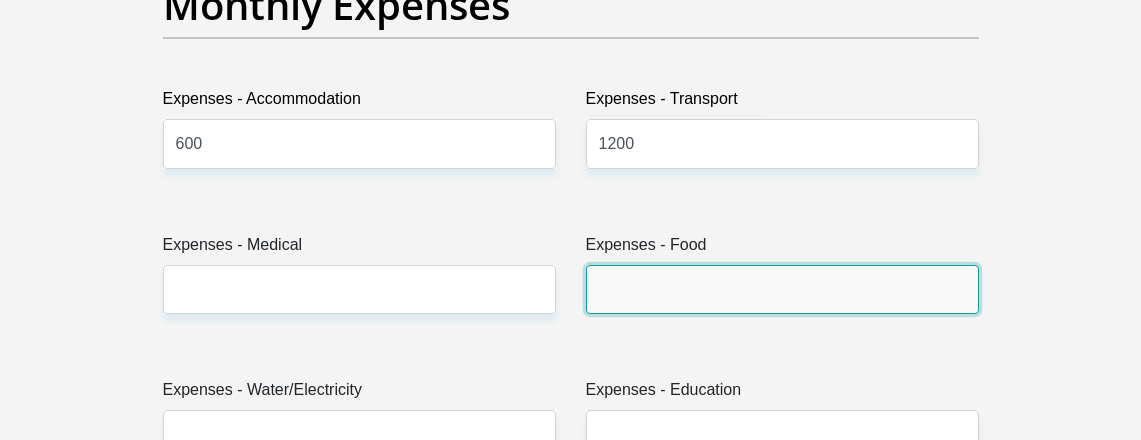 click on "Expenses - Food" at bounding box center [782, 289] 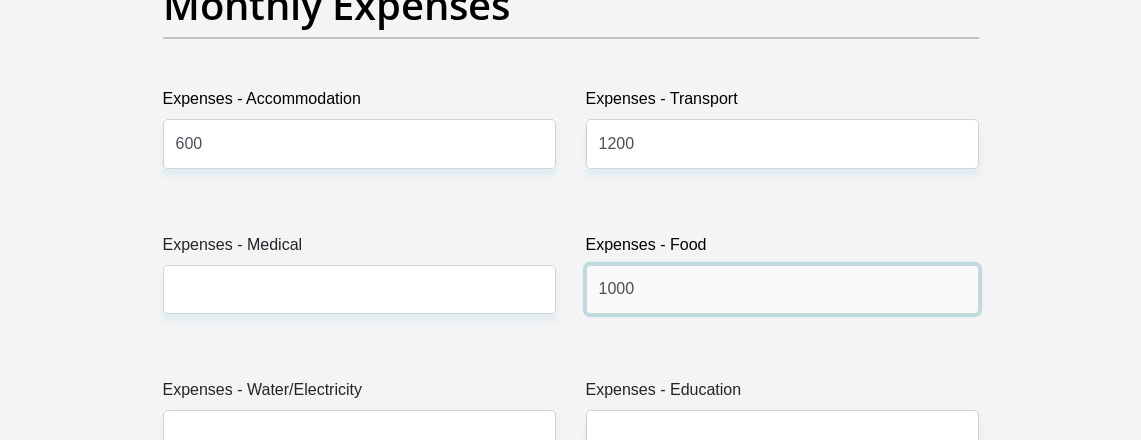 type on "1000" 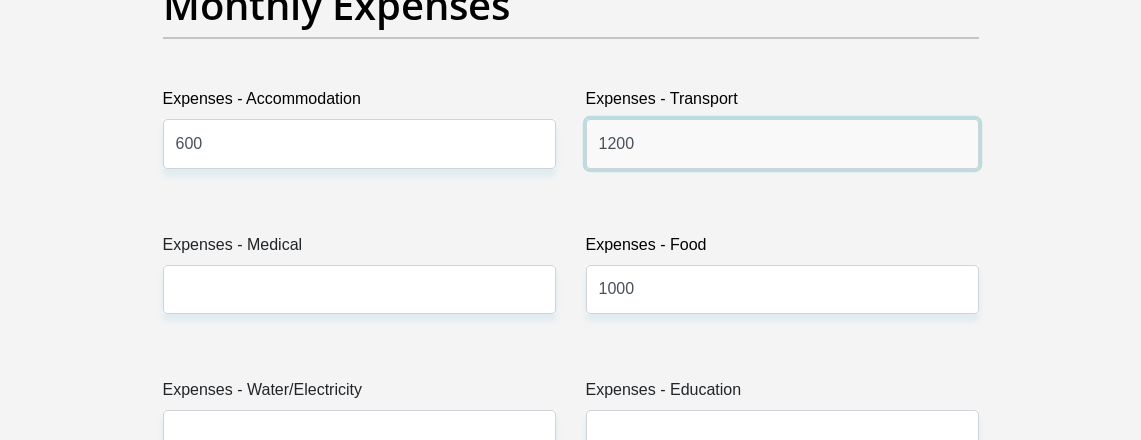 click on "1200" at bounding box center (782, 143) 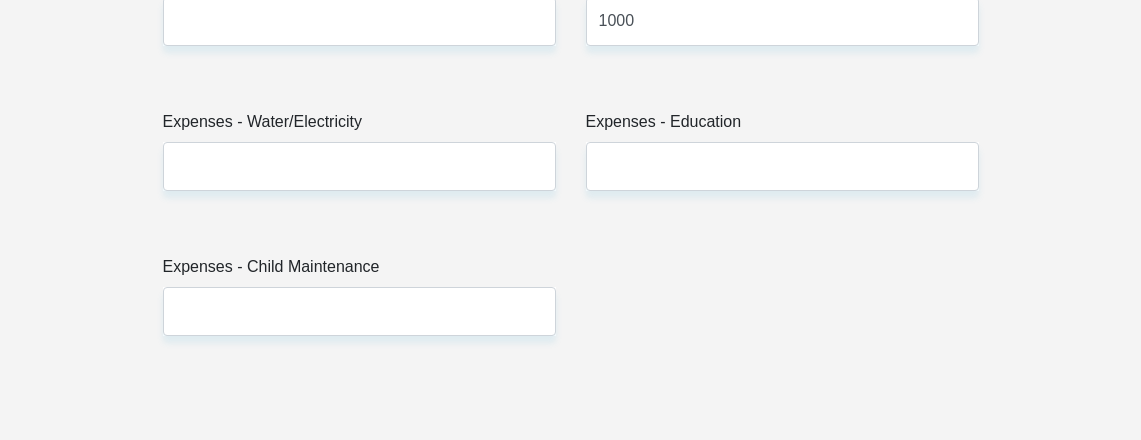 scroll, scrollTop: 3300, scrollLeft: 0, axis: vertical 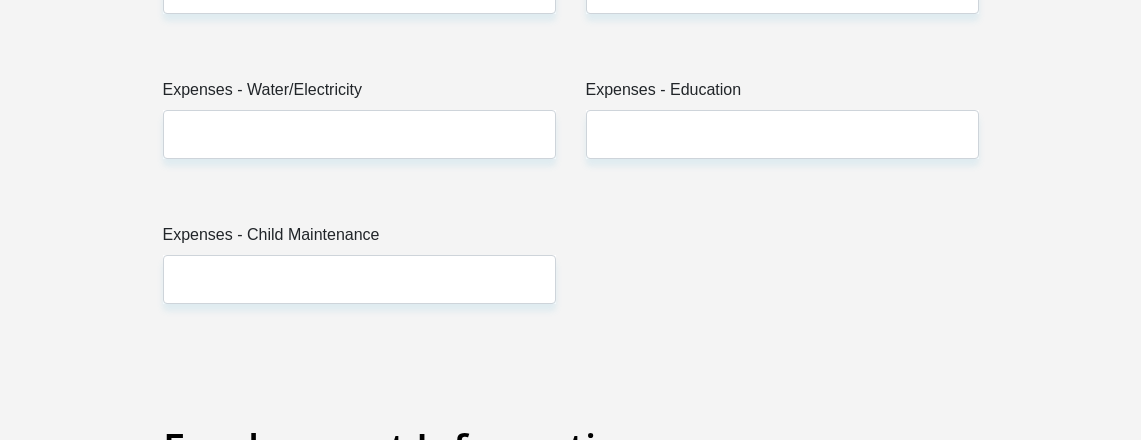 type on "1000" 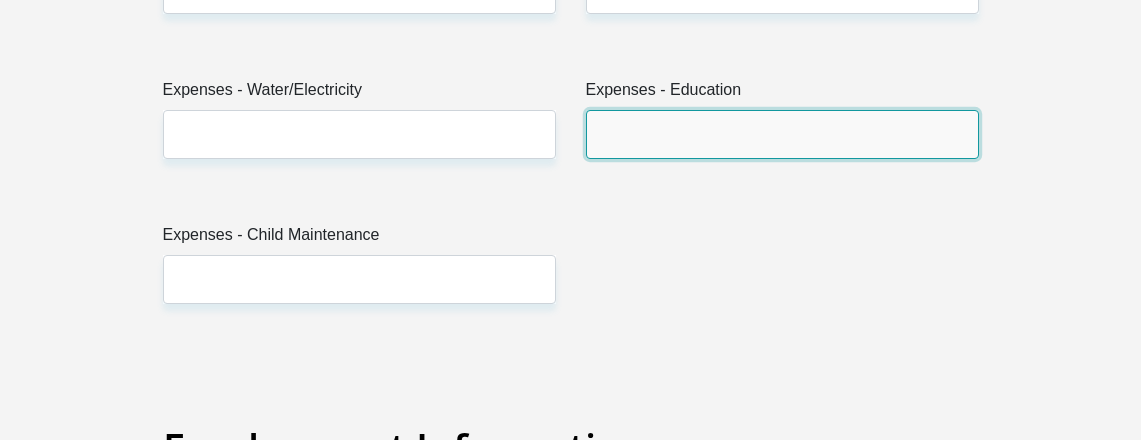 click on "Expenses - Education" at bounding box center [782, 134] 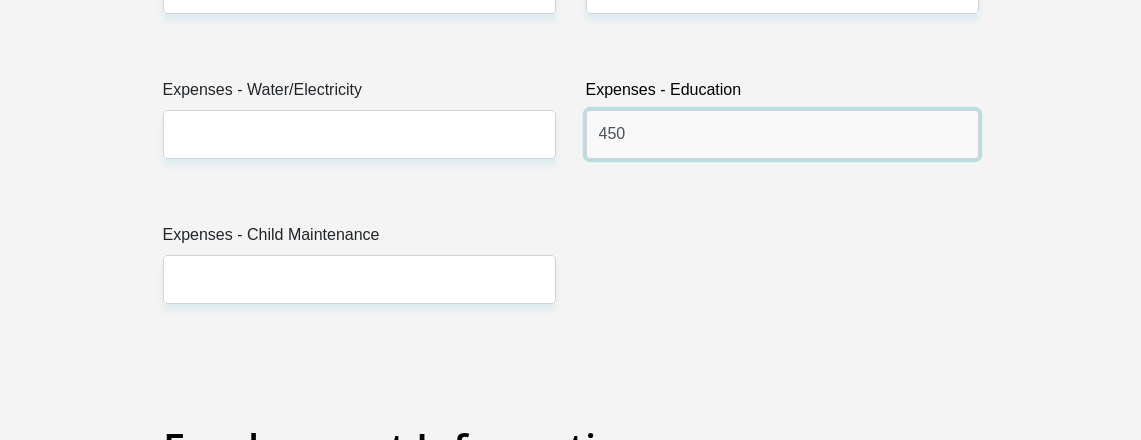 type on "450" 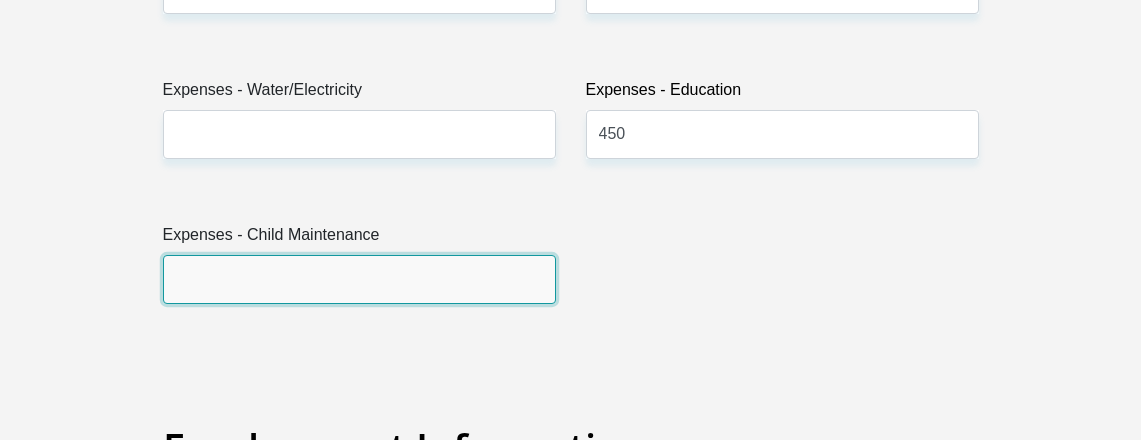 click on "Expenses - Child Maintenance" at bounding box center (359, 279) 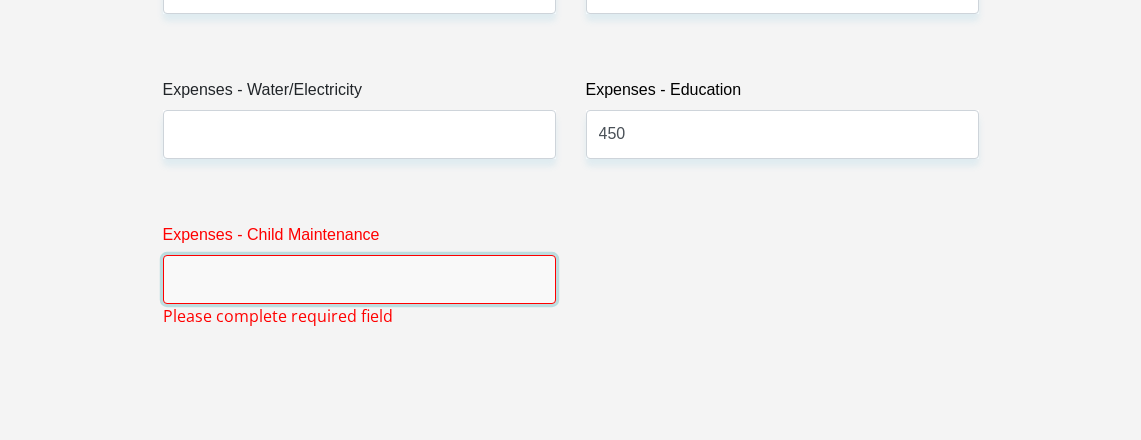 click on "Expenses - Child Maintenance" at bounding box center (359, 279) 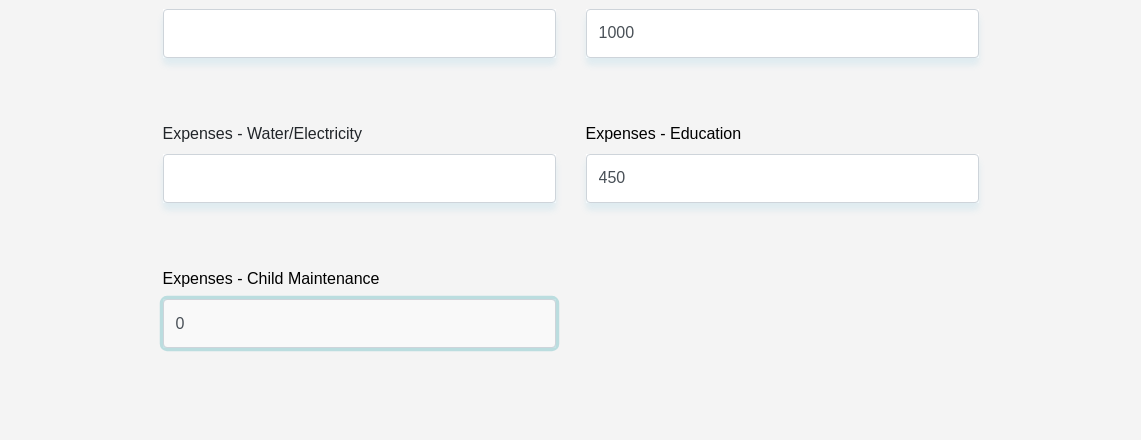 scroll, scrollTop: 3200, scrollLeft: 0, axis: vertical 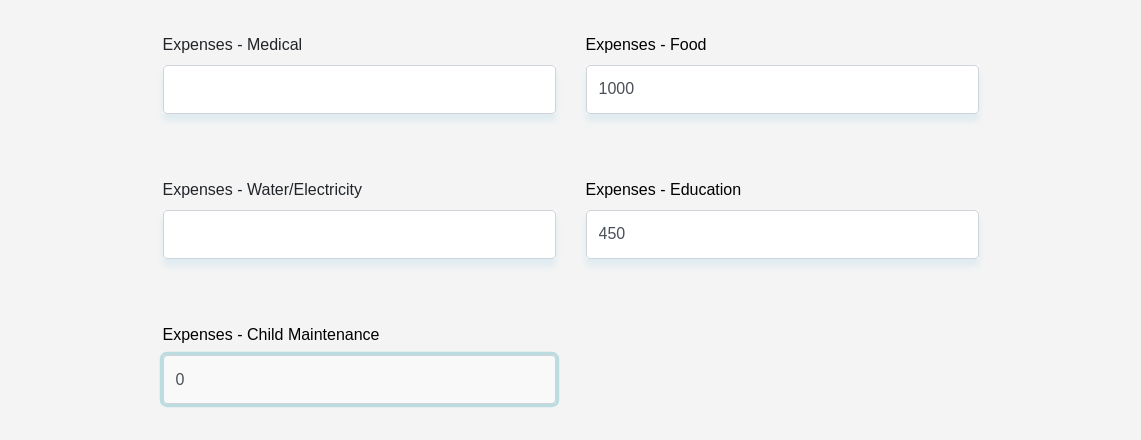type on "0" 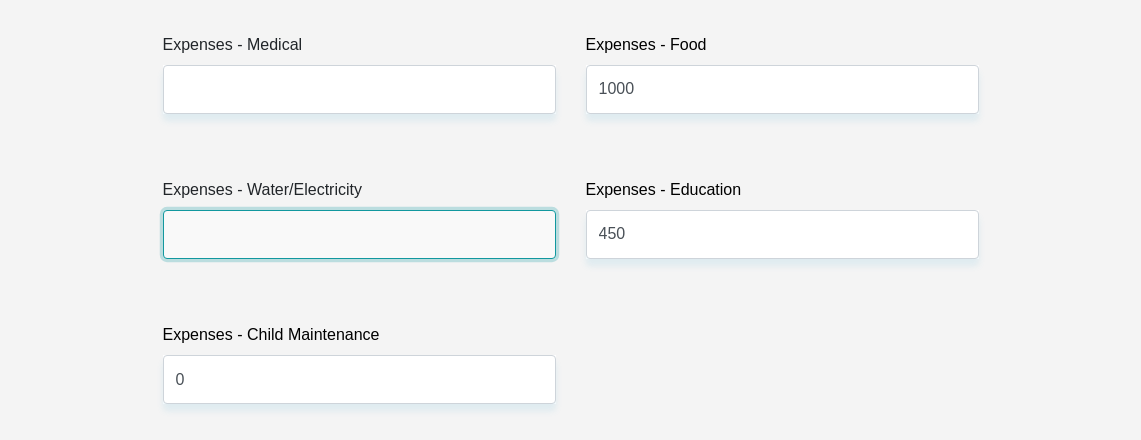 click on "Expenses - Water/Electricity" at bounding box center (359, 234) 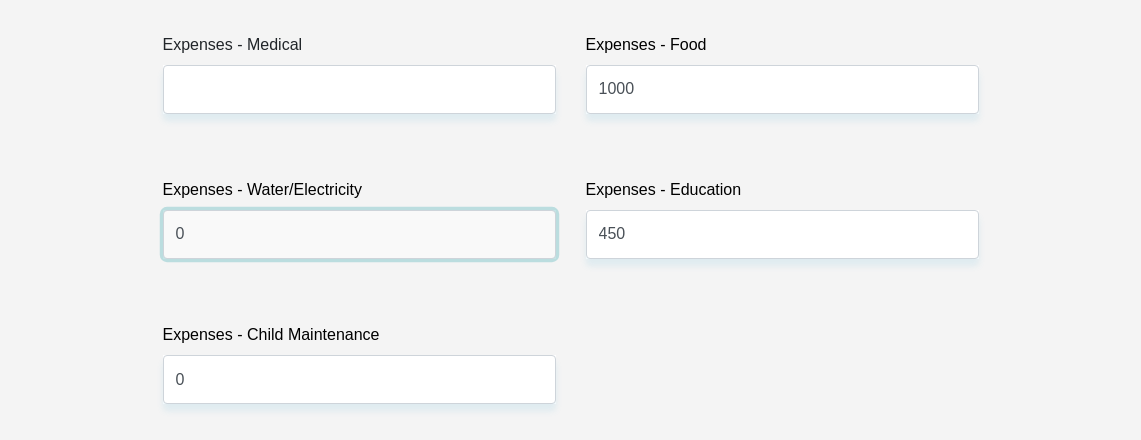 type on "0" 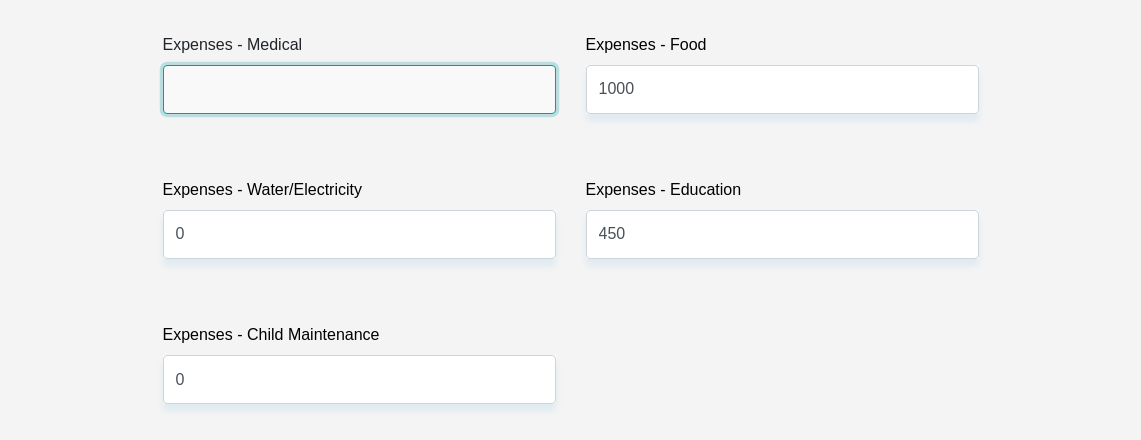 click on "Expenses - Medical" at bounding box center (359, 89) 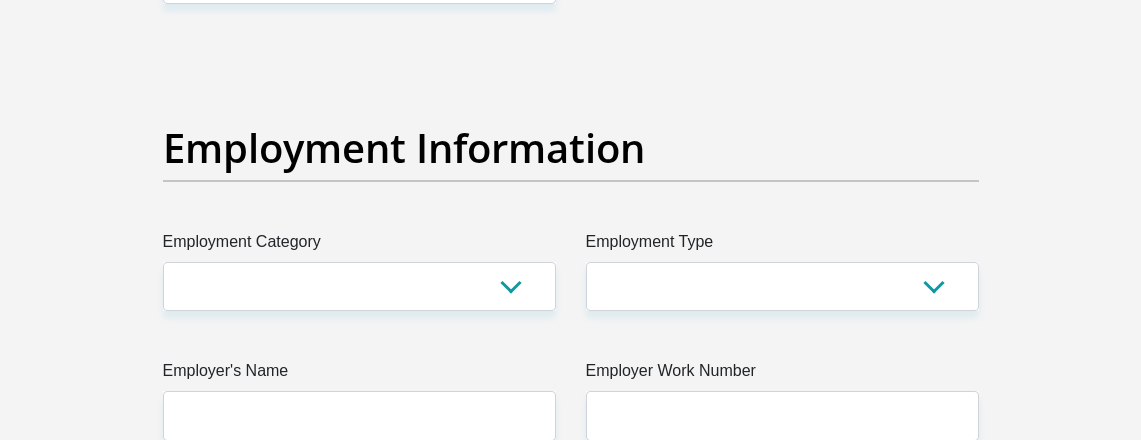 scroll, scrollTop: 3700, scrollLeft: 0, axis: vertical 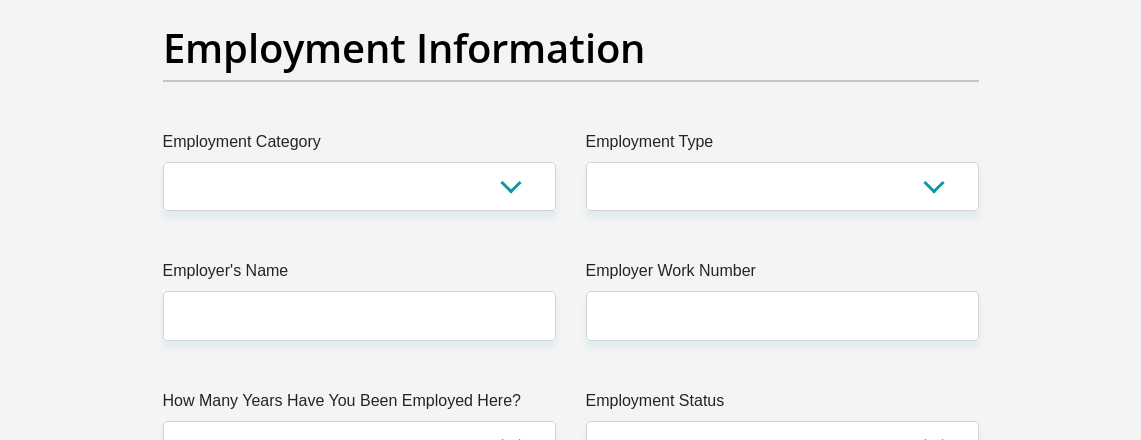 type on "0" 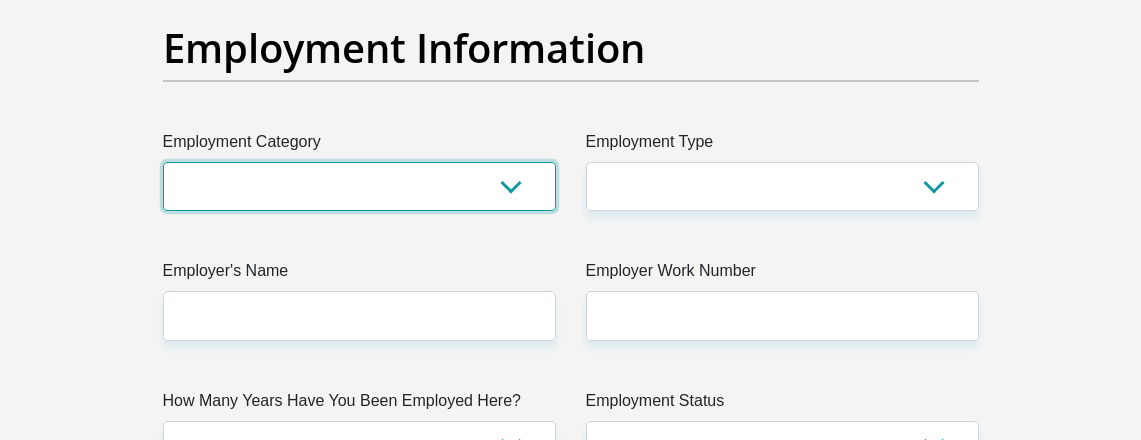 click on "AGRICULTURE
ALCOHOL & TOBACCO
CONSTRUCTION MATERIALS
METALLURGY
EQUIPMENT FOR RENEWABLE ENERGY
SPECIALIZED CONTRACTORS
CAR
GAMING (INCL. INTERNET
OTHER WHOLESALE
UNLICENSED PHARMACEUTICALS
CURRENCY EXCHANGE HOUSES
OTHER FINANCIAL INSTITUTIONS & INSURANCE
REAL ESTATE AGENTS
OIL & GAS
OTHER MATERIALS (E.G. IRON ORE)
PRECIOUS STONES & PRECIOUS METALS
POLITICAL ORGANIZATIONS
RELIGIOUS ORGANIZATIONS(NOT SECTS)
ACTI. HAVING BUSINESS DEAL WITH PUBLIC ADMINISTRATION
LAUNDROMATS" at bounding box center (359, 186) 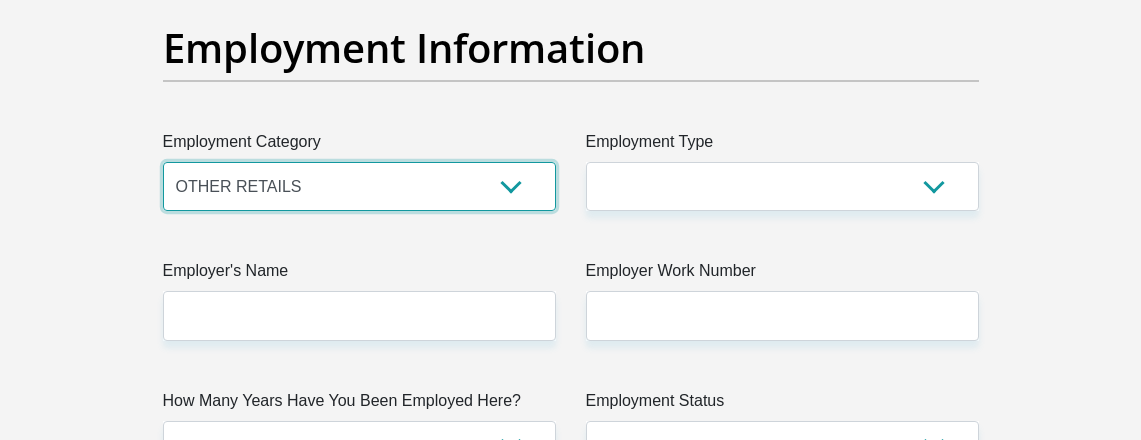 click on "AGRICULTURE
ALCOHOL & TOBACCO
CONSTRUCTION MATERIALS
METALLURGY
EQUIPMENT FOR RENEWABLE ENERGY
SPECIALIZED CONTRACTORS
CAR
GAMING (INCL. INTERNET
OTHER WHOLESALE
UNLICENSED PHARMACEUTICALS
CURRENCY EXCHANGE HOUSES
OTHER FINANCIAL INSTITUTIONS & INSURANCE
REAL ESTATE AGENTS
OIL & GAS
OTHER MATERIALS (E.G. IRON ORE)
PRECIOUS STONES & PRECIOUS METALS
POLITICAL ORGANIZATIONS
RELIGIOUS ORGANIZATIONS(NOT SECTS)
ACTI. HAVING BUSINESS DEAL WITH PUBLIC ADMINISTRATION
LAUNDROMATS" at bounding box center [359, 186] 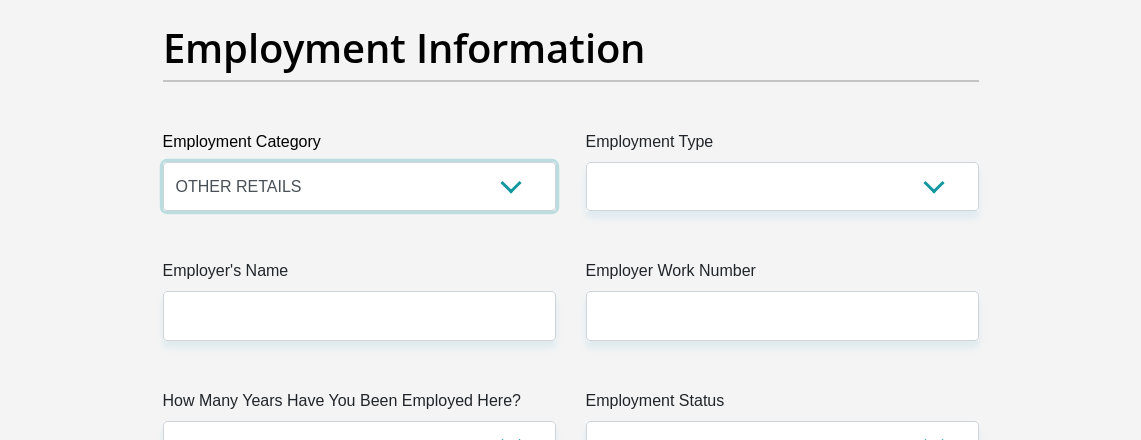 click on "AGRICULTURE
ALCOHOL & TOBACCO
CONSTRUCTION MATERIALS
METALLURGY
EQUIPMENT FOR RENEWABLE ENERGY
SPECIALIZED CONTRACTORS
CAR
GAMING (INCL. INTERNET
OTHER WHOLESALE
UNLICENSED PHARMACEUTICALS
CURRENCY EXCHANGE HOUSES
OTHER FINANCIAL INSTITUTIONS & INSURANCE
REAL ESTATE AGENTS
OIL & GAS
OTHER MATERIALS (E.G. IRON ORE)
PRECIOUS STONES & PRECIOUS METALS
POLITICAL ORGANIZATIONS
RELIGIOUS ORGANIZATIONS(NOT SECTS)
ACTI. HAVING BUSINESS DEAL WITH PUBLIC ADMINISTRATION
LAUNDROMATS" at bounding box center (359, 186) 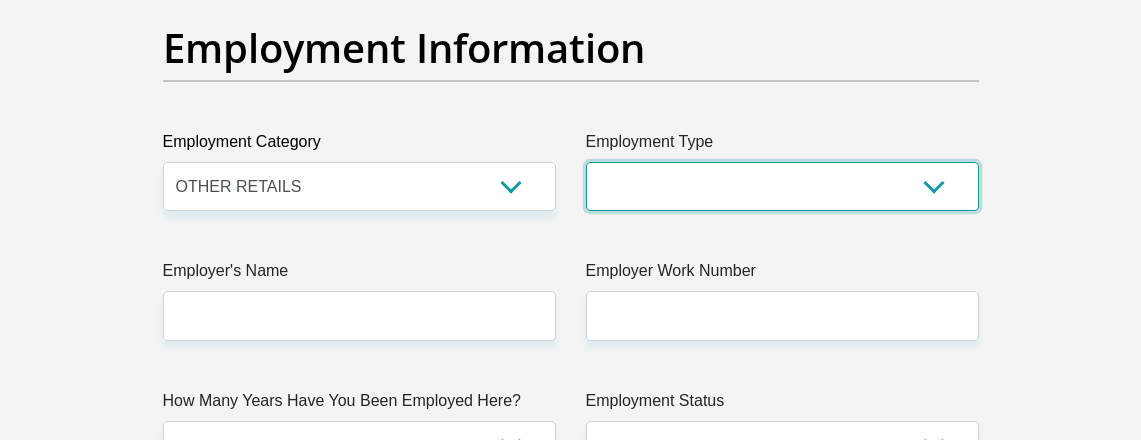 click on "College/Lecturer
Craft Seller
Creative
Driver
Executive
Farmer
Forces - Non Commissioned
Forces - Officer
Hawker
Housewife
Labourer
Licenced Professional
Manager
Miner
Non Licenced Professional
Office Staff/Clerk
Outside Worker
Pensioner
Permanent Teacher
Production/Manufacturing
Sales
Self-Employed
Semi-Professional Worker
Service Industry  Social Worker  Student" at bounding box center [782, 186] 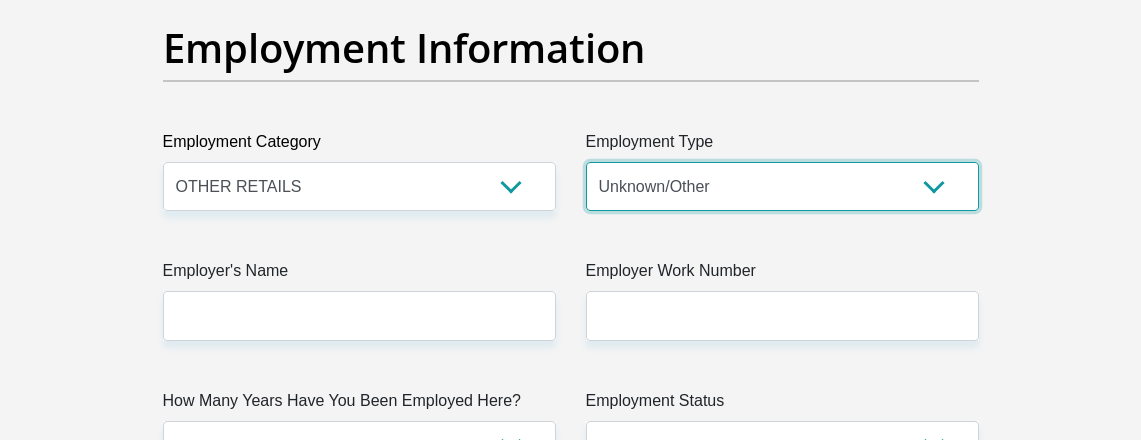 click on "College/Lecturer
Craft Seller
Creative
Driver
Executive
Farmer
Forces - Non Commissioned
Forces - Officer
Hawker
Housewife
Labourer
Licenced Professional
Manager
Miner
Non Licenced Professional
Office Staff/Clerk
Outside Worker
Pensioner
Permanent Teacher
Production/Manufacturing
Sales
Self-Employed
Semi-Professional Worker
Service Industry  Social Worker  Student" at bounding box center (782, 186) 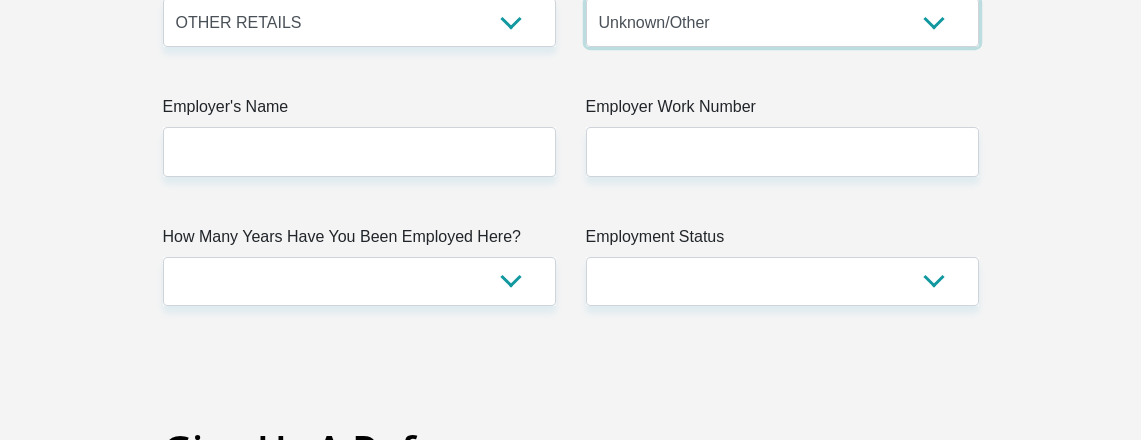scroll, scrollTop: 3900, scrollLeft: 0, axis: vertical 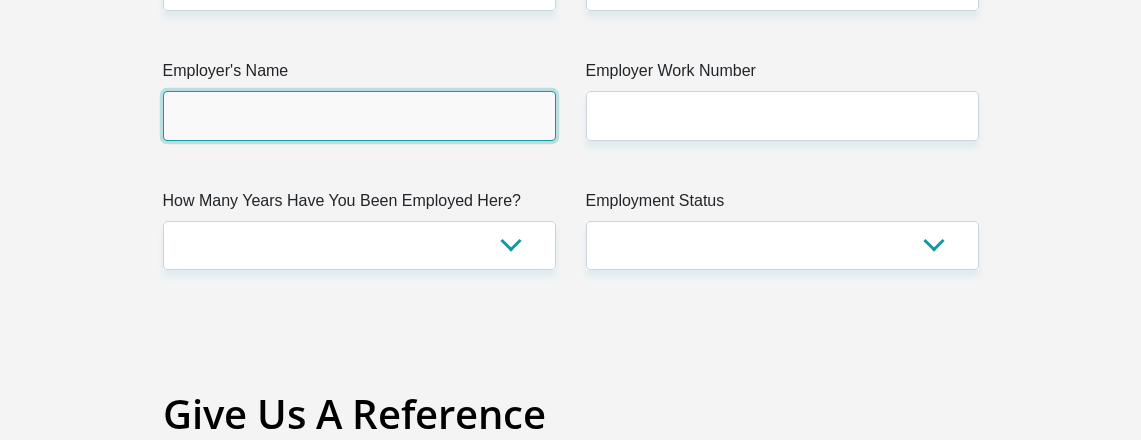click on "Employer's Name" at bounding box center (359, 115) 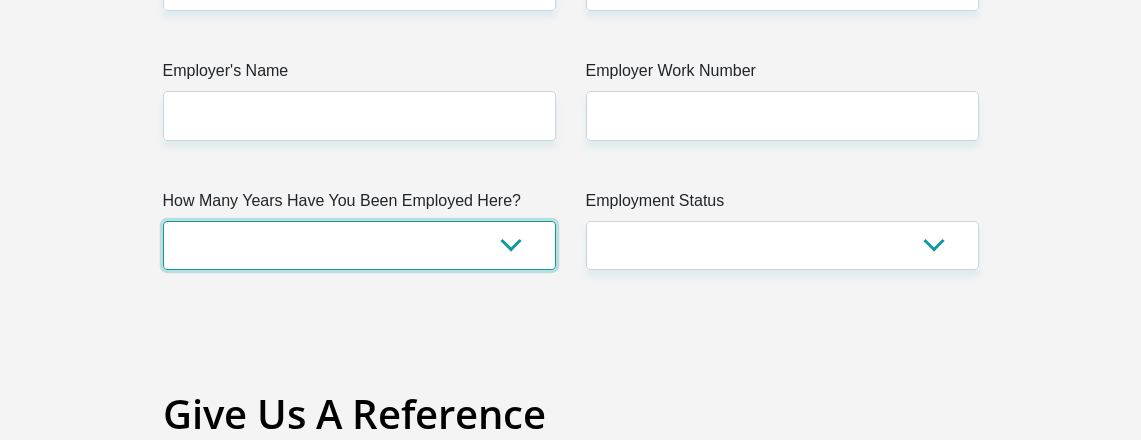 click on "less than 1 year
1-3 years
3-5 years
5+ years" at bounding box center (359, 245) 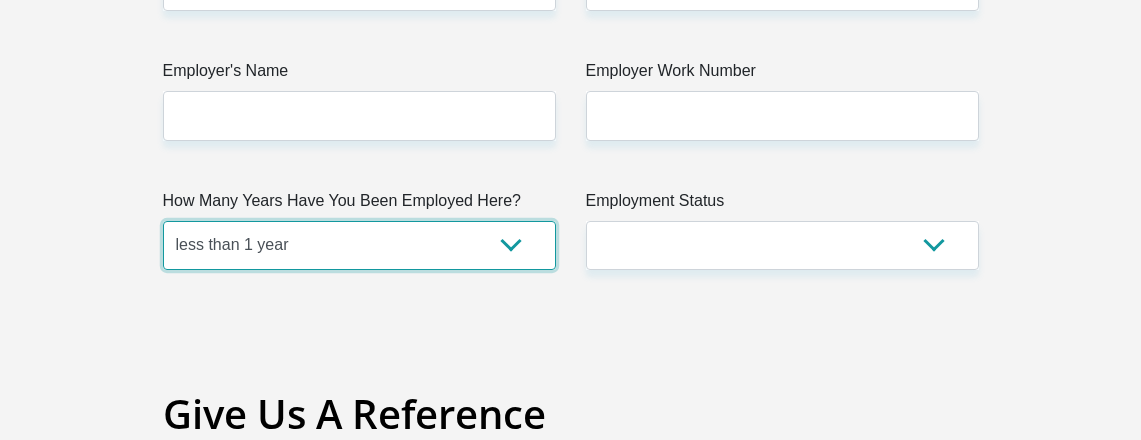 click on "less than 1 year
1-3 years
3-5 years
5+ years" at bounding box center (359, 245) 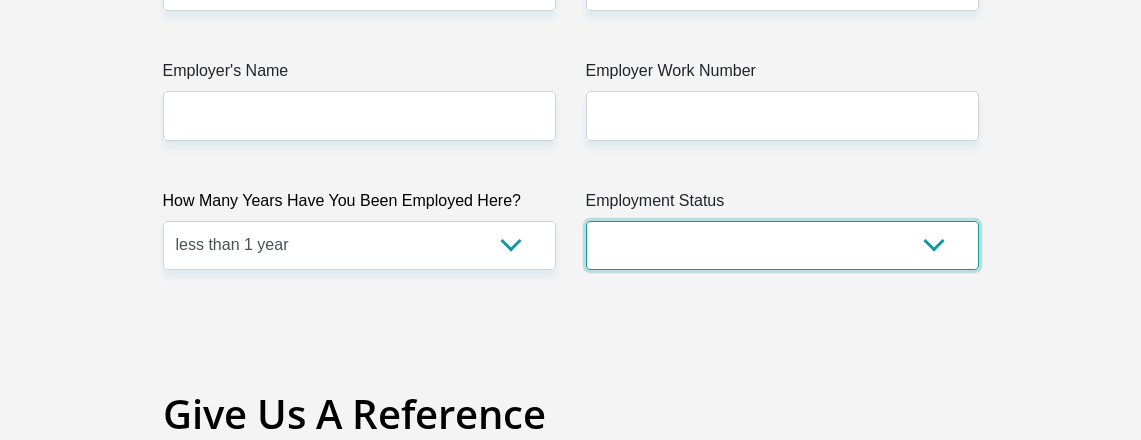 click on "Permanent/Full-time
Part-time/Casual
Contract Worker
Self-Employed
Housewife
Retired
Student
Medically Boarded
Disability
Unemployed" at bounding box center [782, 245] 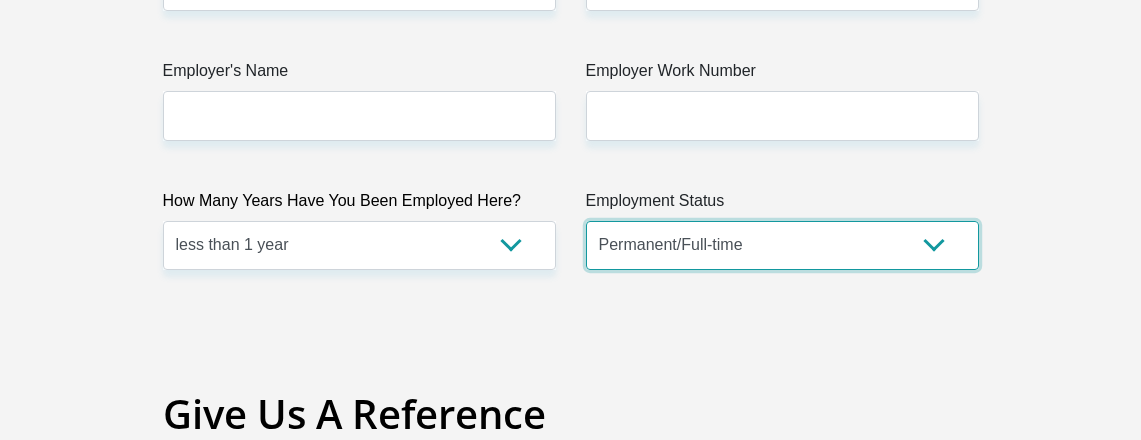 click on "Permanent/Full-time
Part-time/Casual
Contract Worker
Self-Employed
Housewife
Retired
Student
Medically Boarded
Disability
Unemployed" at bounding box center [782, 245] 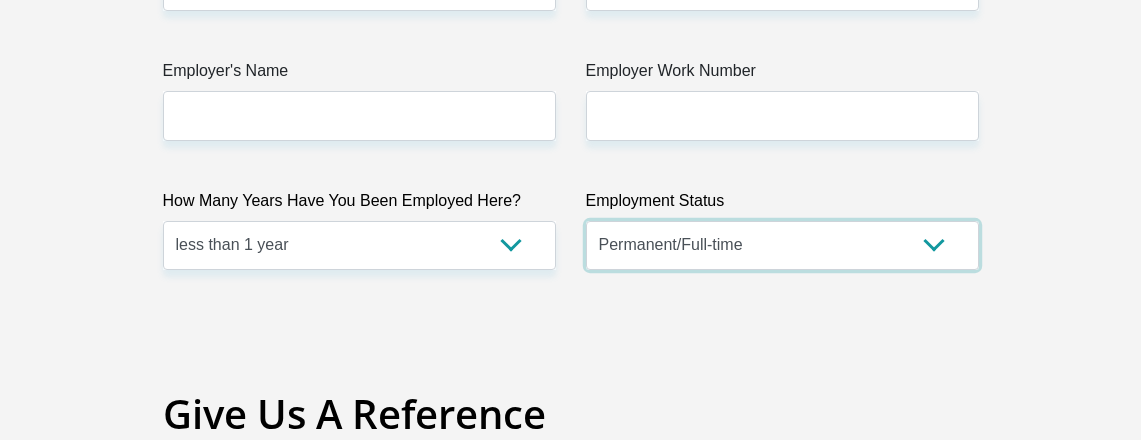 click on "Permanent/Full-time
Part-time/Casual
Contract Worker
Self-Employed
Housewife
Retired
Student
Medically Boarded
Disability
Unemployed" at bounding box center (782, 245) 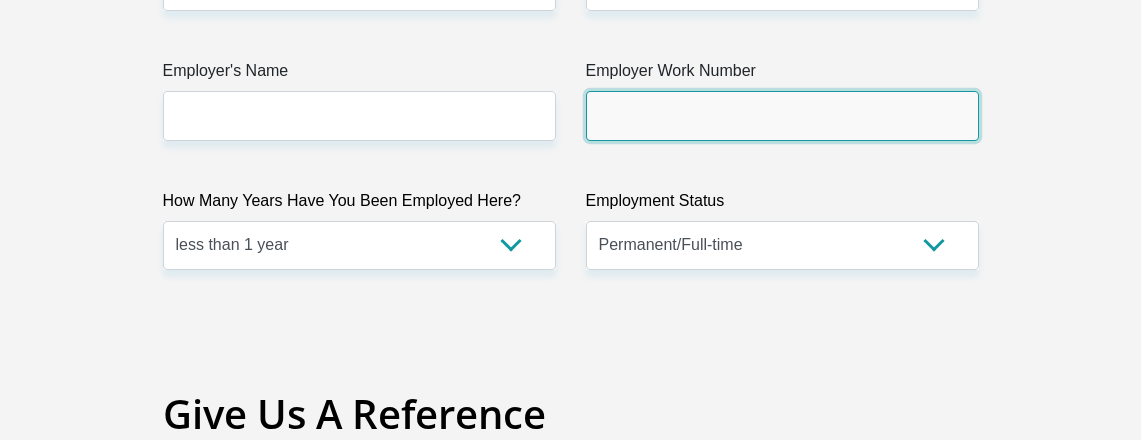 click on "Employer Work Number" at bounding box center [782, 115] 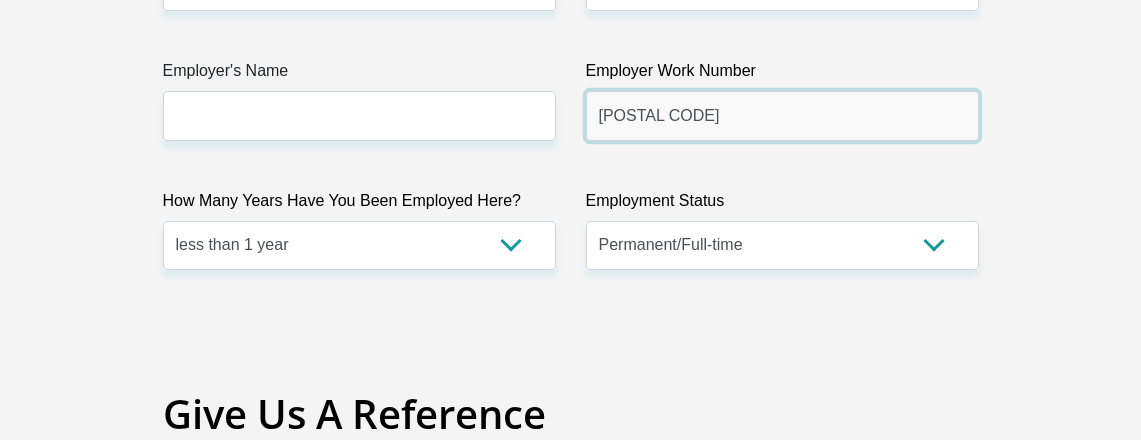 type on "[POSTAL CODE]" 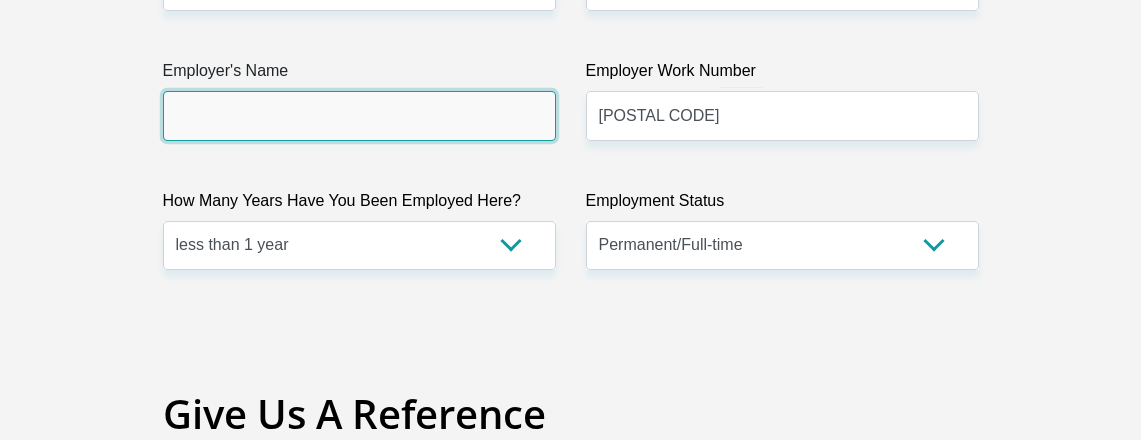 click on "Employer's Name" at bounding box center [359, 115] 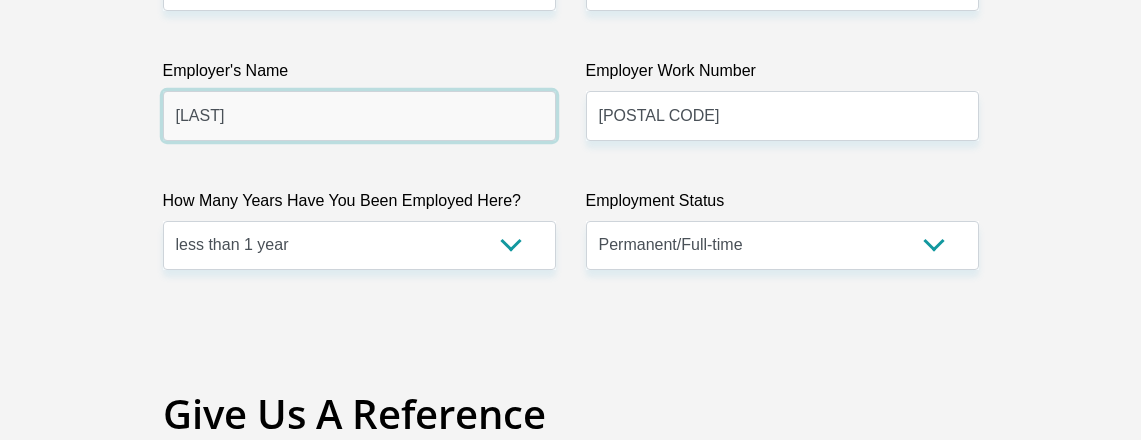 click on "[LAST]" at bounding box center (359, 115) 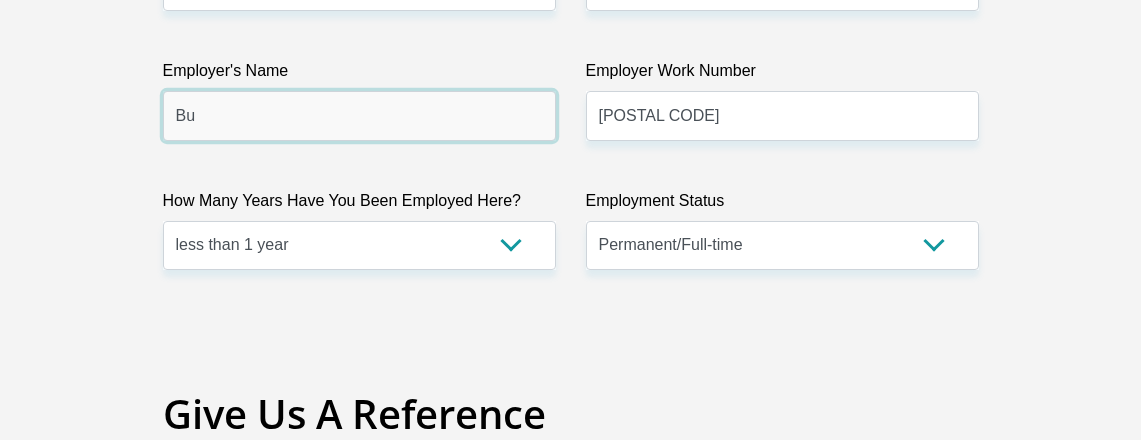 type on "B" 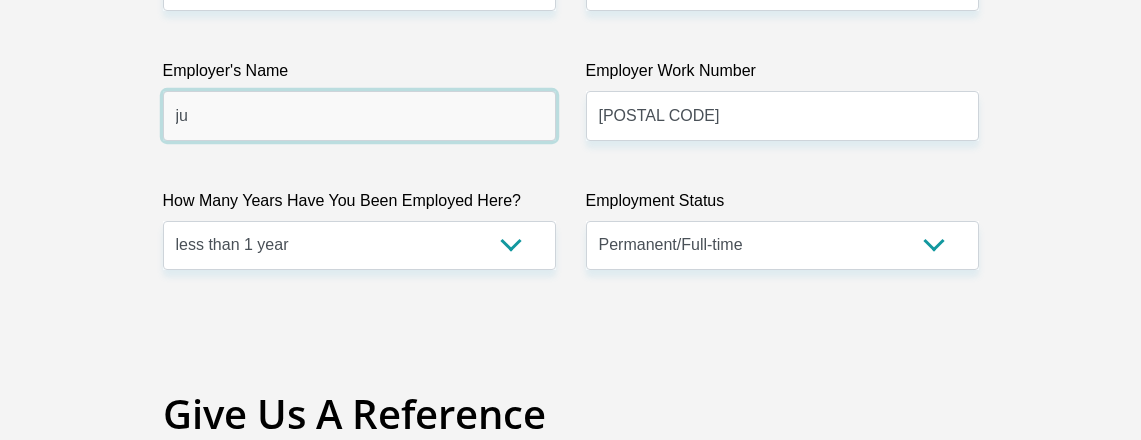 type on "j" 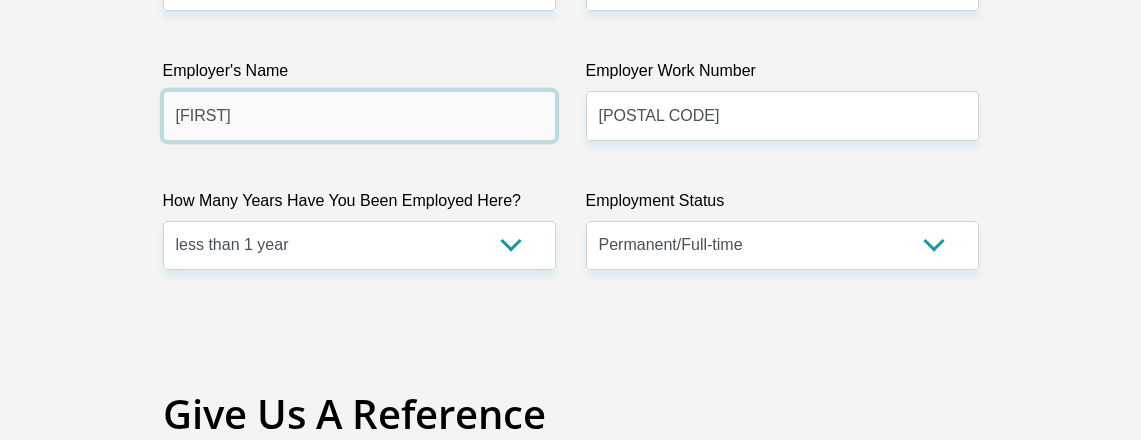 click on "[FIRST]" at bounding box center (359, 115) 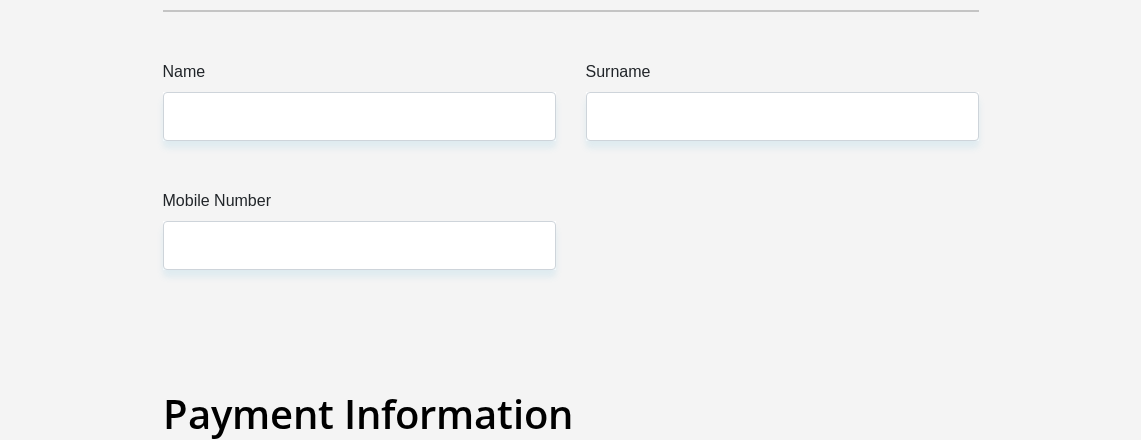 scroll, scrollTop: 4300, scrollLeft: 0, axis: vertical 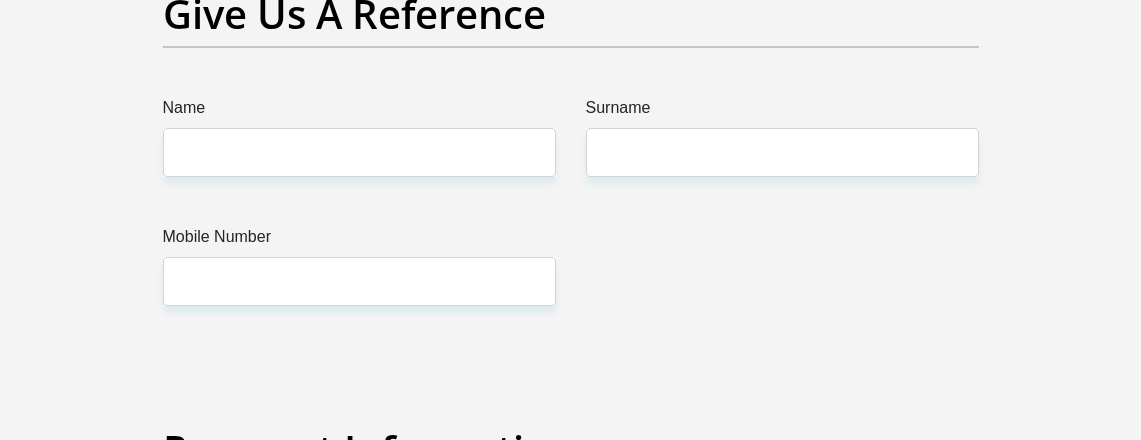 type on "[FIRST]" 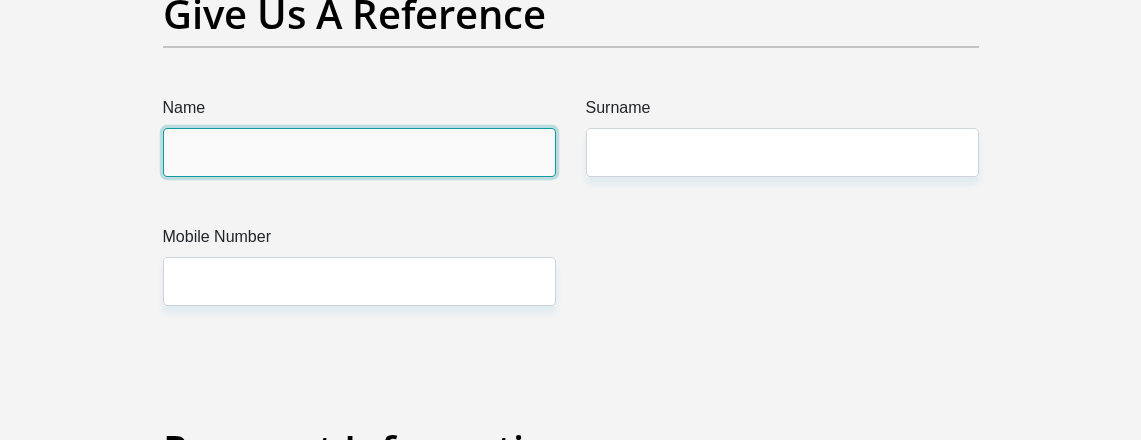 click on "Name" at bounding box center (359, 152) 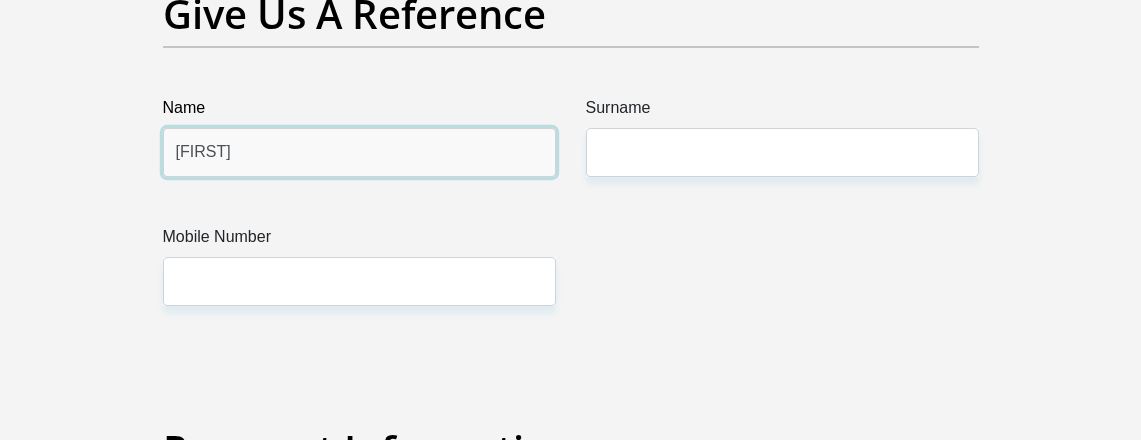 type on "[FIRST]" 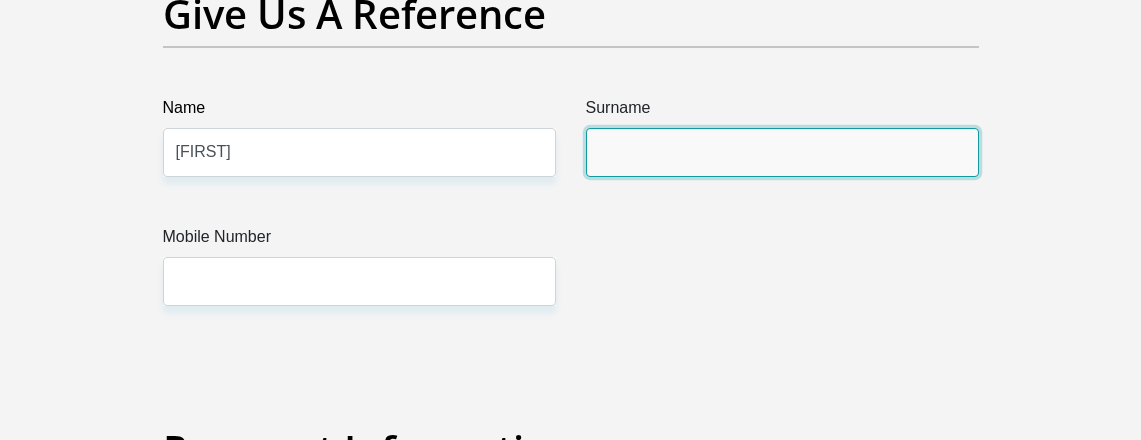click on "Surname" at bounding box center [782, 152] 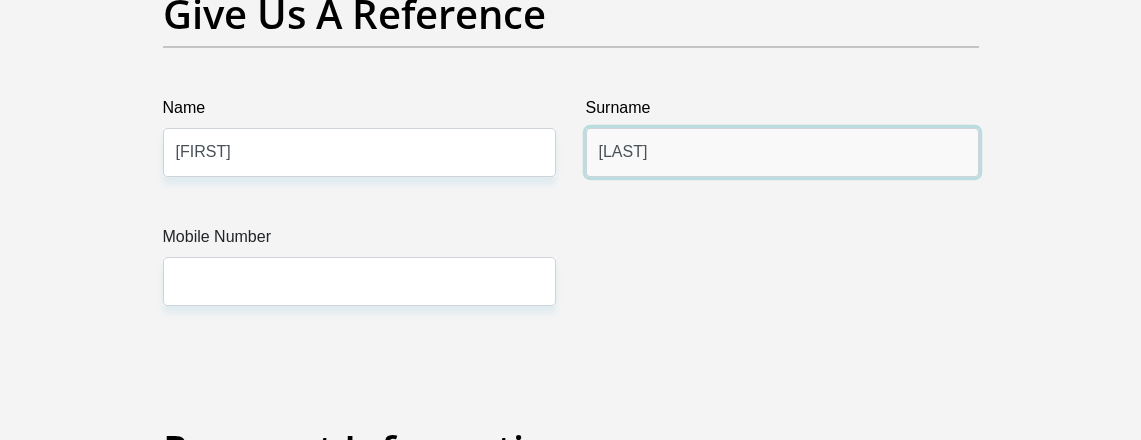 type on "[LAST]" 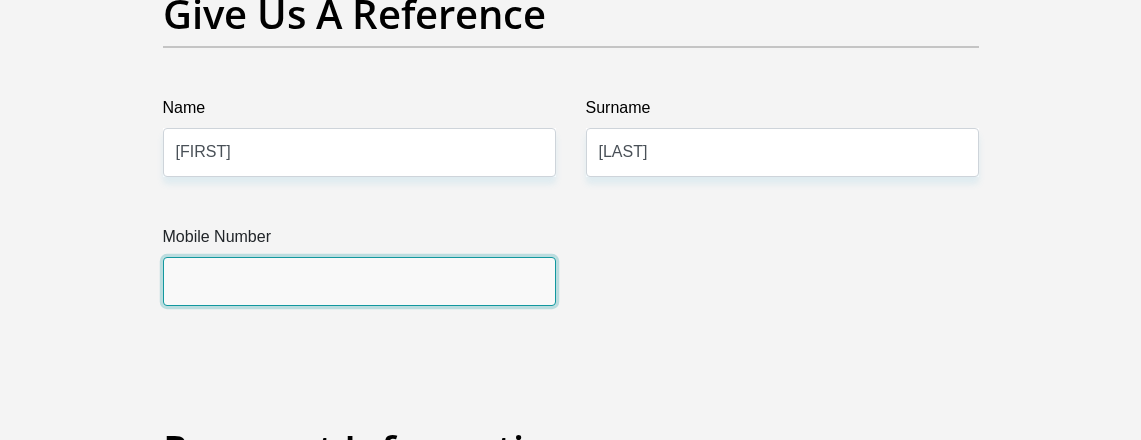 click on "Mobile Number" at bounding box center (359, 281) 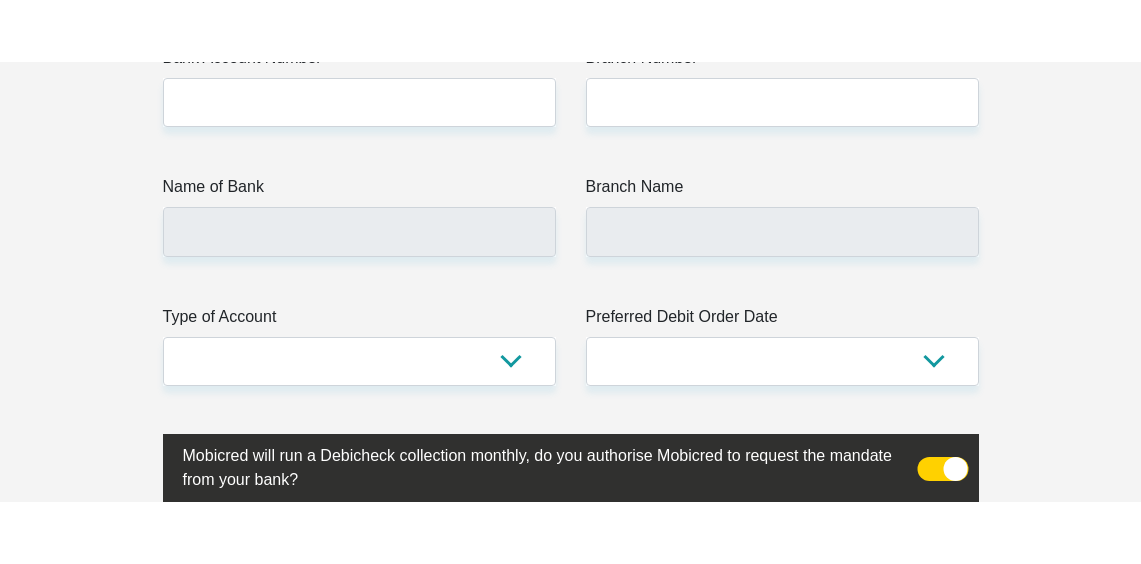 scroll, scrollTop: 4800, scrollLeft: 0, axis: vertical 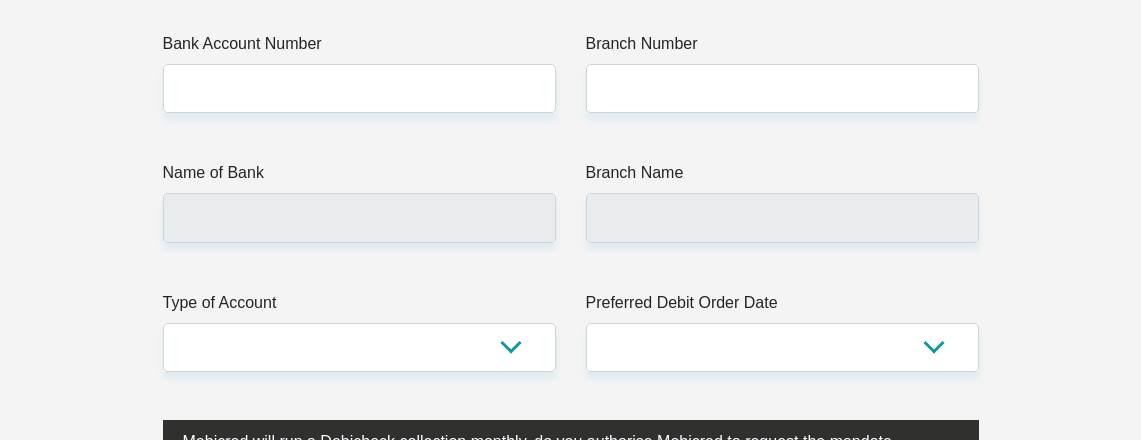 type on "[POSTAL CODE]" 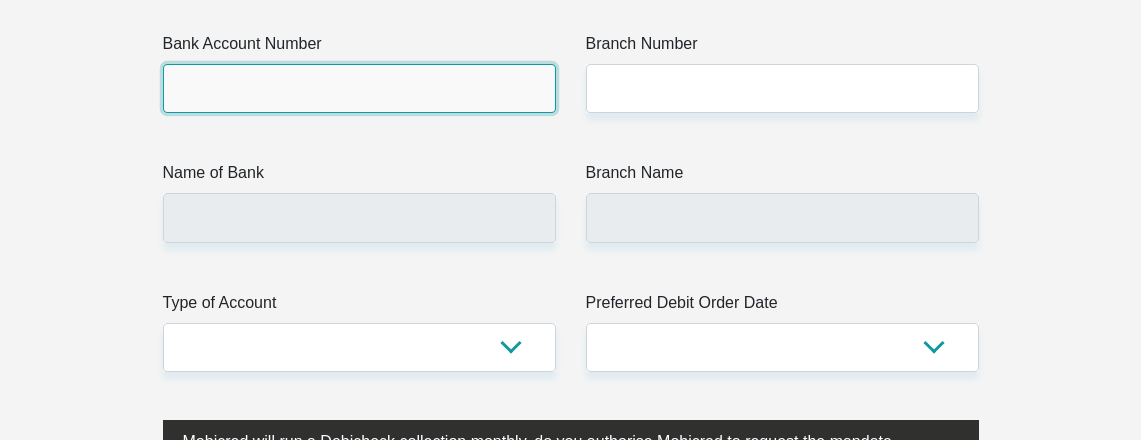 click on "Bank Account Number" at bounding box center [359, 88] 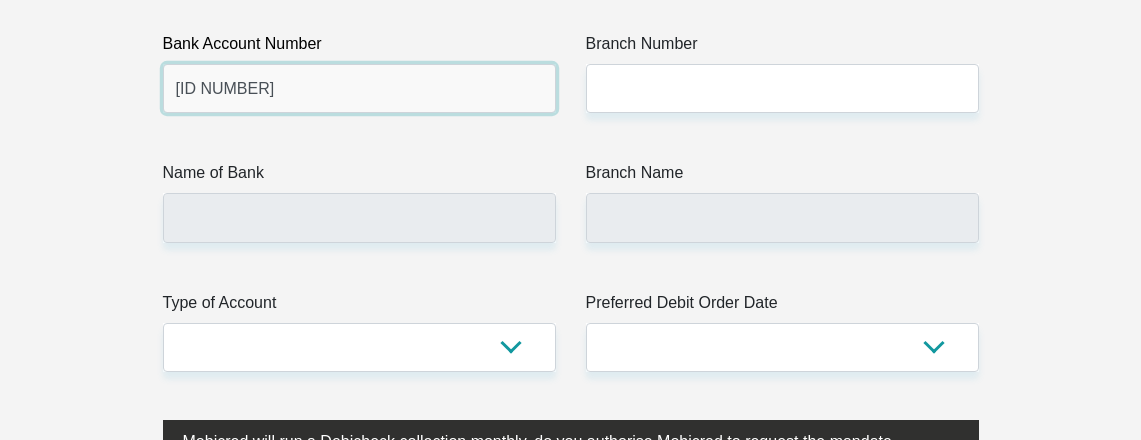 type on "[ID NUMBER]" 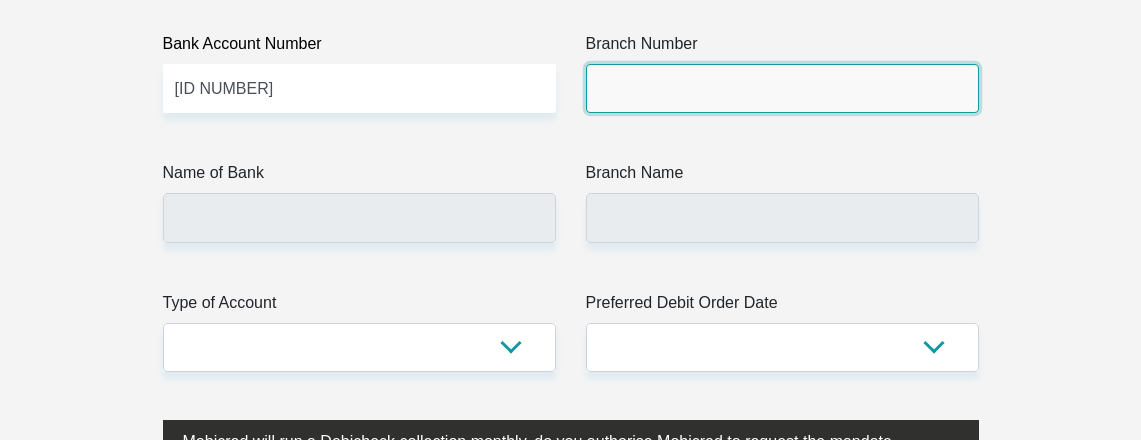 click on "Branch Number" at bounding box center [782, 88] 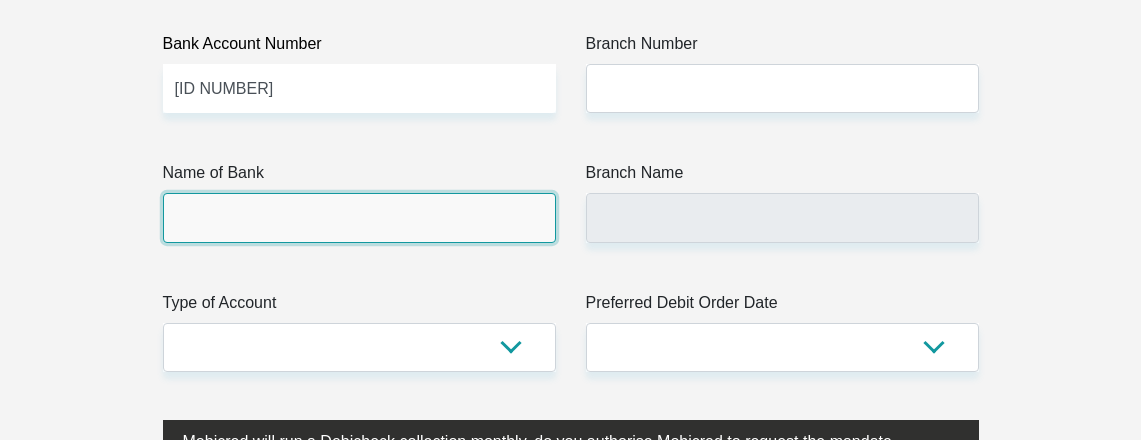 click on "Name of Bank" at bounding box center (359, 217) 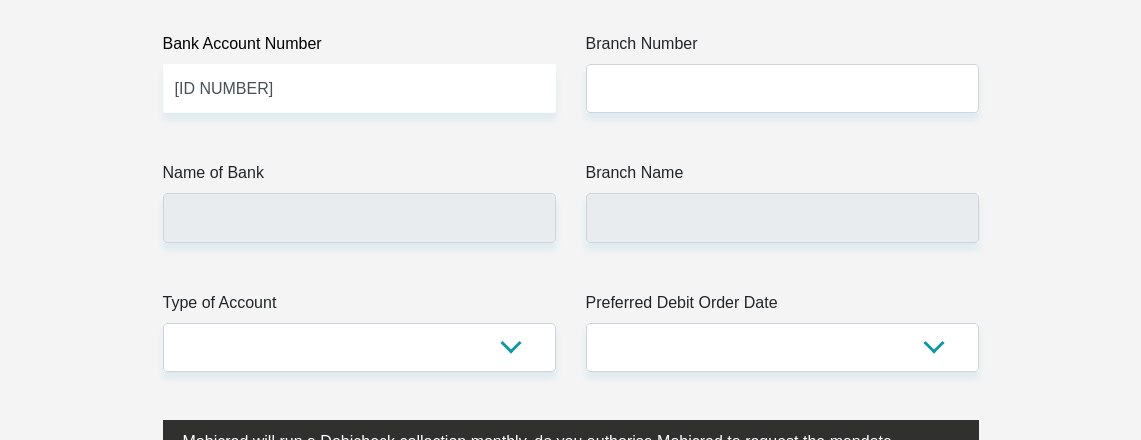 click on "Title
Mr
Ms
Mrs
Dr
Other
First Name
[FIRST]
Surname
[LAST]
ID Number
[ID NUMBER]
Please input valid ID number
Race
Black
Coloured
Indian
White
Other
Contact Number
[PHONE]
Please input valid contact number
Nationality
South Africa
Afghanistan
Aland Islands  Albania  Aruba" at bounding box center [571, -1090] 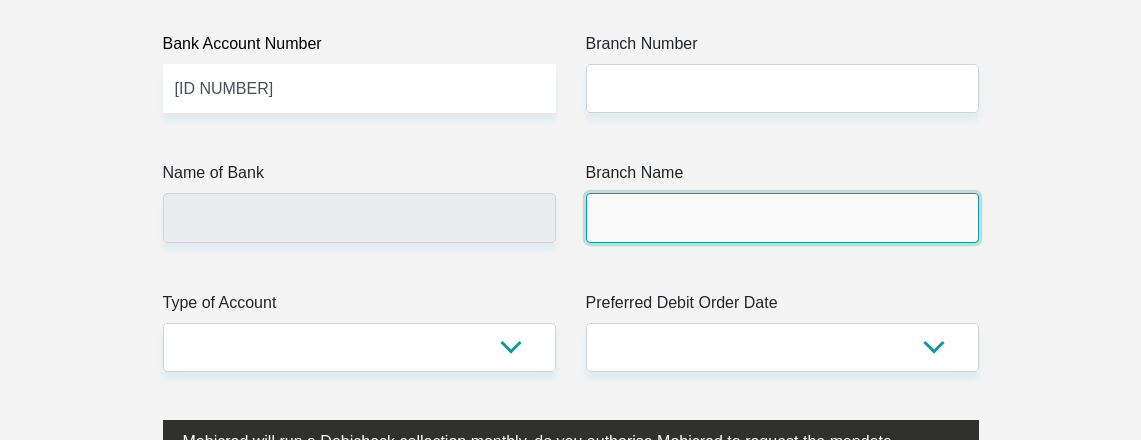click on "Branch Name" at bounding box center [782, 217] 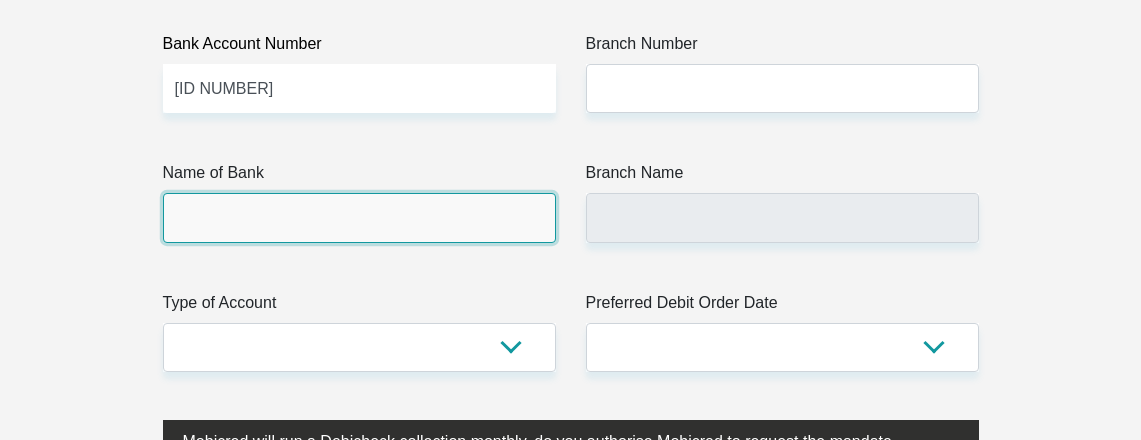 click on "Name of Bank" at bounding box center (359, 217) 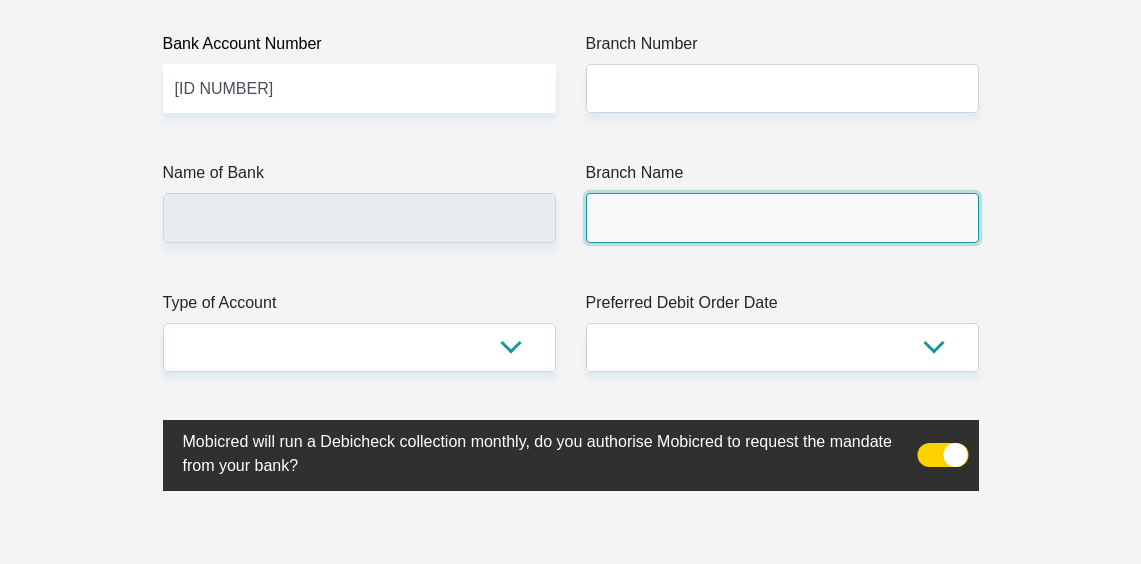 click on "Branch Name" at bounding box center (782, 217) 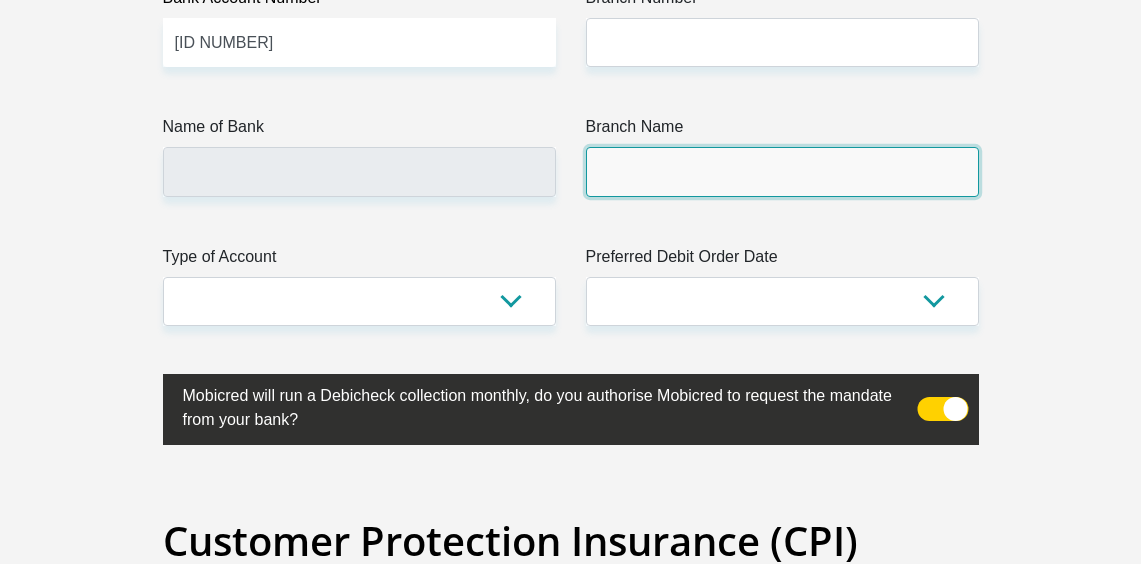 scroll, scrollTop: 4793, scrollLeft: 0, axis: vertical 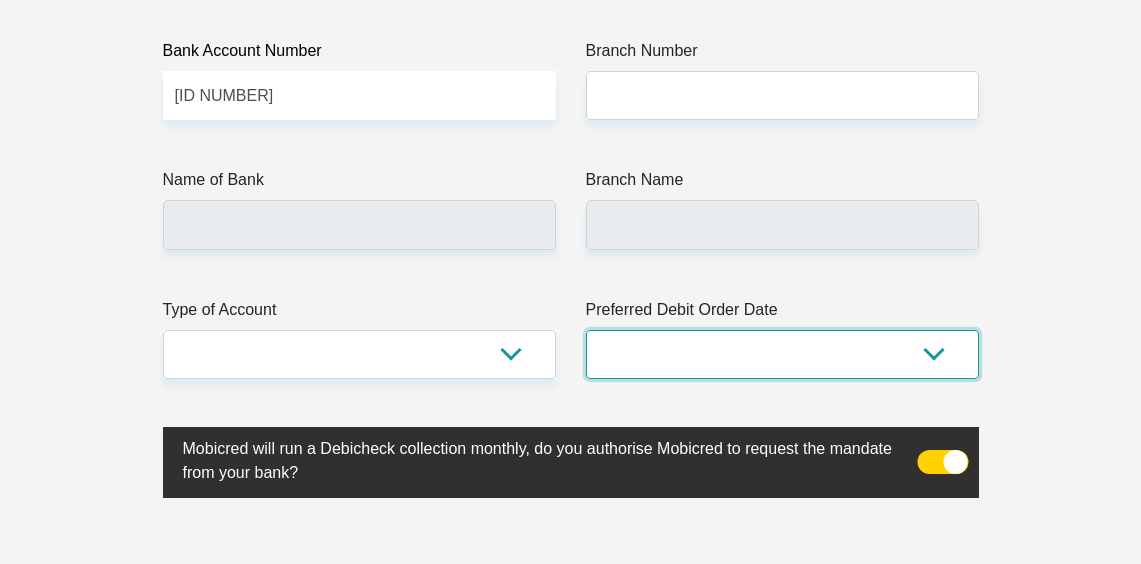click on "1st
2nd
3rd
4th
5th
7th
18th
19th
20th
21st
22nd
23rd
24th
25th
26th
27th
28th
29th
30th" at bounding box center (782, 354) 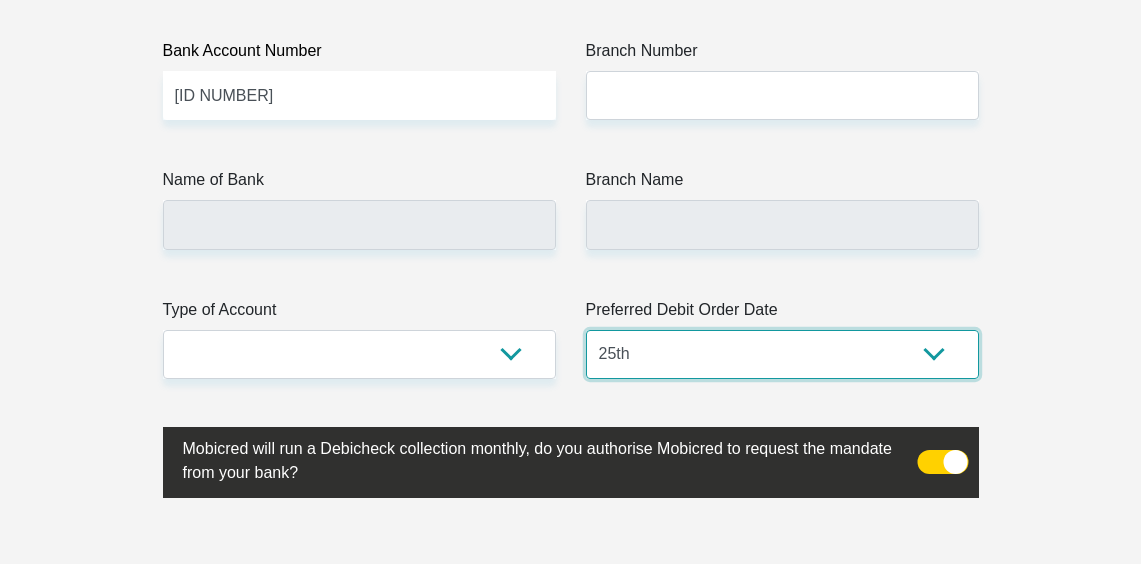 click on "1st
2nd
3rd
4th
5th
7th
18th
19th
20th
21st
22nd
23rd
24th
25th
26th
27th
28th
29th
30th" at bounding box center [782, 354] 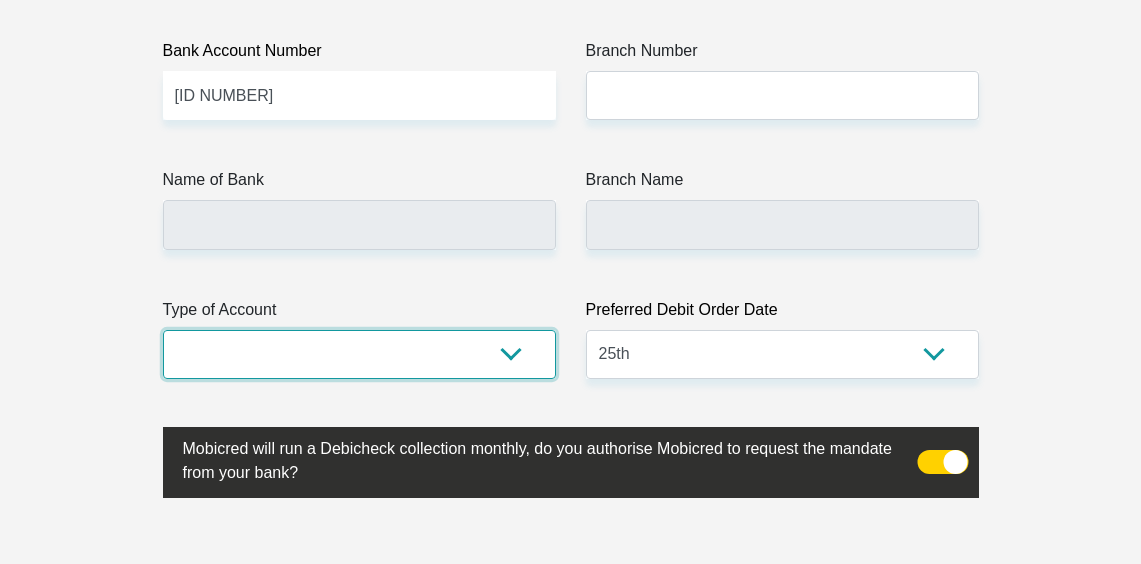 click on "Cheque
Savings" at bounding box center (359, 354) 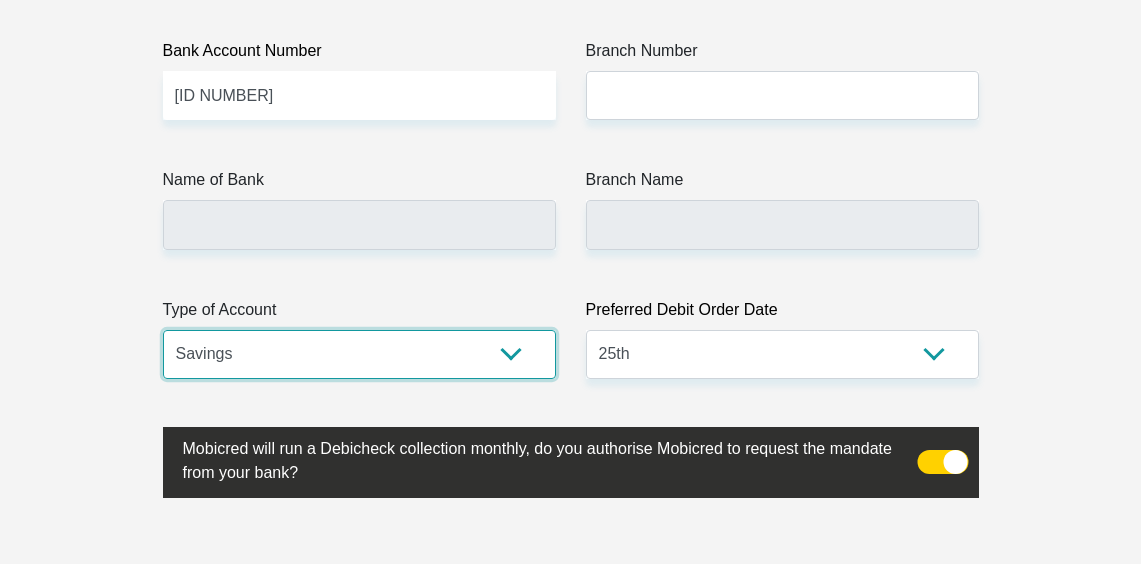 click on "Cheque
Savings" at bounding box center (359, 354) 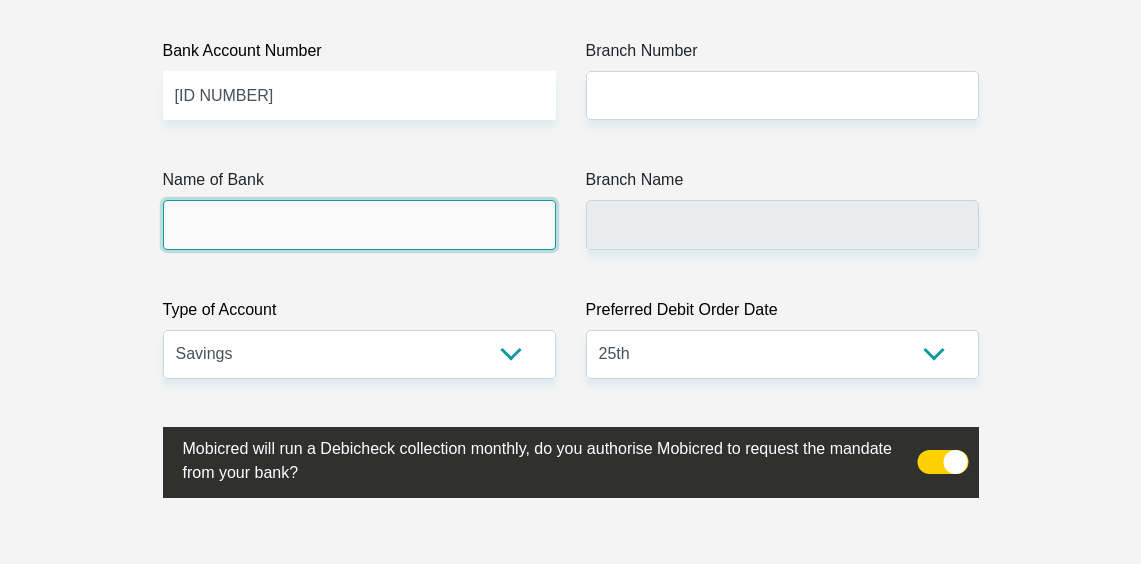 click on "Name of Bank" at bounding box center [359, 224] 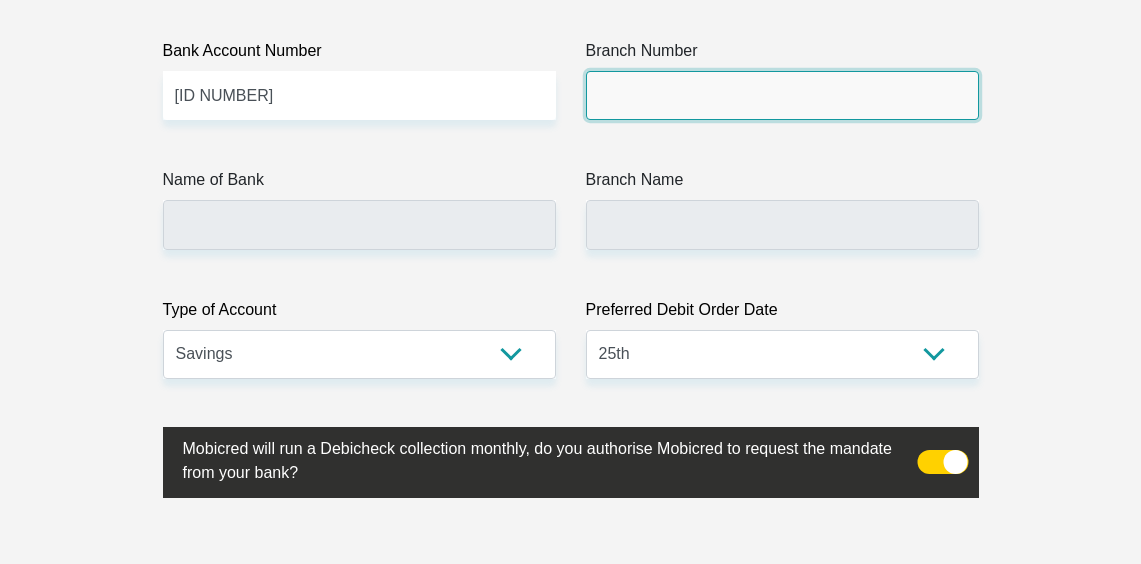 click on "Branch Number" at bounding box center [782, 95] 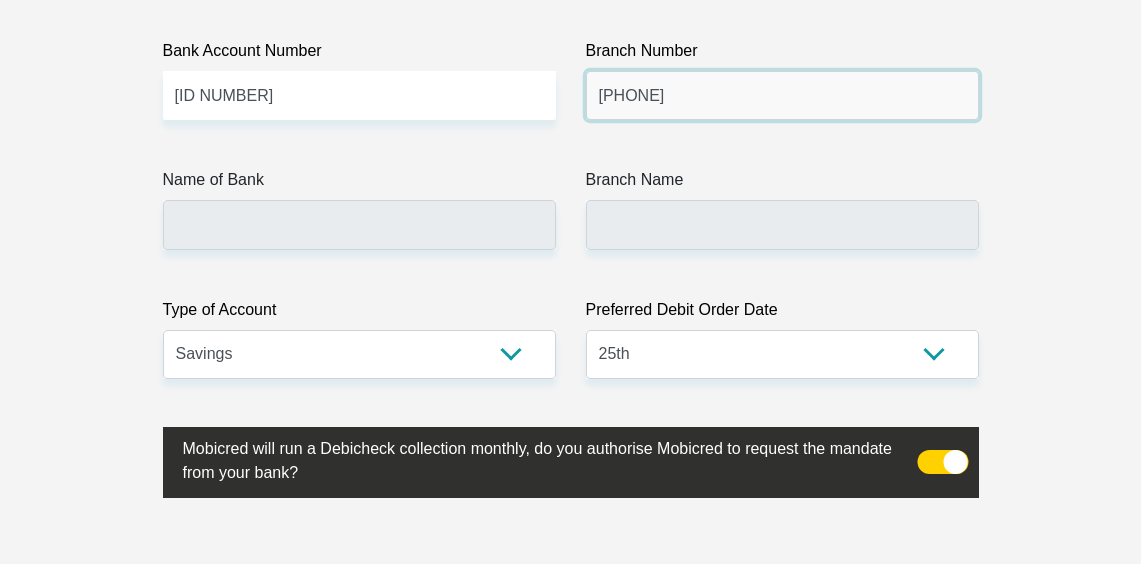 type on "[PHONE]" 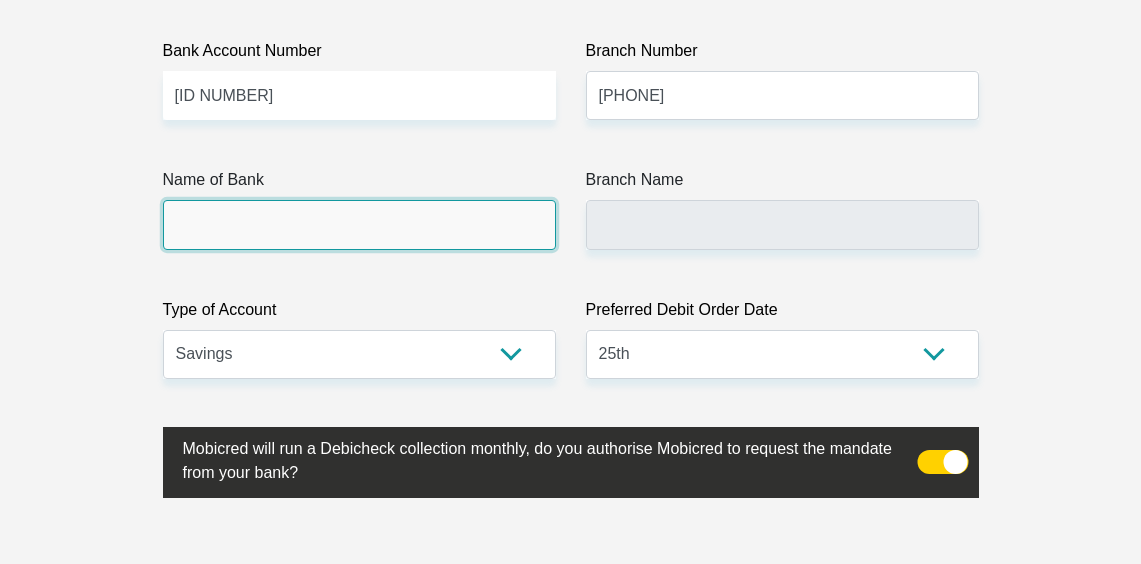 click on "Name of Bank" at bounding box center (359, 224) 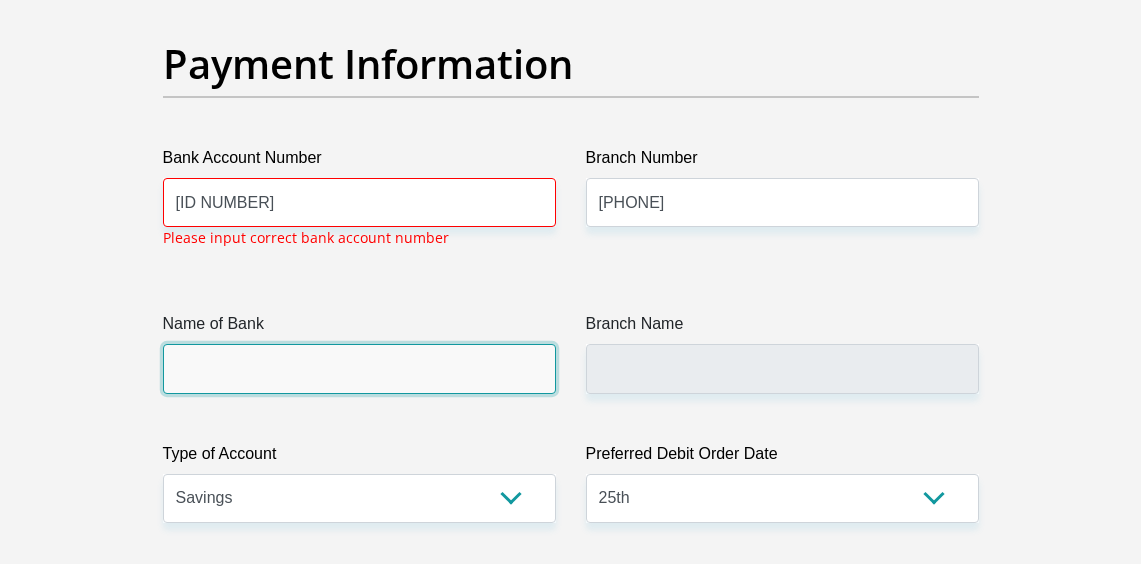 scroll, scrollTop: 4685, scrollLeft: 0, axis: vertical 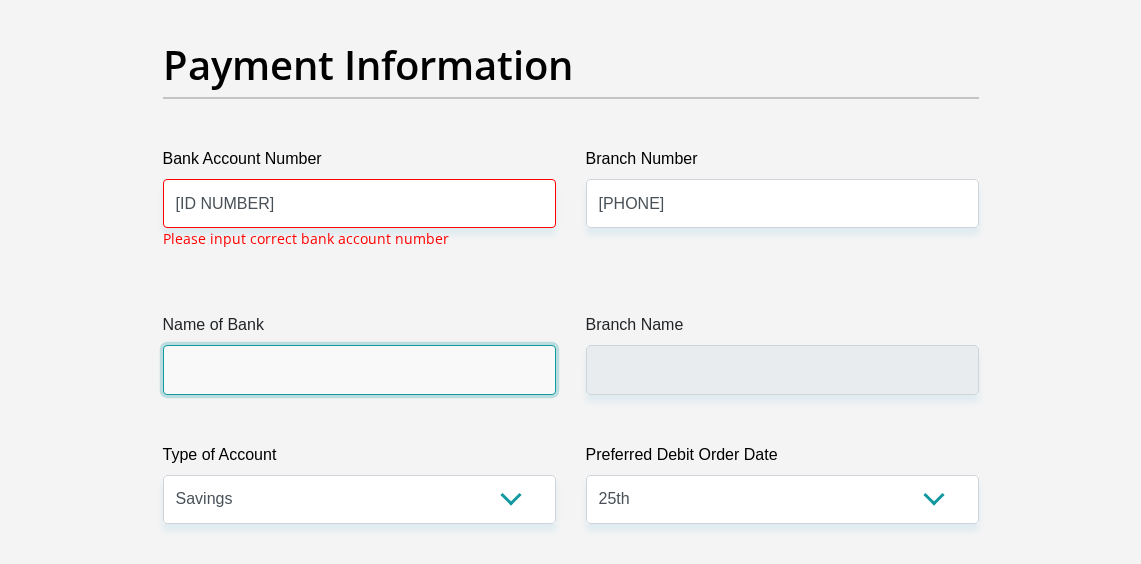 click on "Name of Bank" at bounding box center [359, 369] 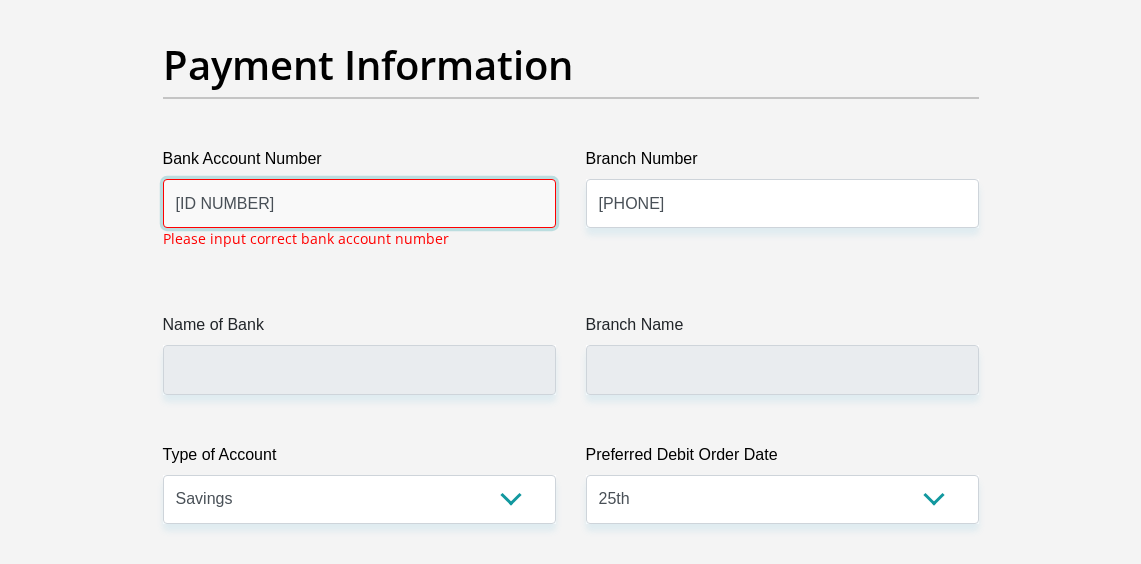 click on "[ID NUMBER]" at bounding box center [359, 203] 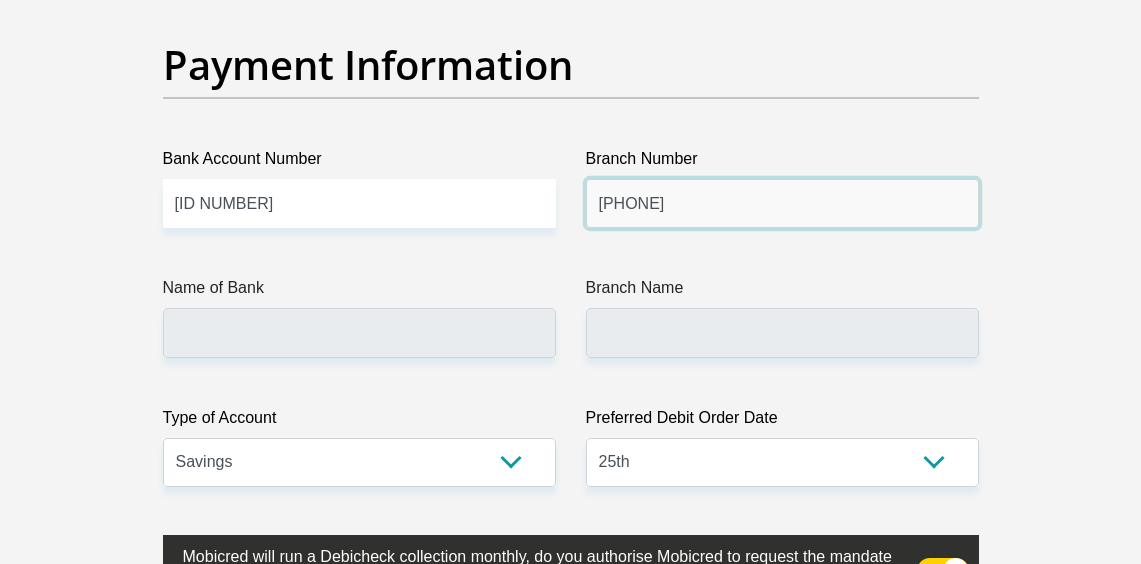 drag, startPoint x: 744, startPoint y: 278, endPoint x: 513, endPoint y: 277, distance: 231.00217 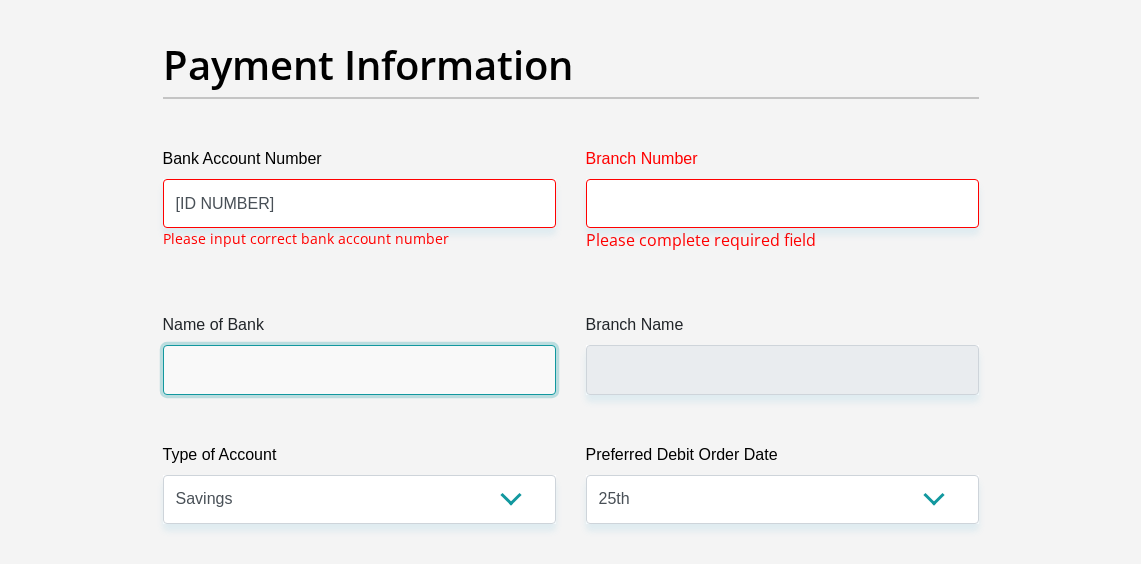 click on "Name of Bank" at bounding box center (359, 369) 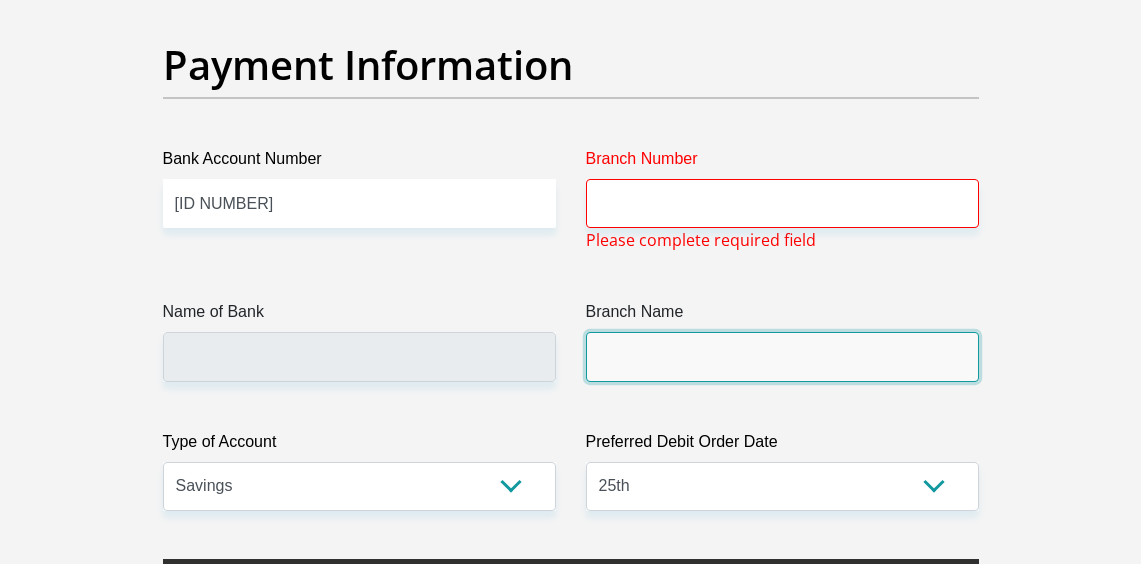 click on "Branch Name" at bounding box center [782, 356] 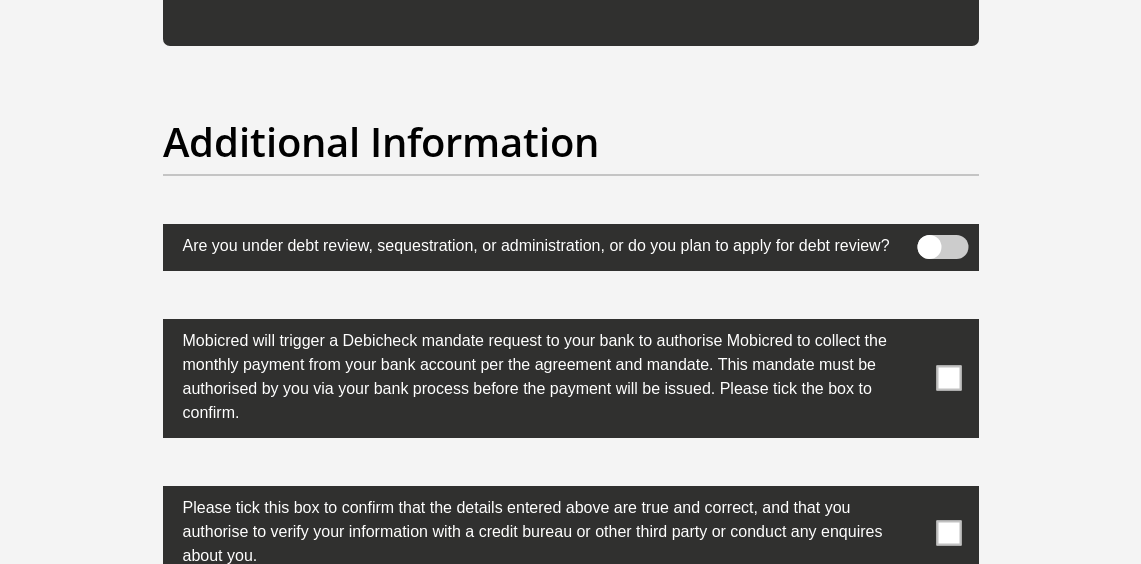 scroll, scrollTop: 6385, scrollLeft: 0, axis: vertical 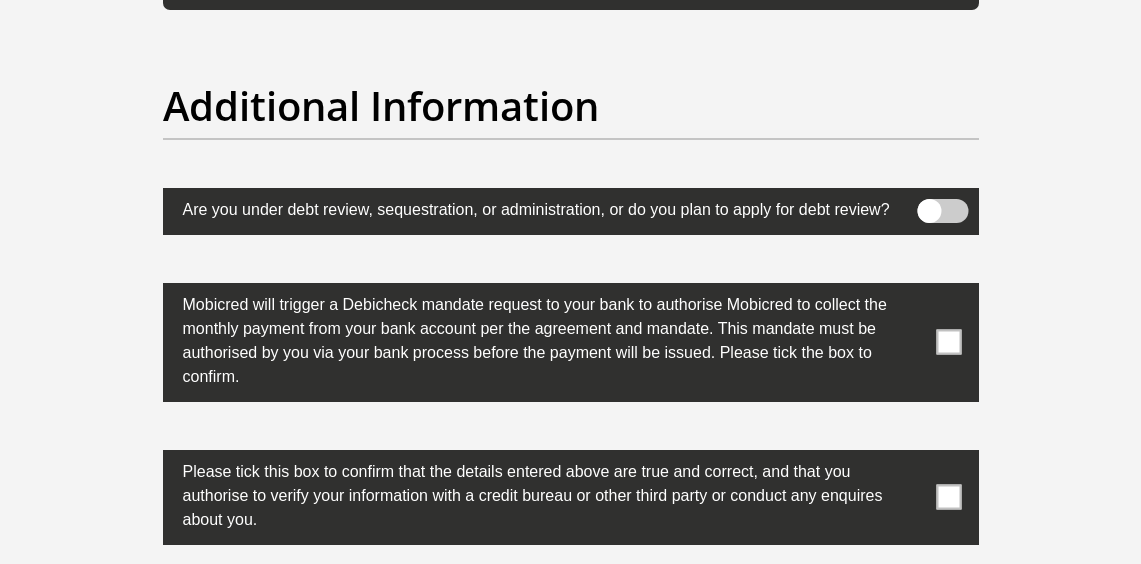 click at bounding box center (948, 342) 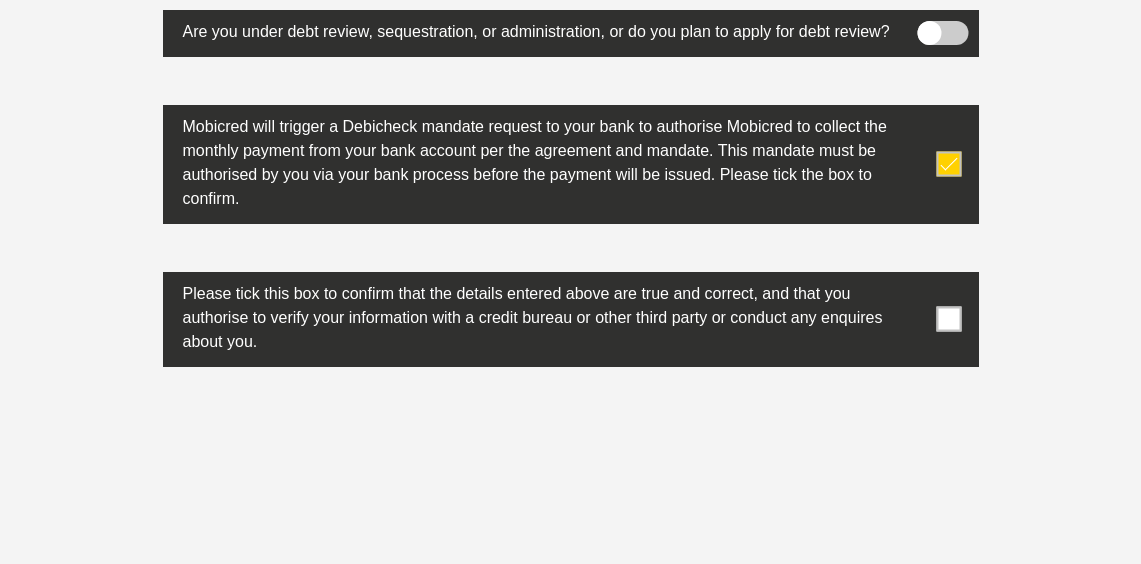 scroll, scrollTop: 6585, scrollLeft: 0, axis: vertical 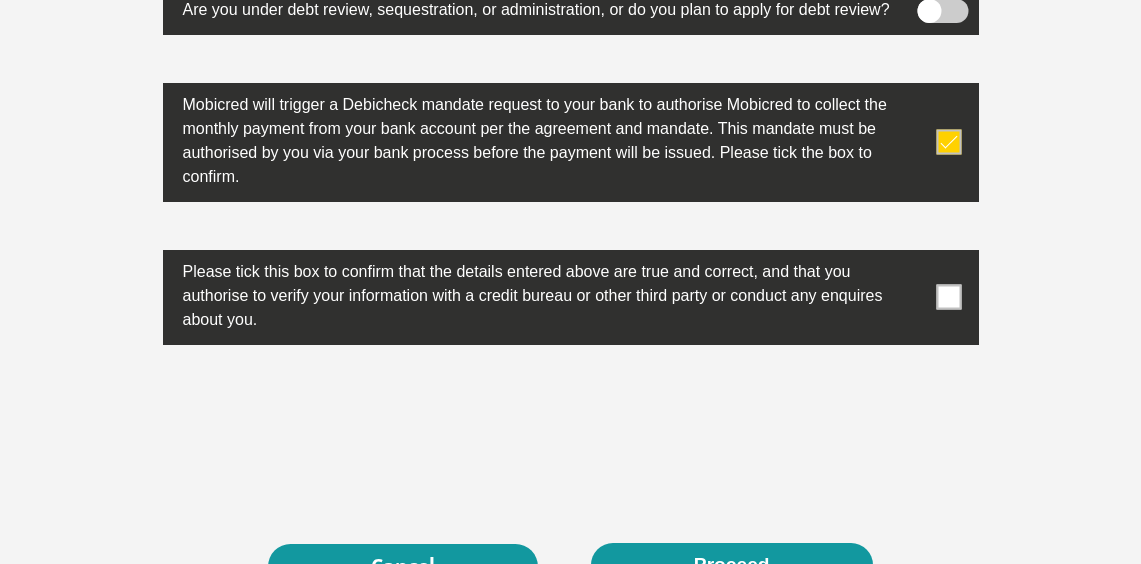 click at bounding box center [948, 297] 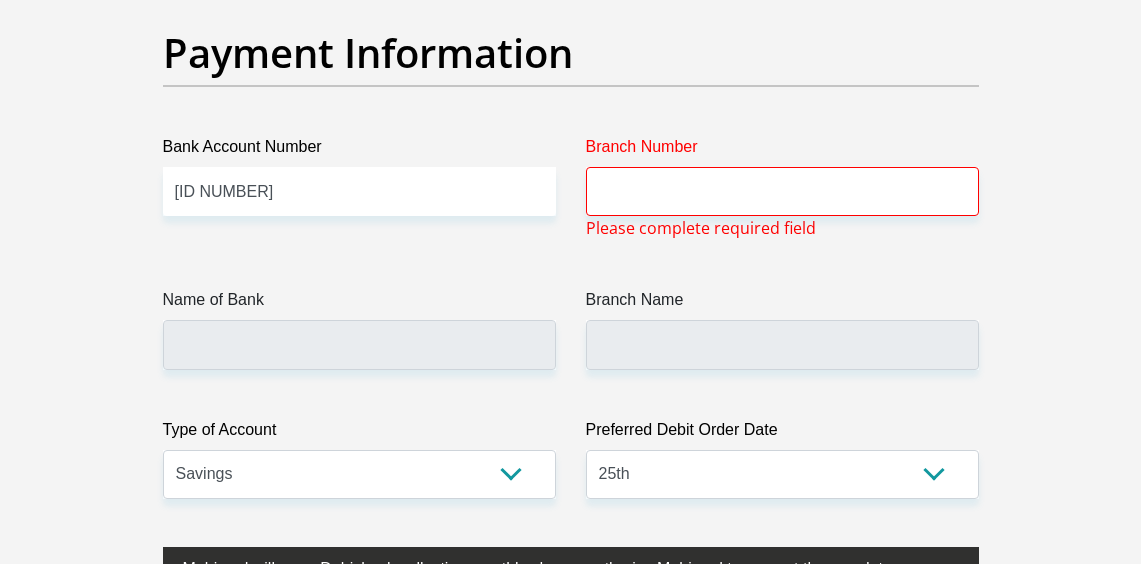scroll, scrollTop: 4685, scrollLeft: 0, axis: vertical 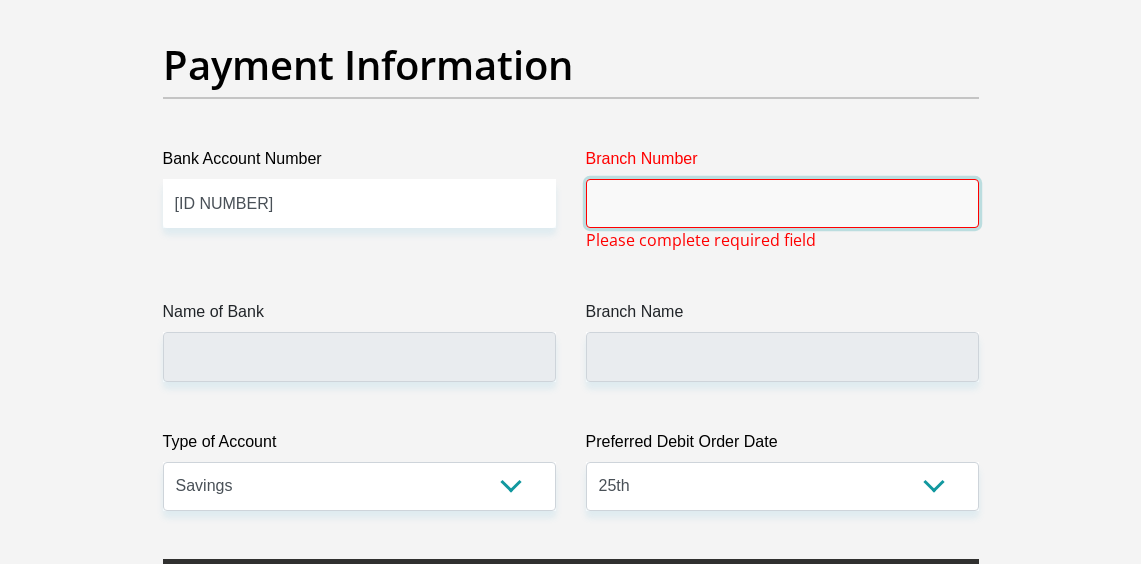 click on "Branch Number" at bounding box center (782, 203) 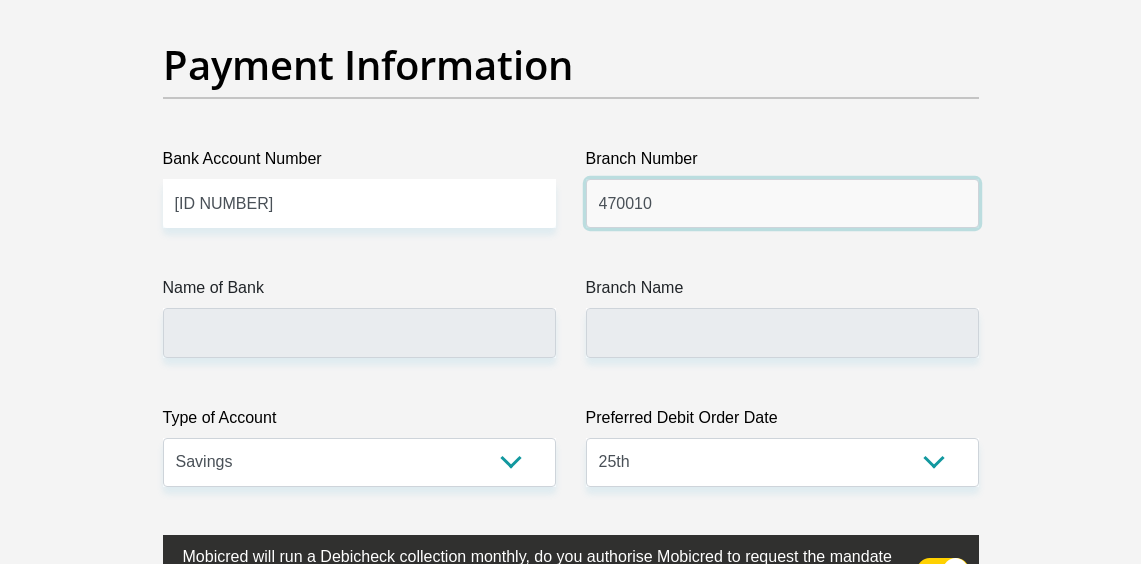 type on "470010" 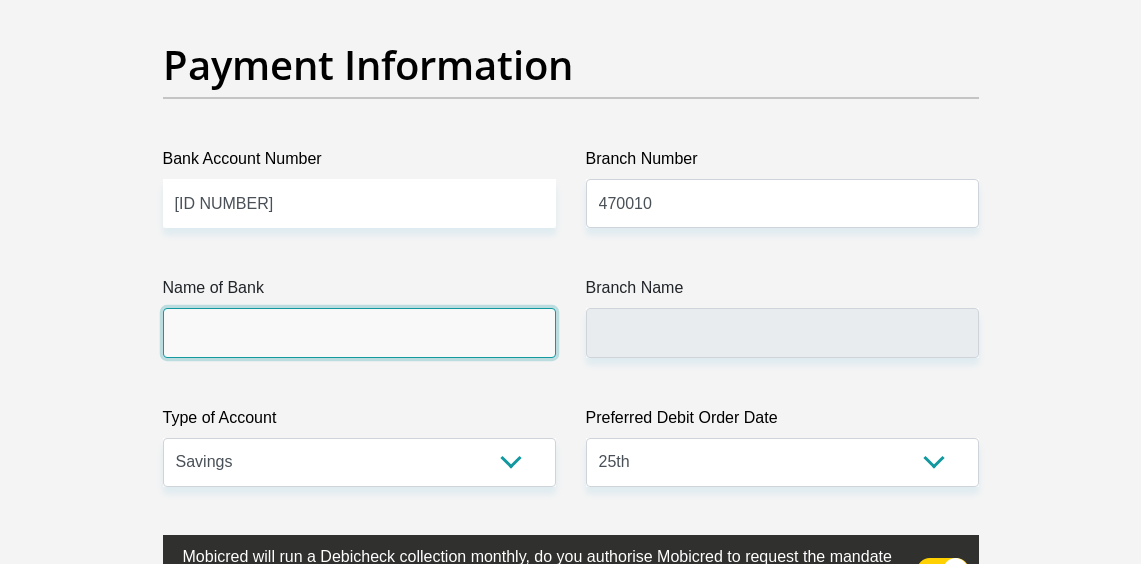 click on "Name of Bank" at bounding box center [359, 332] 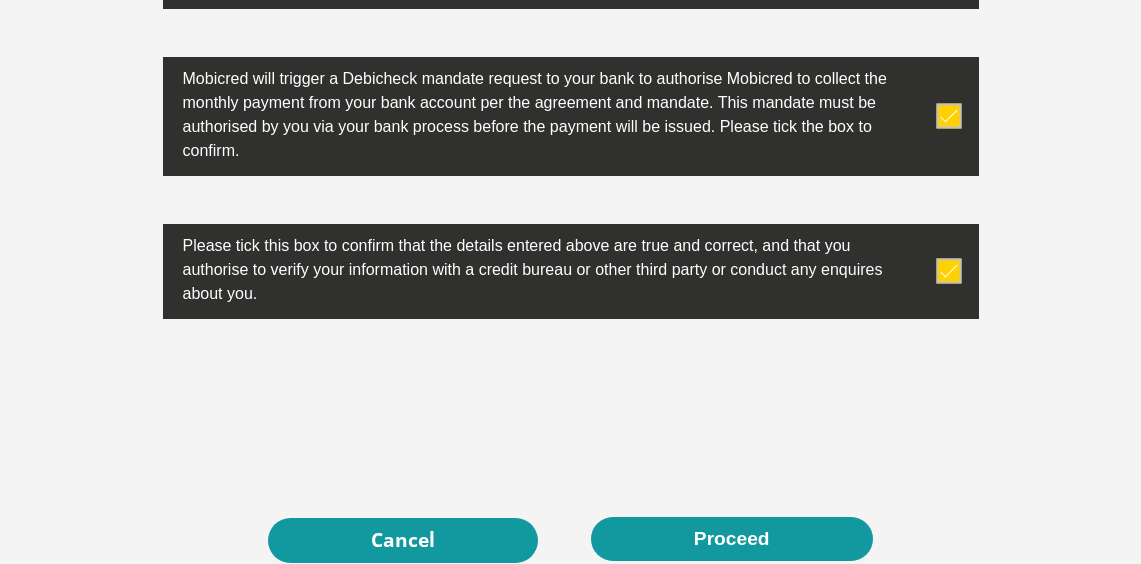 scroll, scrollTop: 6685, scrollLeft: 0, axis: vertical 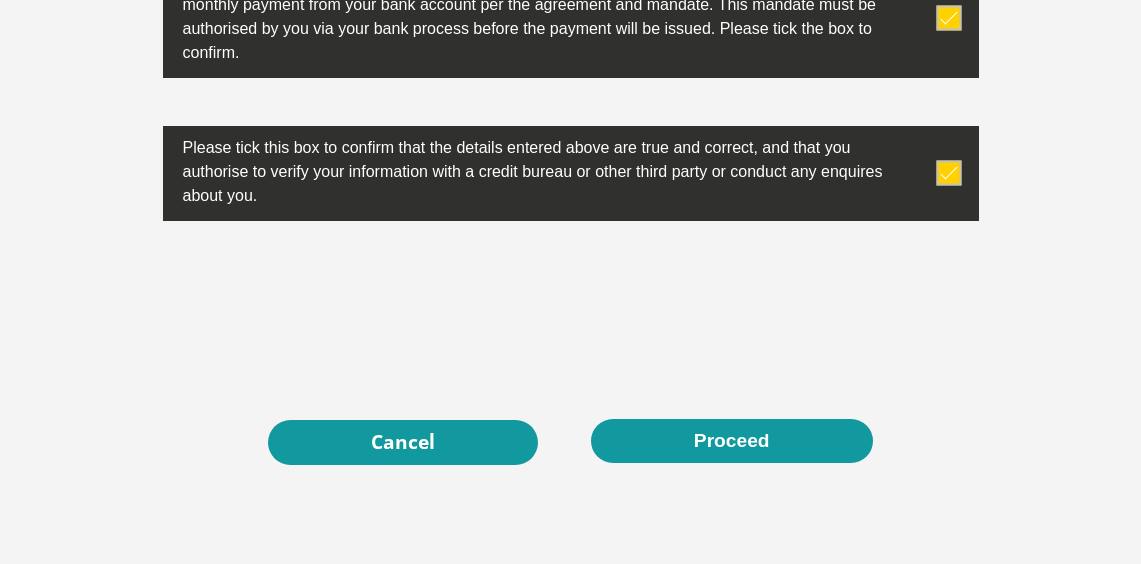 click on "Proceed" at bounding box center [732, 441] 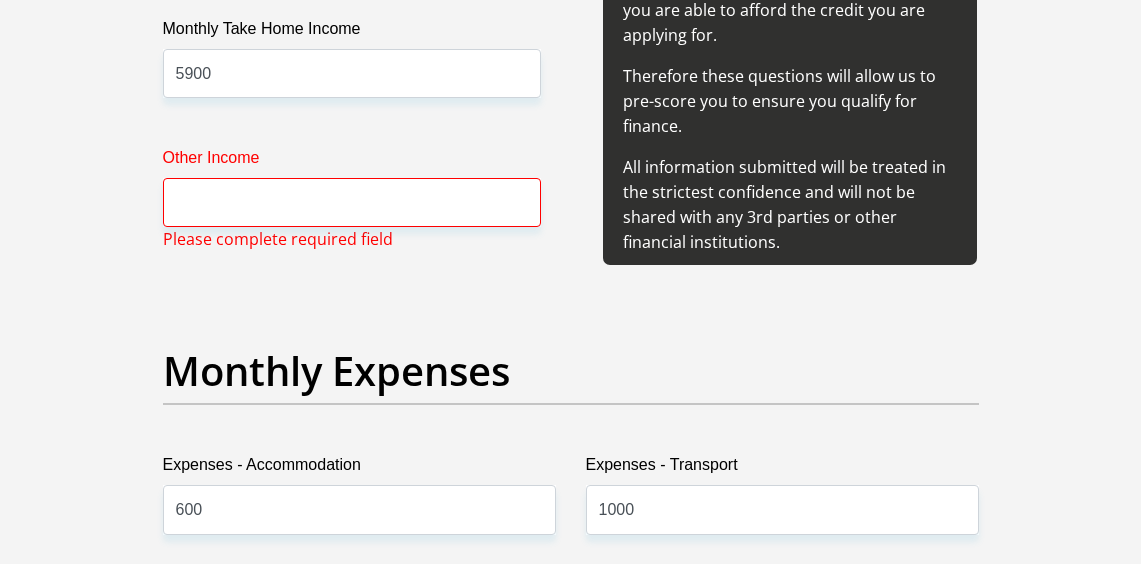 scroll, scrollTop: 2633, scrollLeft: 0, axis: vertical 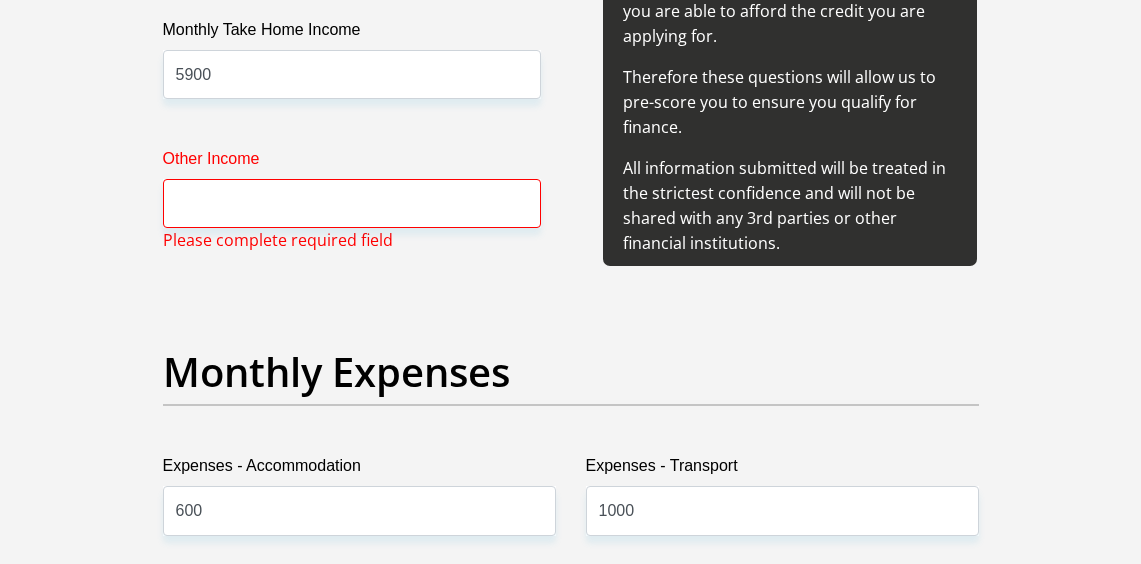 type 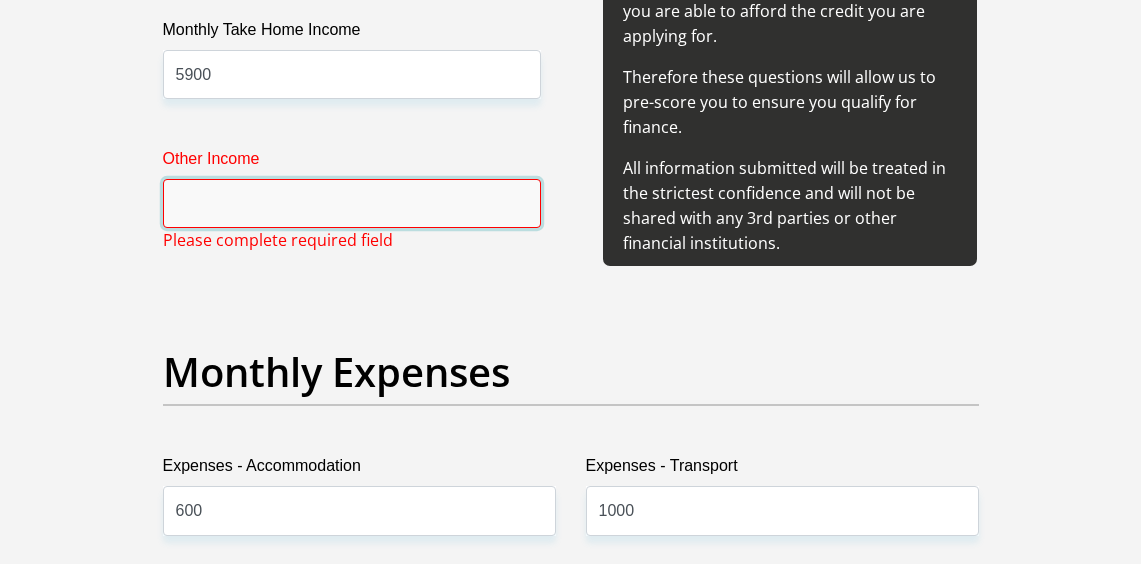 click on "Other Income" at bounding box center (352, 203) 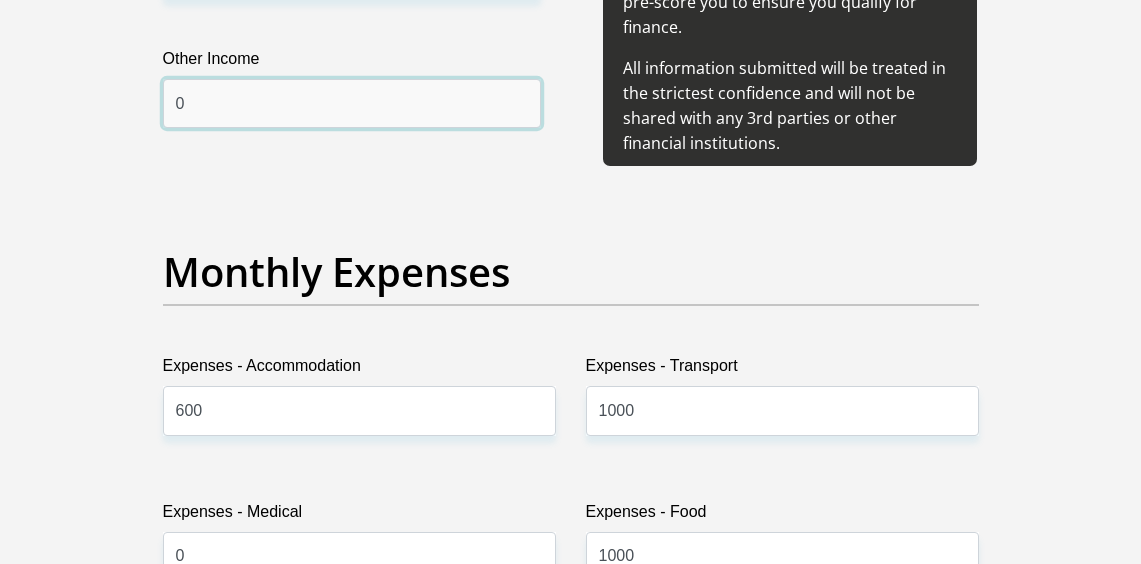 scroll, scrollTop: 2633, scrollLeft: 0, axis: vertical 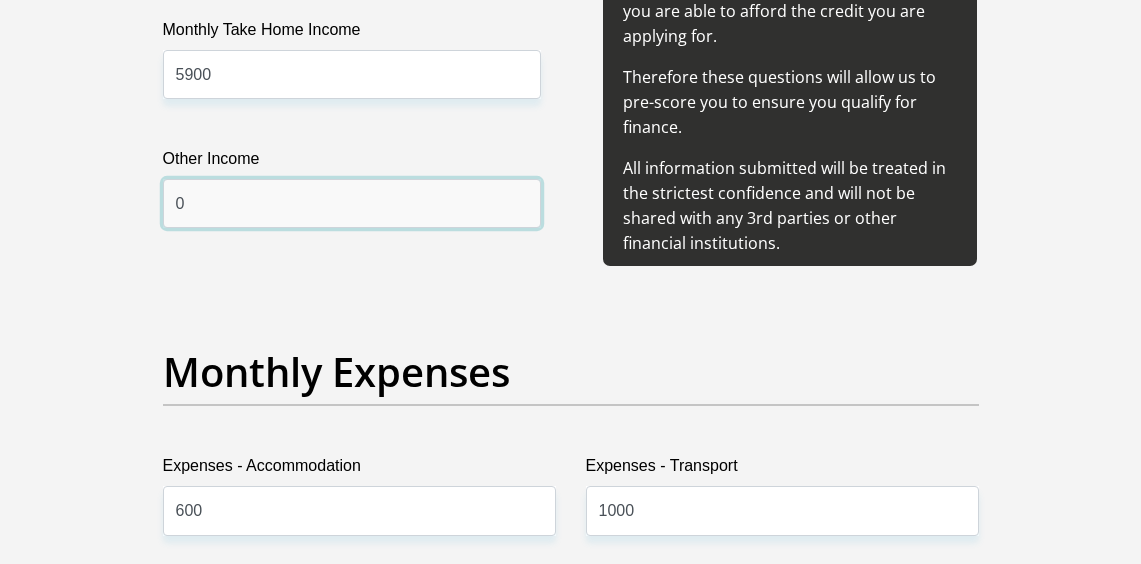 click on "0" at bounding box center [352, 203] 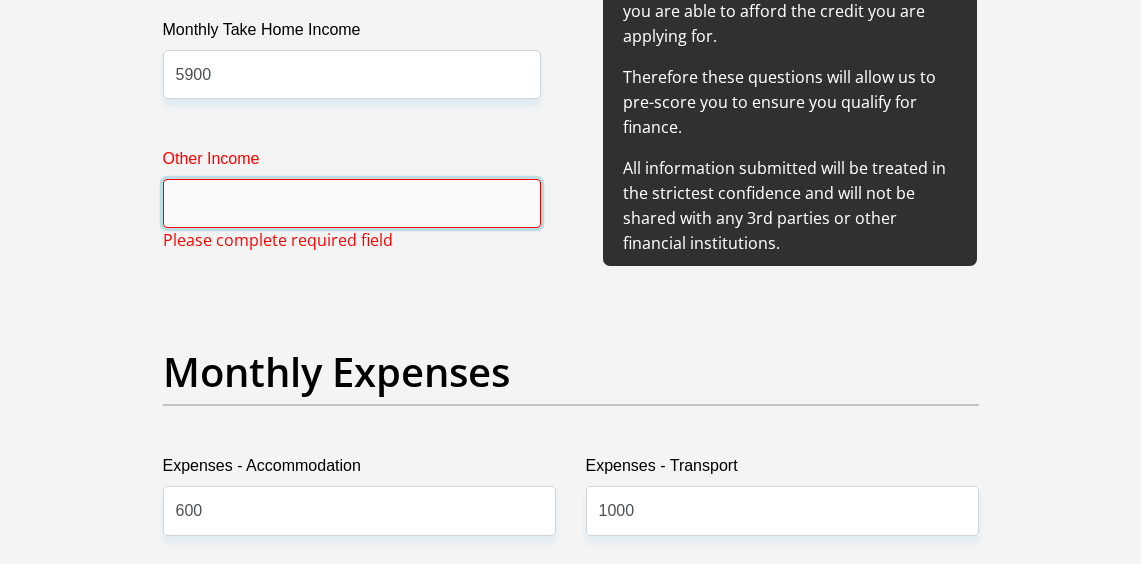 type on "3" 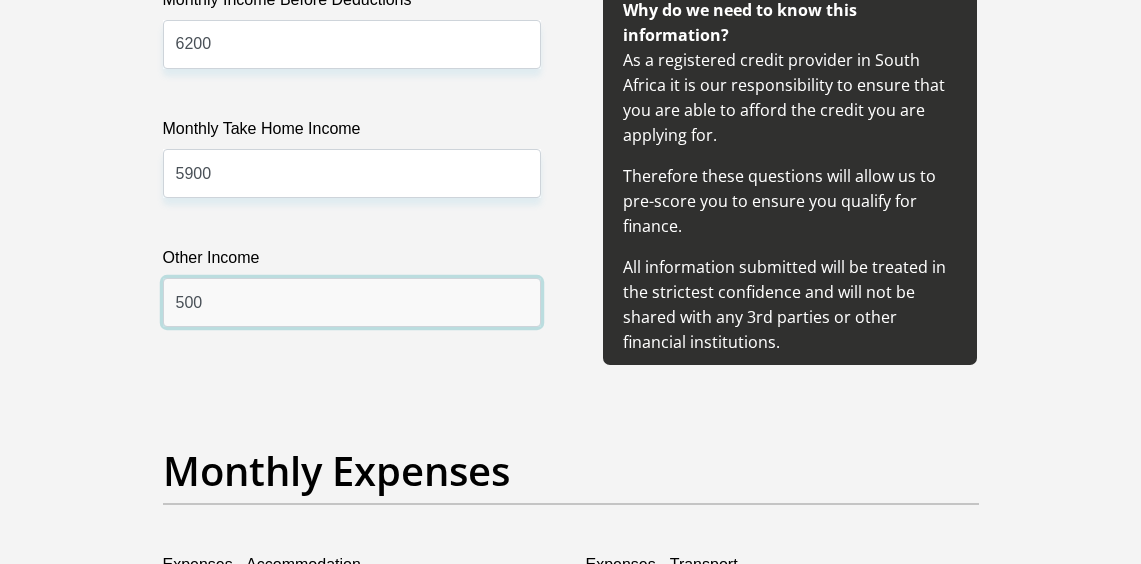 scroll, scrollTop: 2533, scrollLeft: 0, axis: vertical 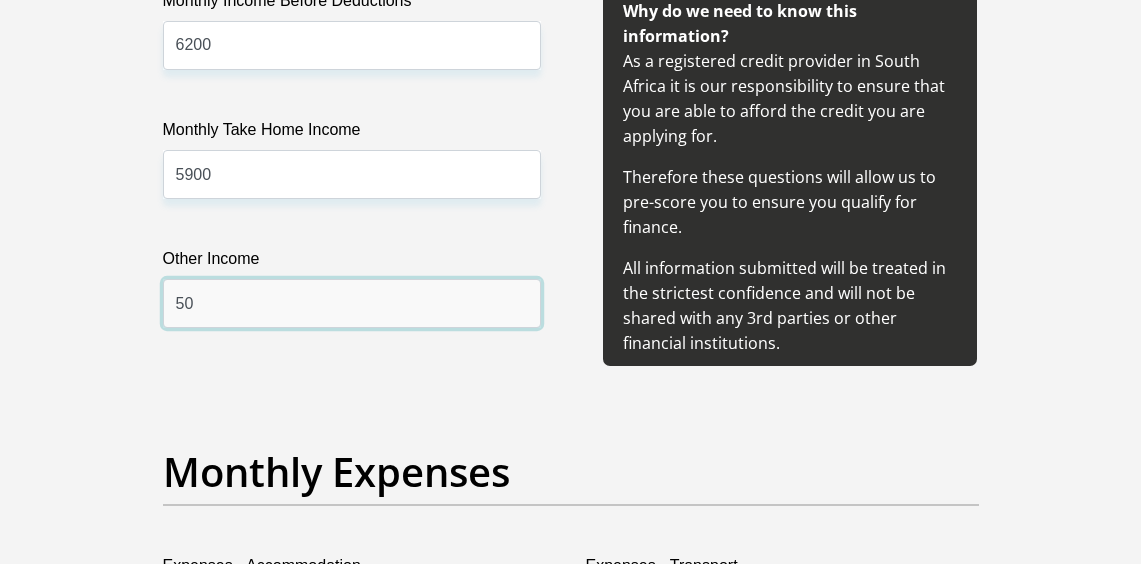 type on "5" 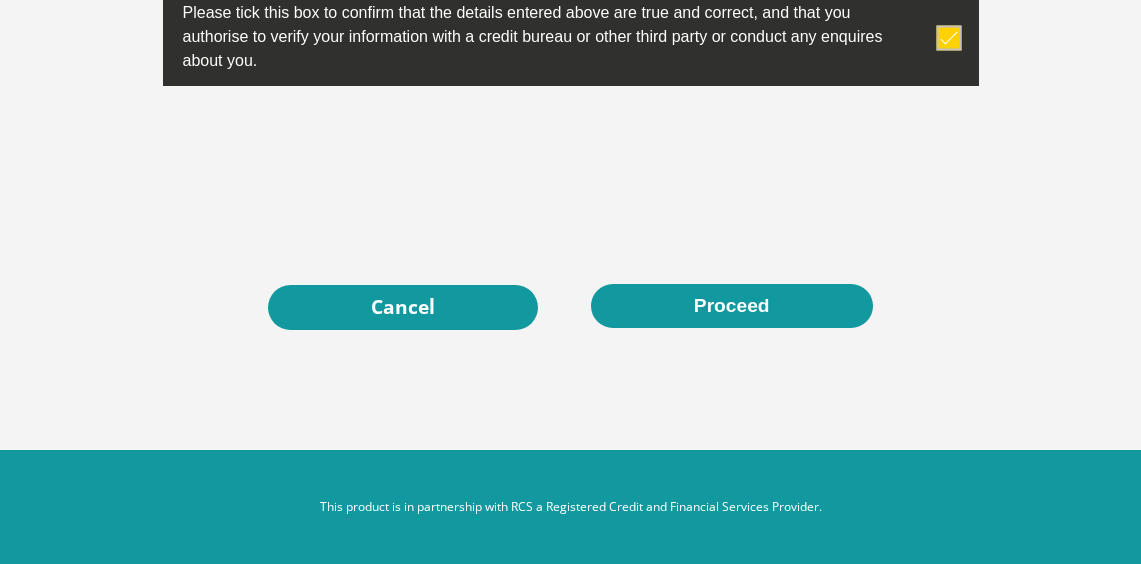 scroll, scrollTop: 6833, scrollLeft: 0, axis: vertical 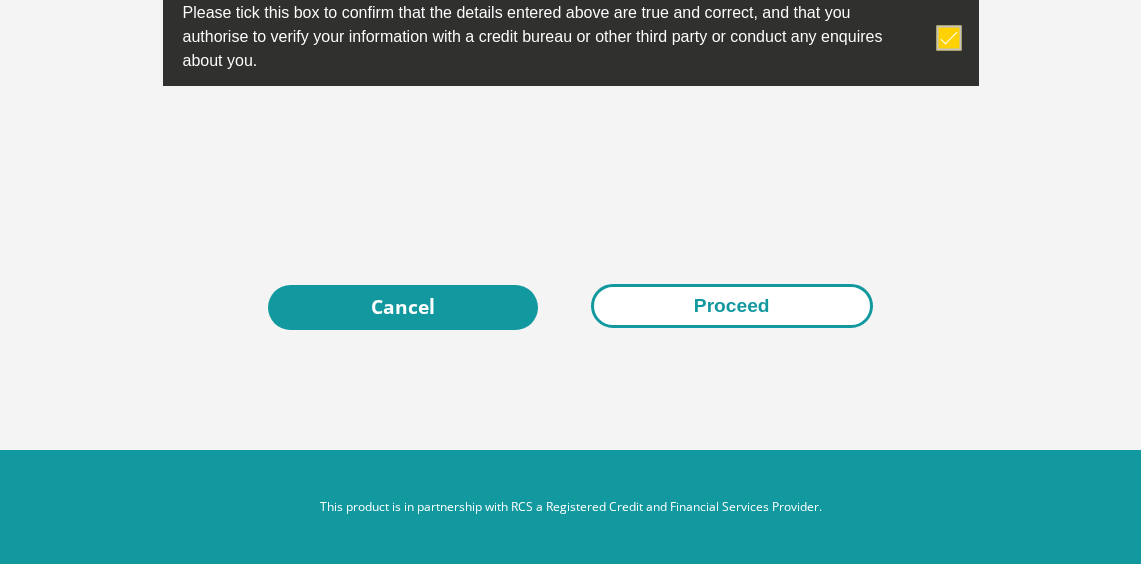 type on "0" 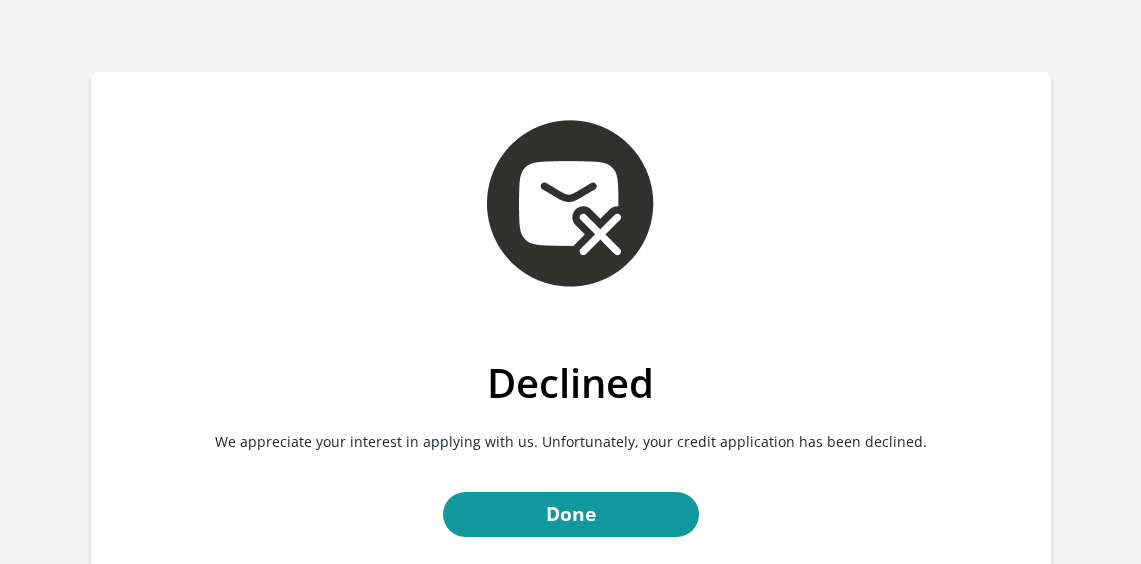 scroll, scrollTop: 0, scrollLeft: 0, axis: both 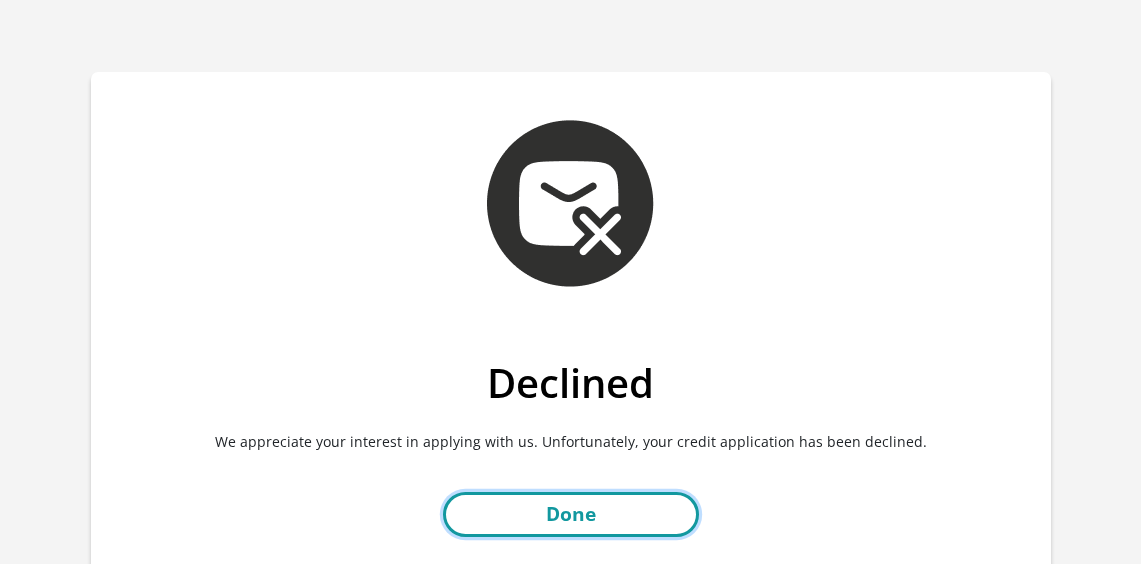 click on "Done" at bounding box center (571, 514) 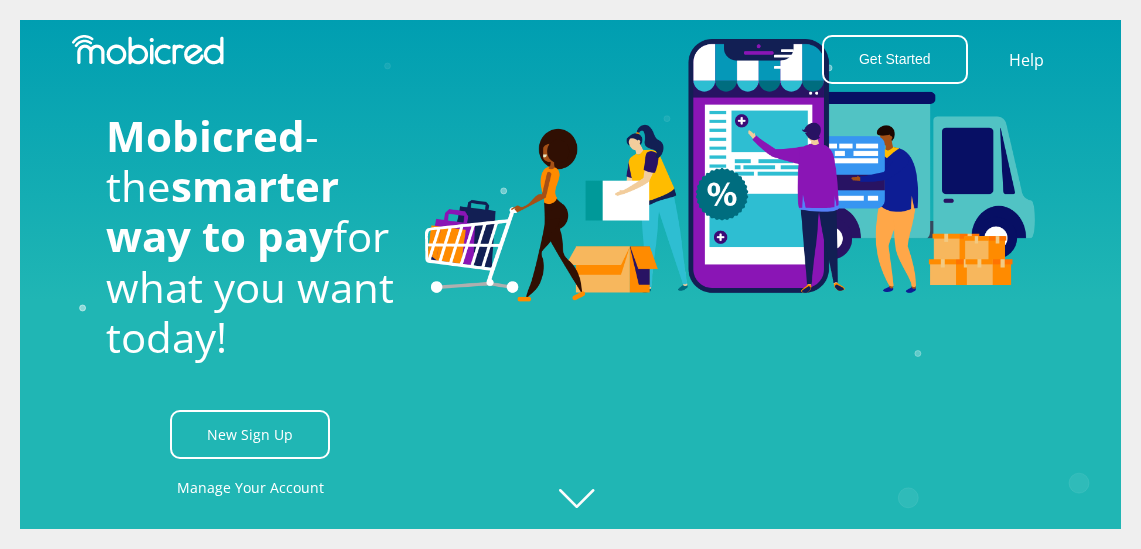 scroll, scrollTop: 0, scrollLeft: 0, axis: both 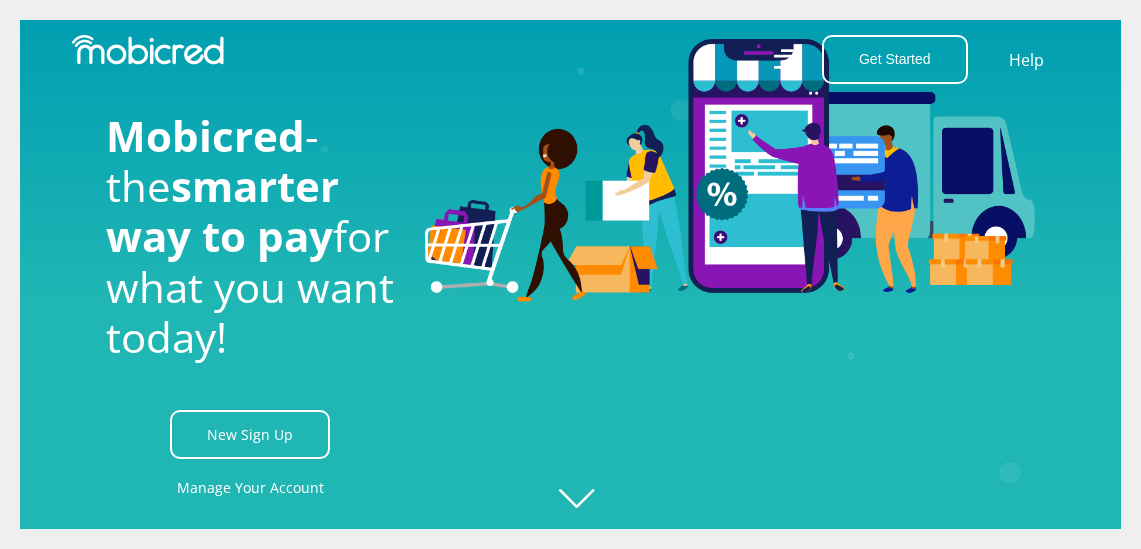 click at bounding box center (730, 275) 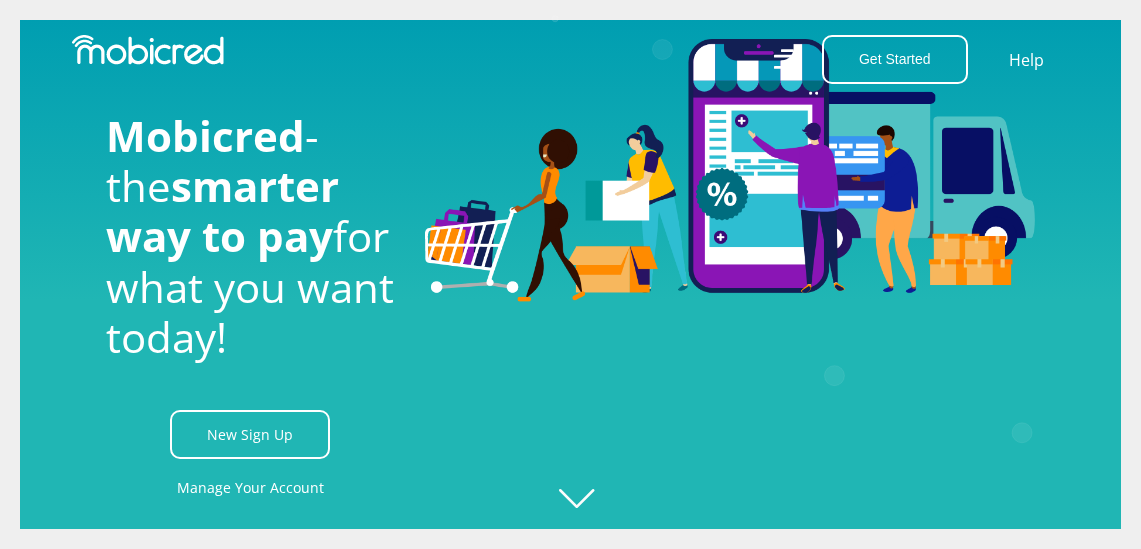 scroll, scrollTop: 0, scrollLeft: 2160, axis: horizontal 